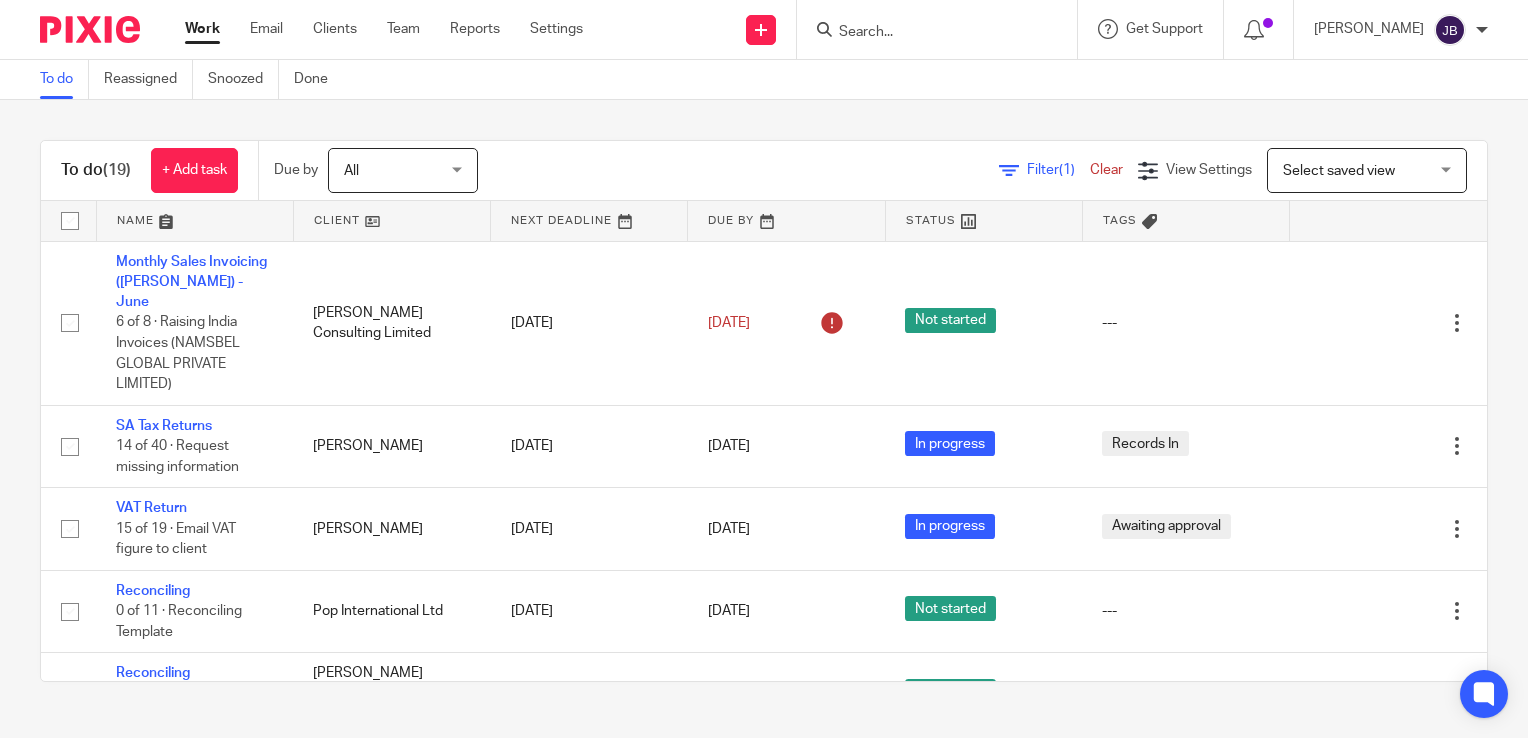 scroll, scrollTop: 0, scrollLeft: 0, axis: both 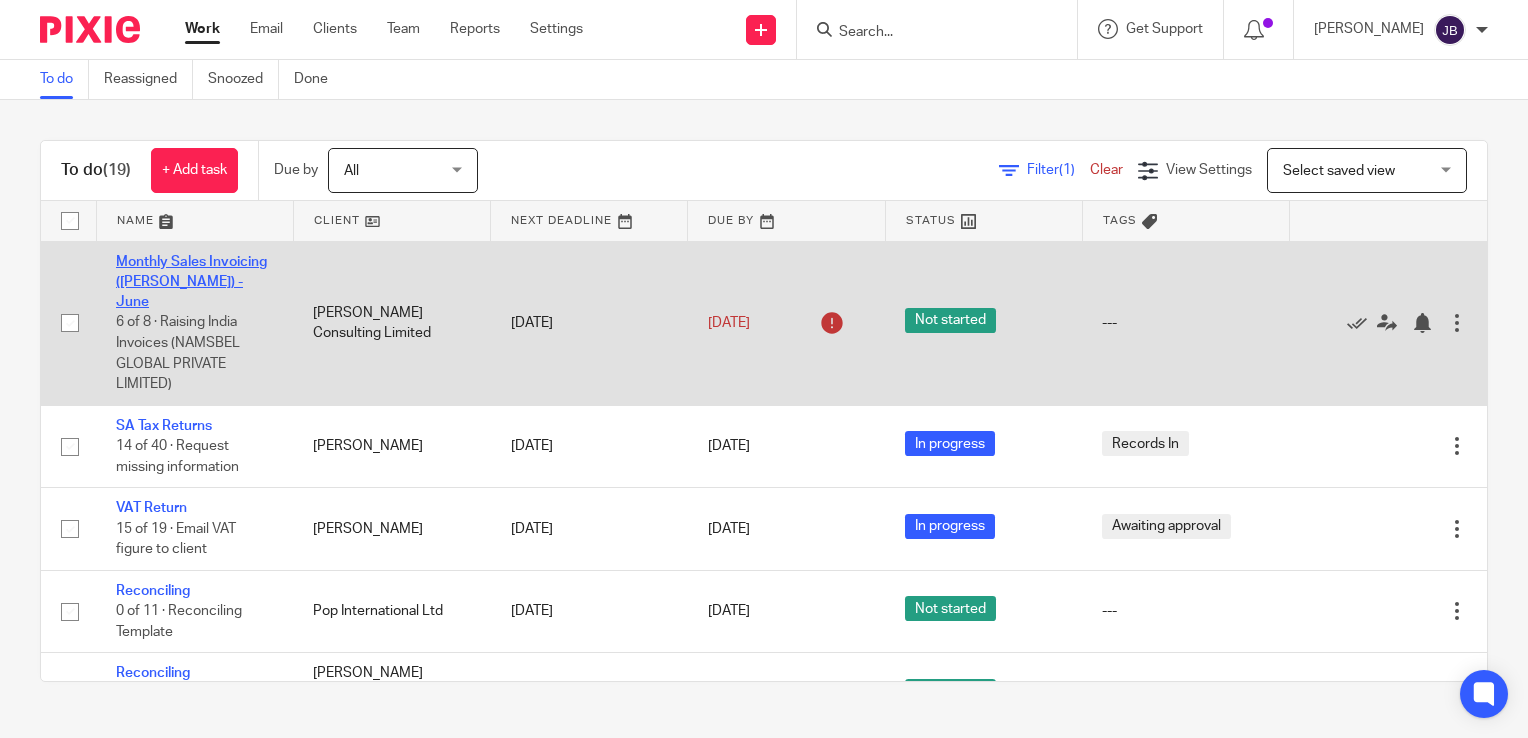 click on "Monthly Sales Invoicing ([PERSON_NAME]) - June" at bounding box center [191, 282] 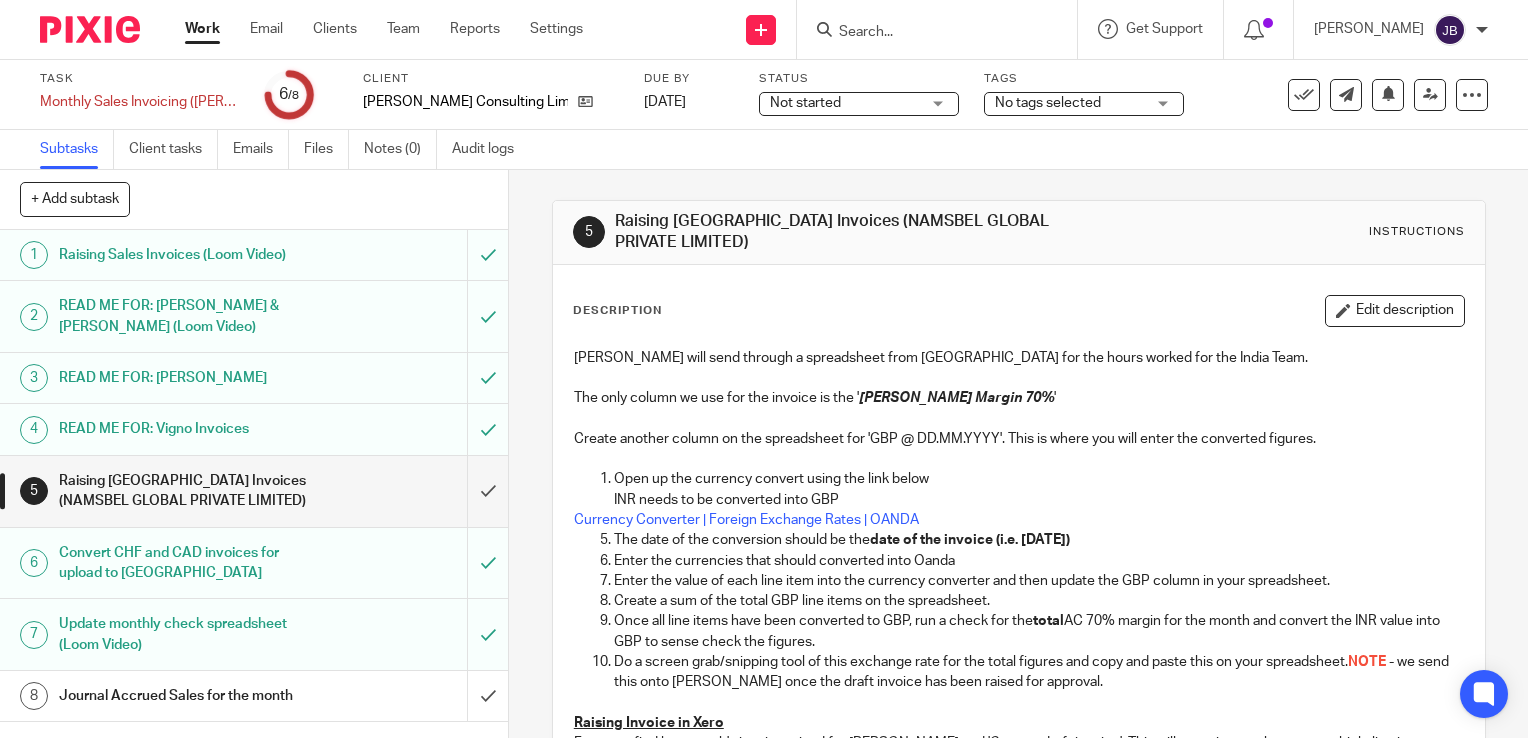 scroll, scrollTop: 0, scrollLeft: 0, axis: both 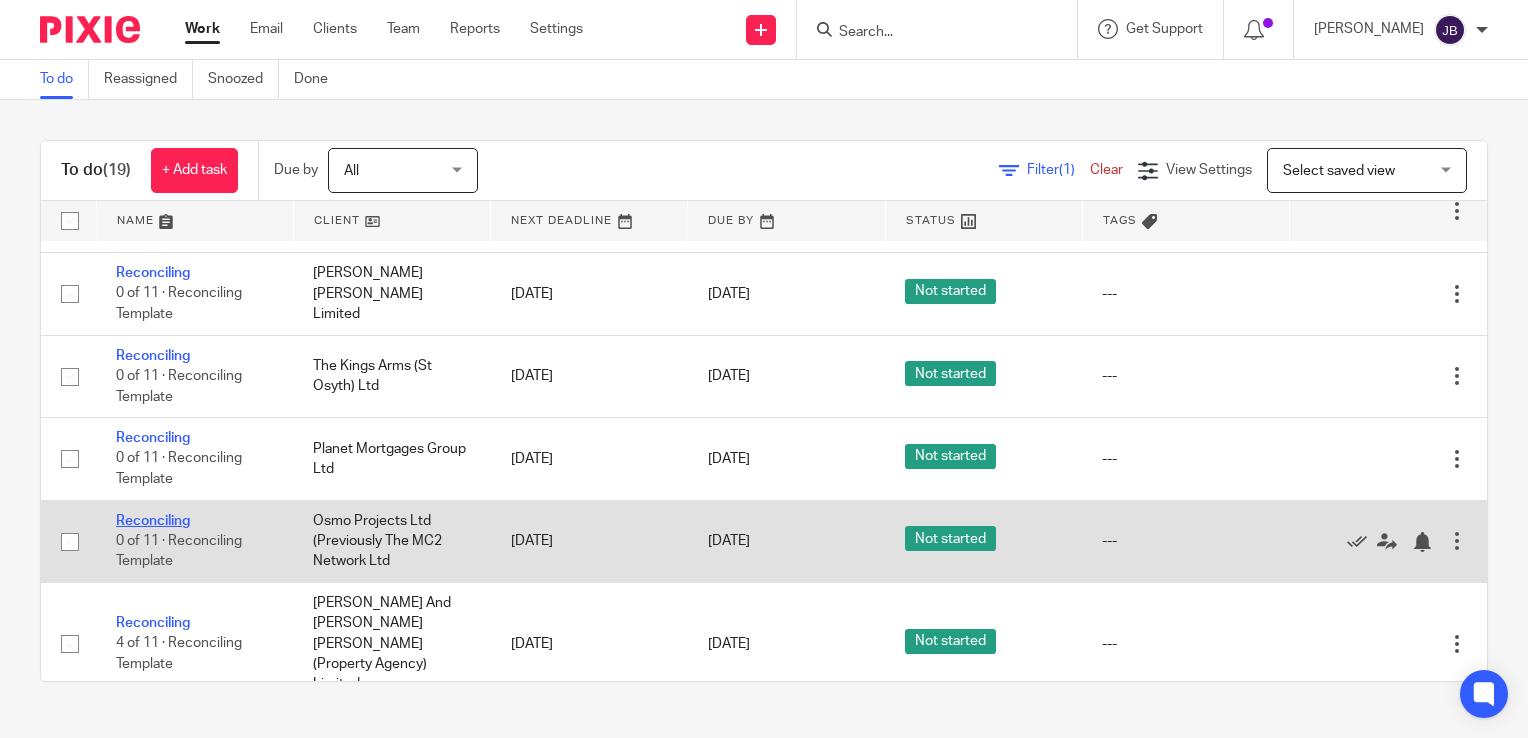 click on "Reconciling" at bounding box center [153, 521] 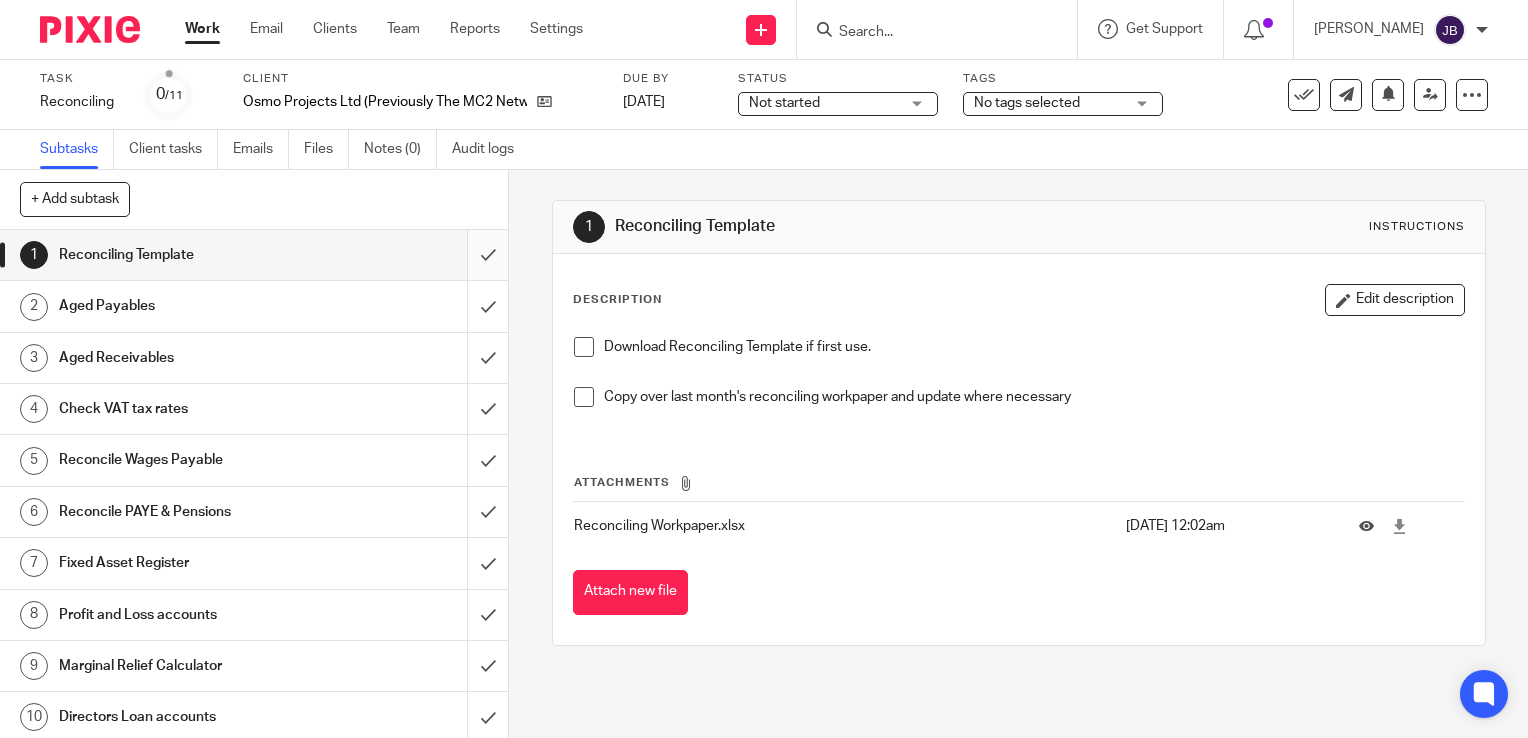 scroll, scrollTop: 0, scrollLeft: 0, axis: both 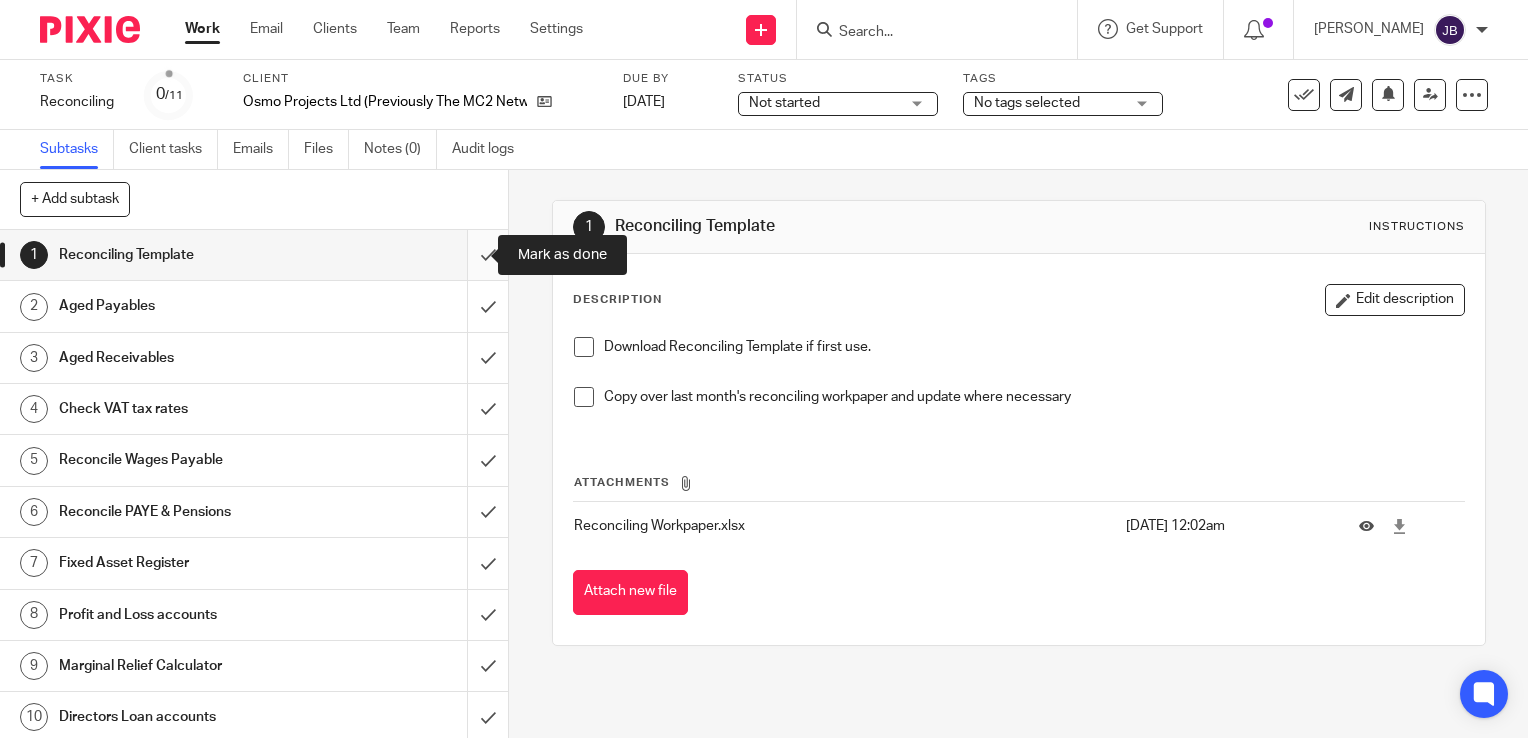 drag, startPoint x: 468, startPoint y: 266, endPoint x: 476, endPoint y: 294, distance: 29.12044 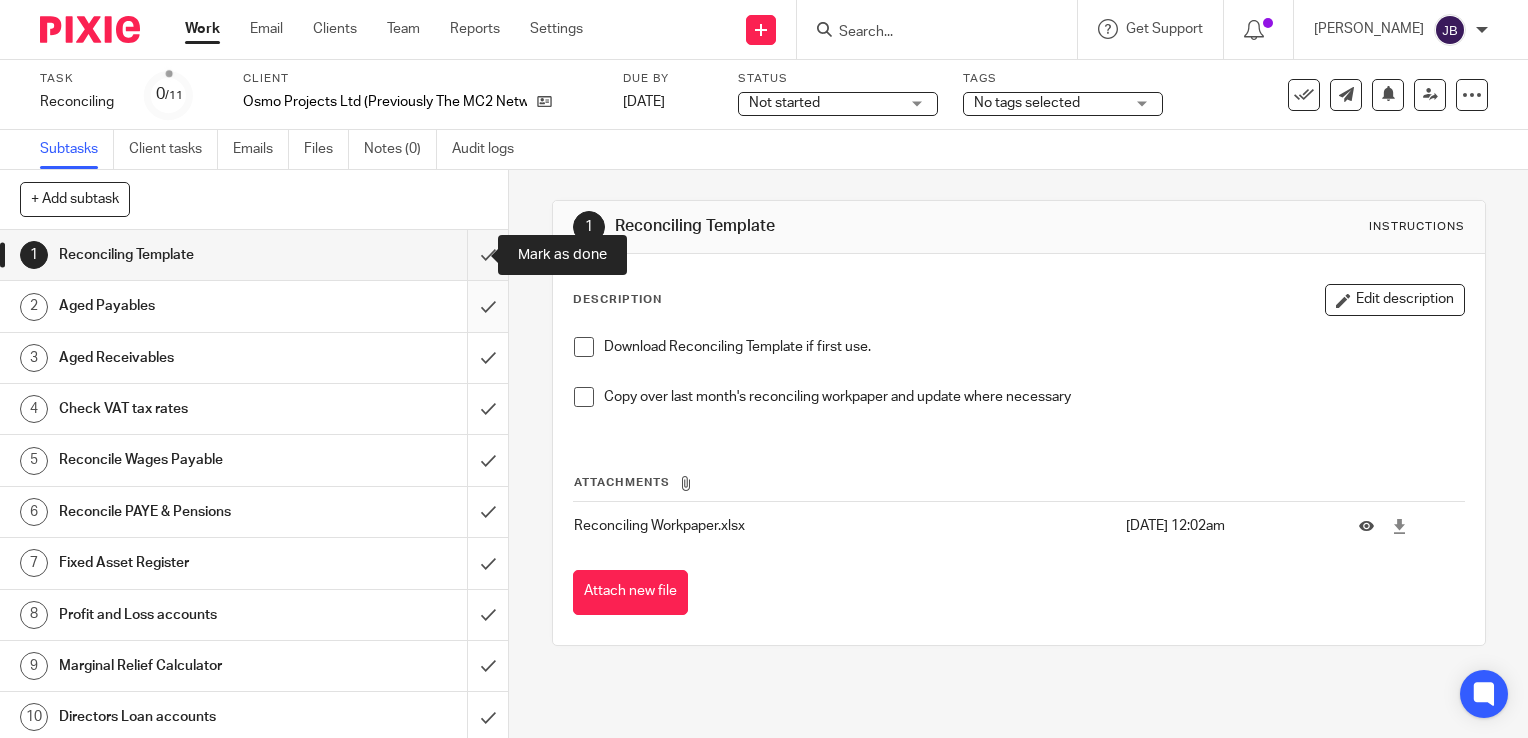 click at bounding box center (254, 255) 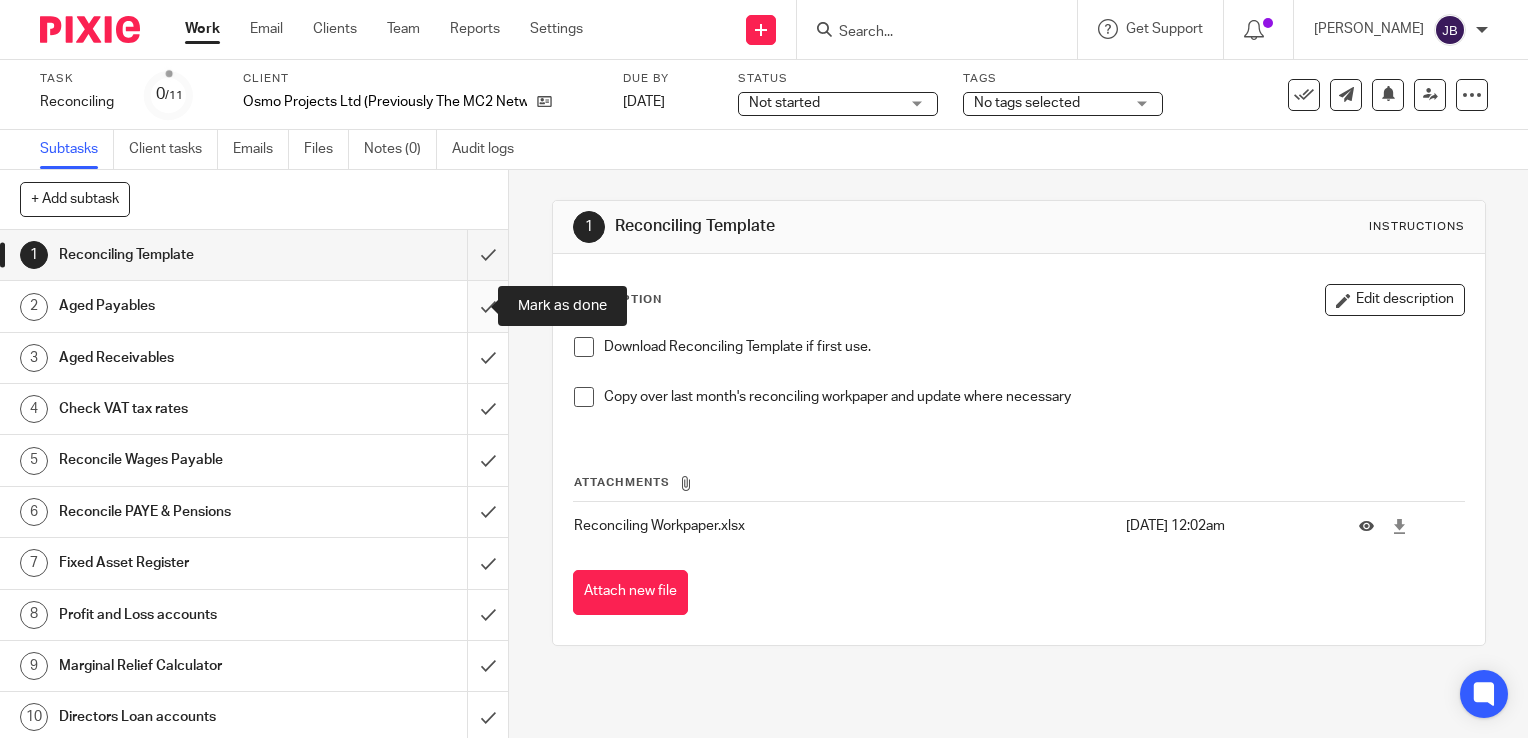 click at bounding box center (254, 306) 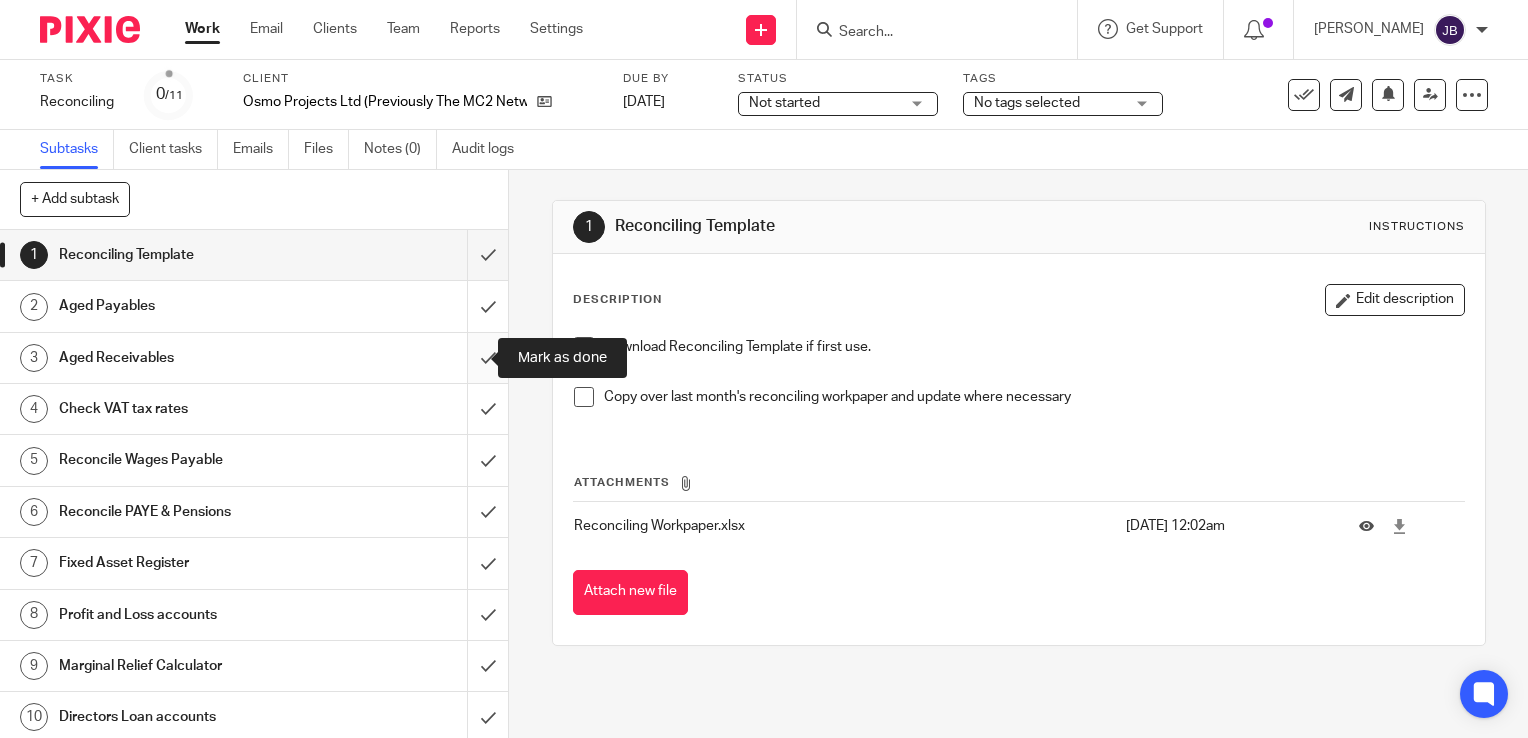 drag, startPoint x: 470, startPoint y: 346, endPoint x: 468, endPoint y: 382, distance: 36.05551 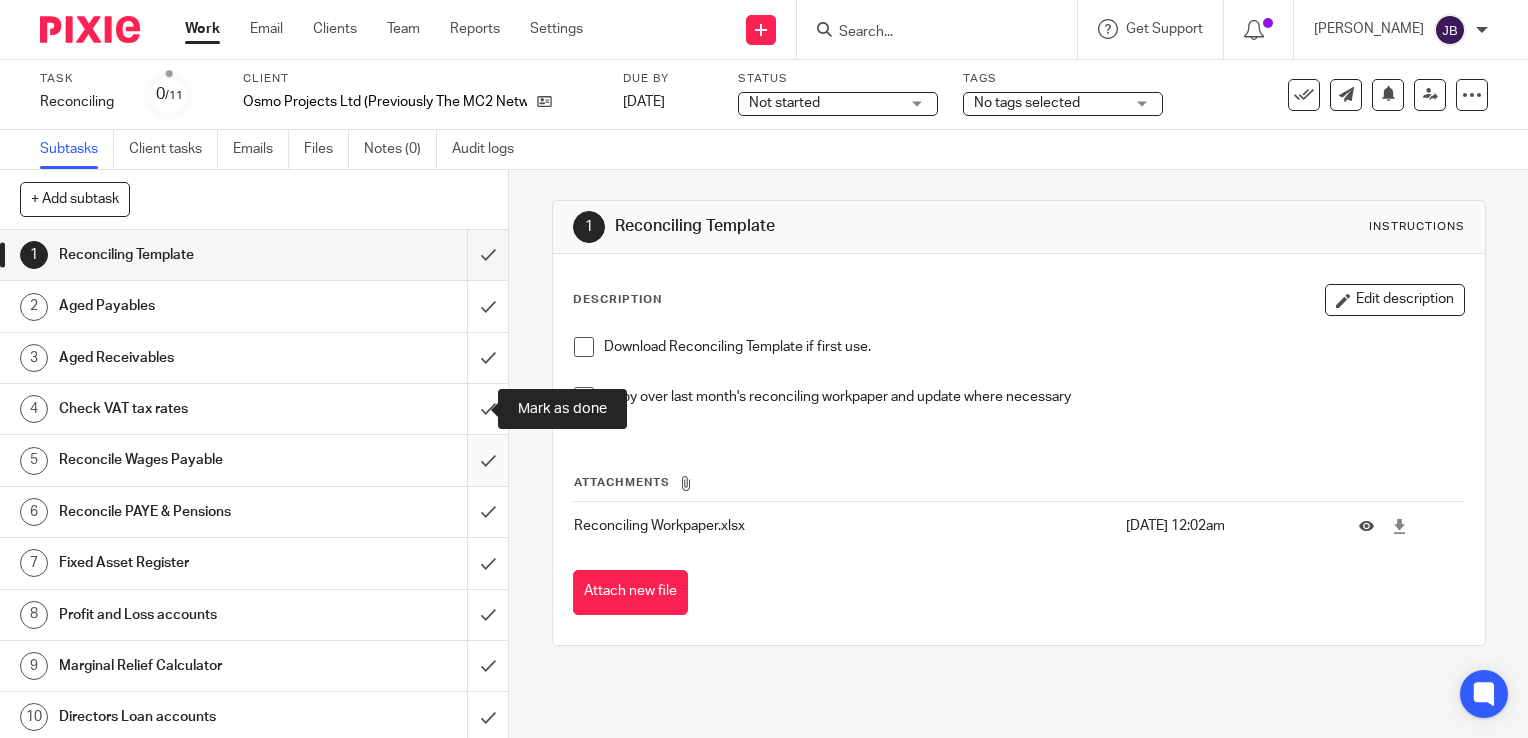drag, startPoint x: 472, startPoint y: 400, endPoint x: 478, endPoint y: 474, distance: 74.24284 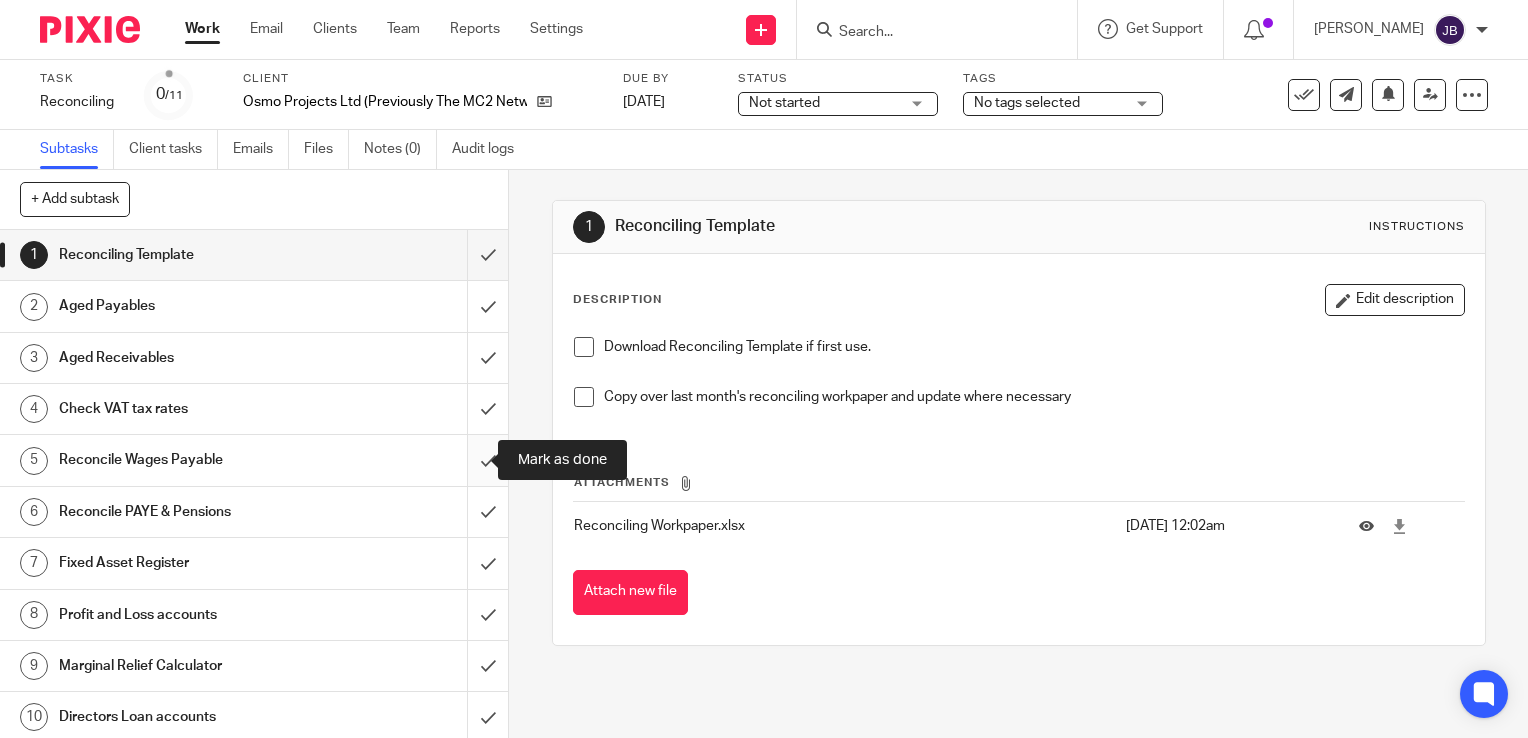 click at bounding box center [254, 460] 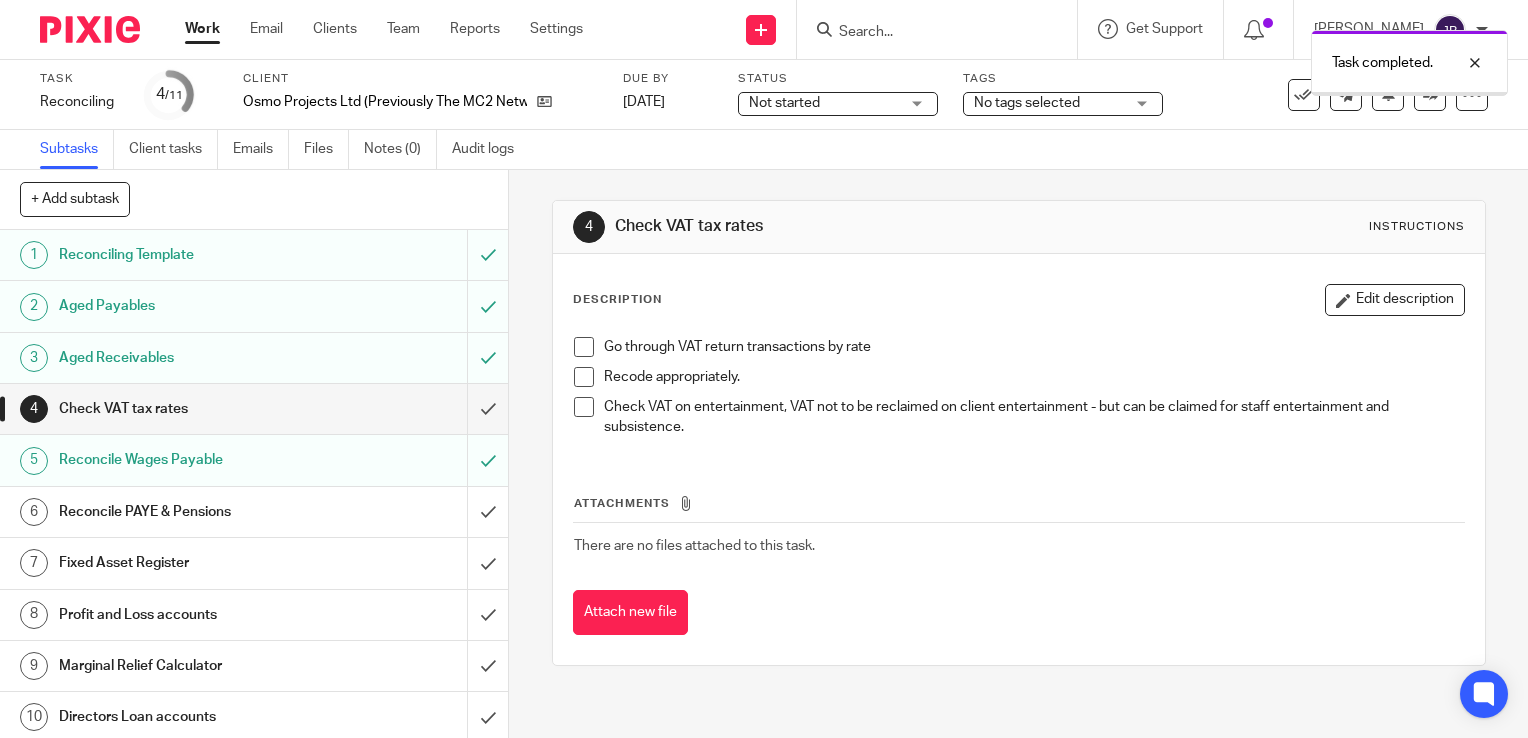 scroll, scrollTop: 0, scrollLeft: 0, axis: both 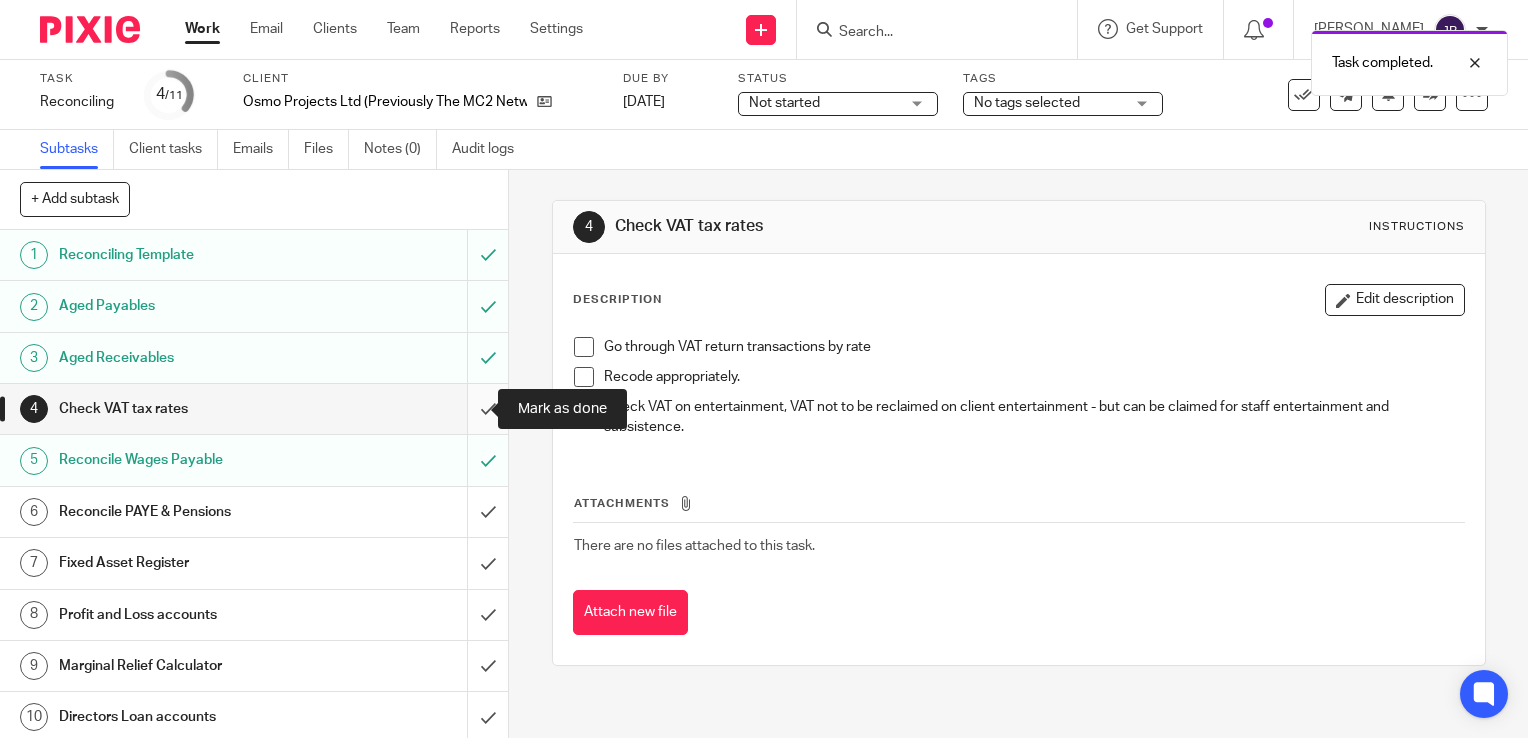 click at bounding box center (254, 409) 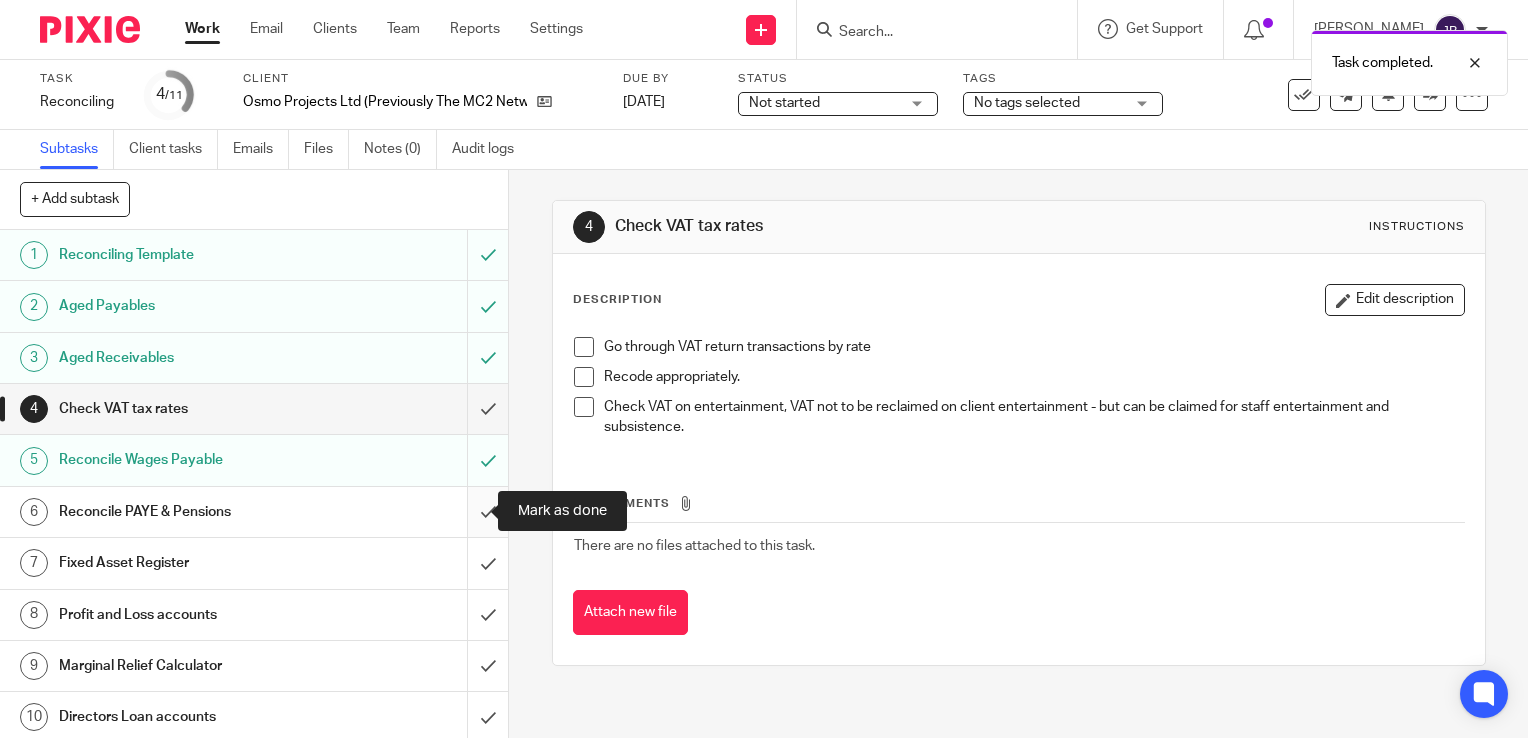 click at bounding box center [254, 512] 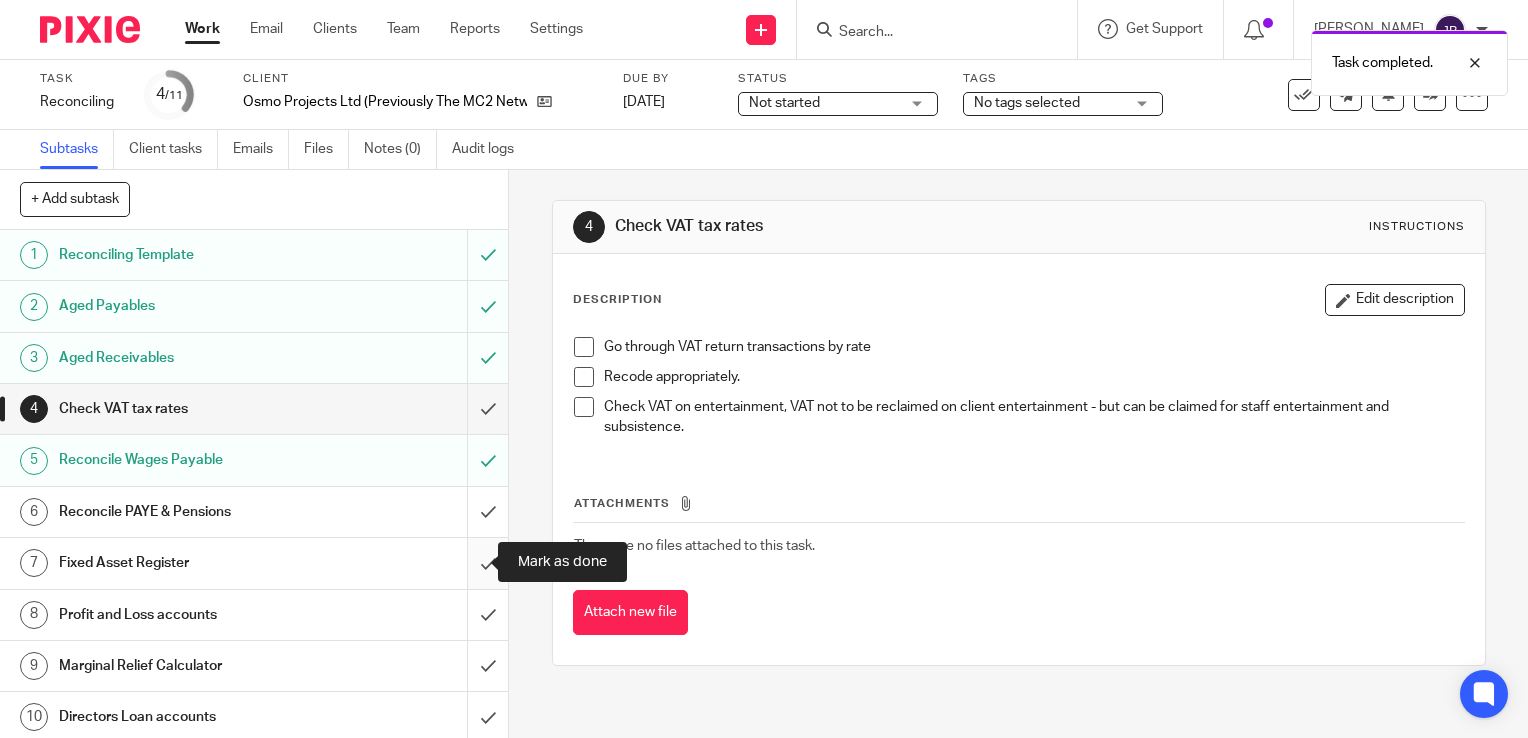 click at bounding box center (254, 563) 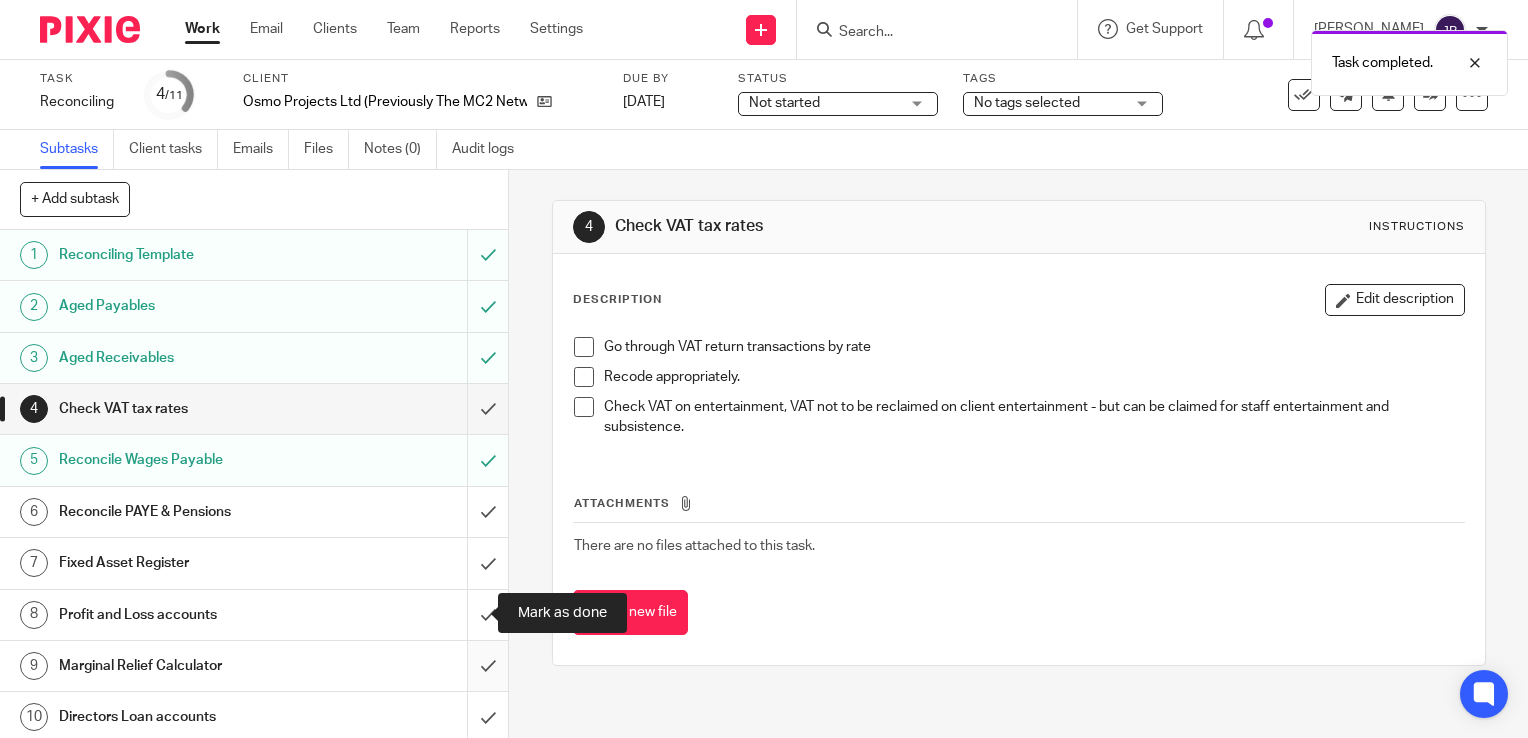 drag, startPoint x: 471, startPoint y: 613, endPoint x: 472, endPoint y: 644, distance: 31.016125 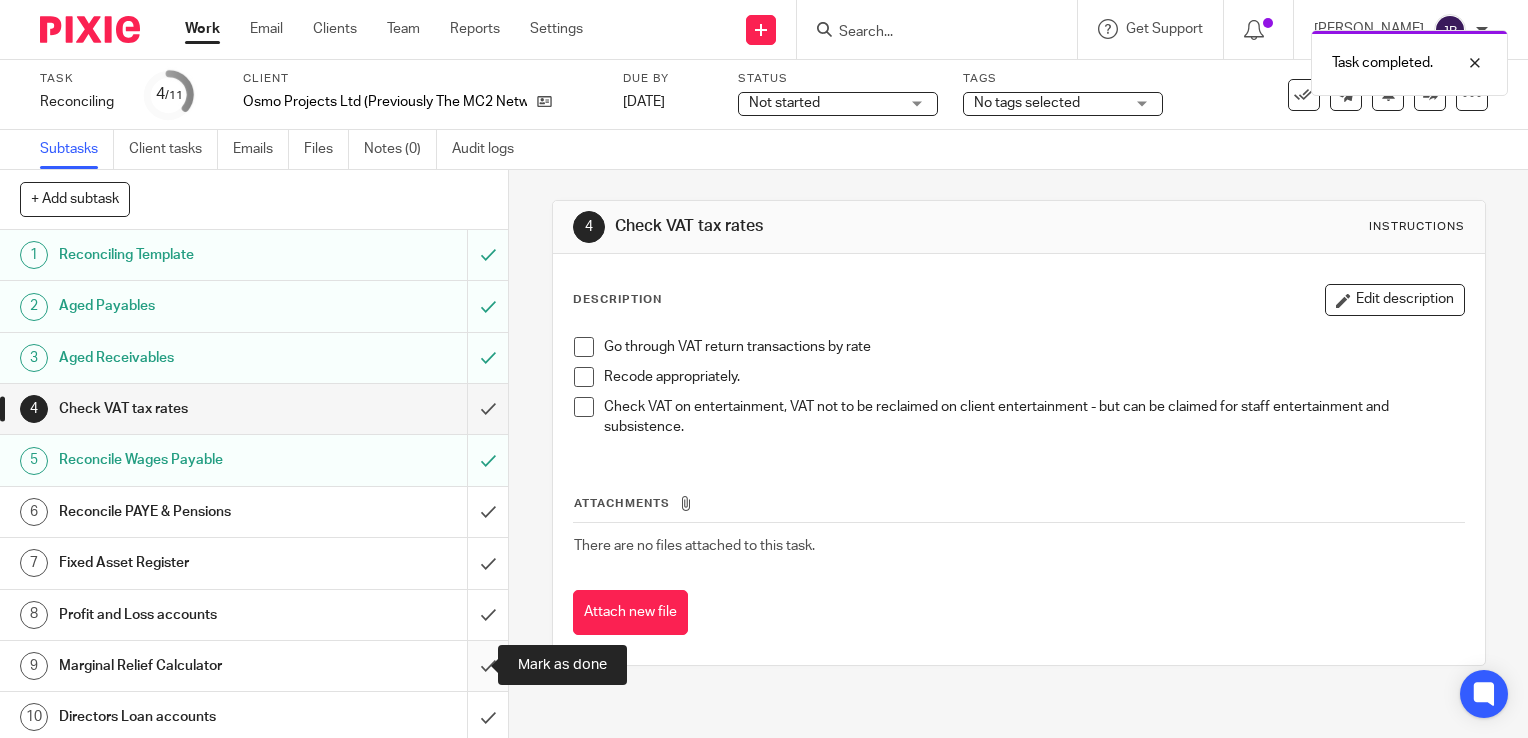 click at bounding box center (254, 666) 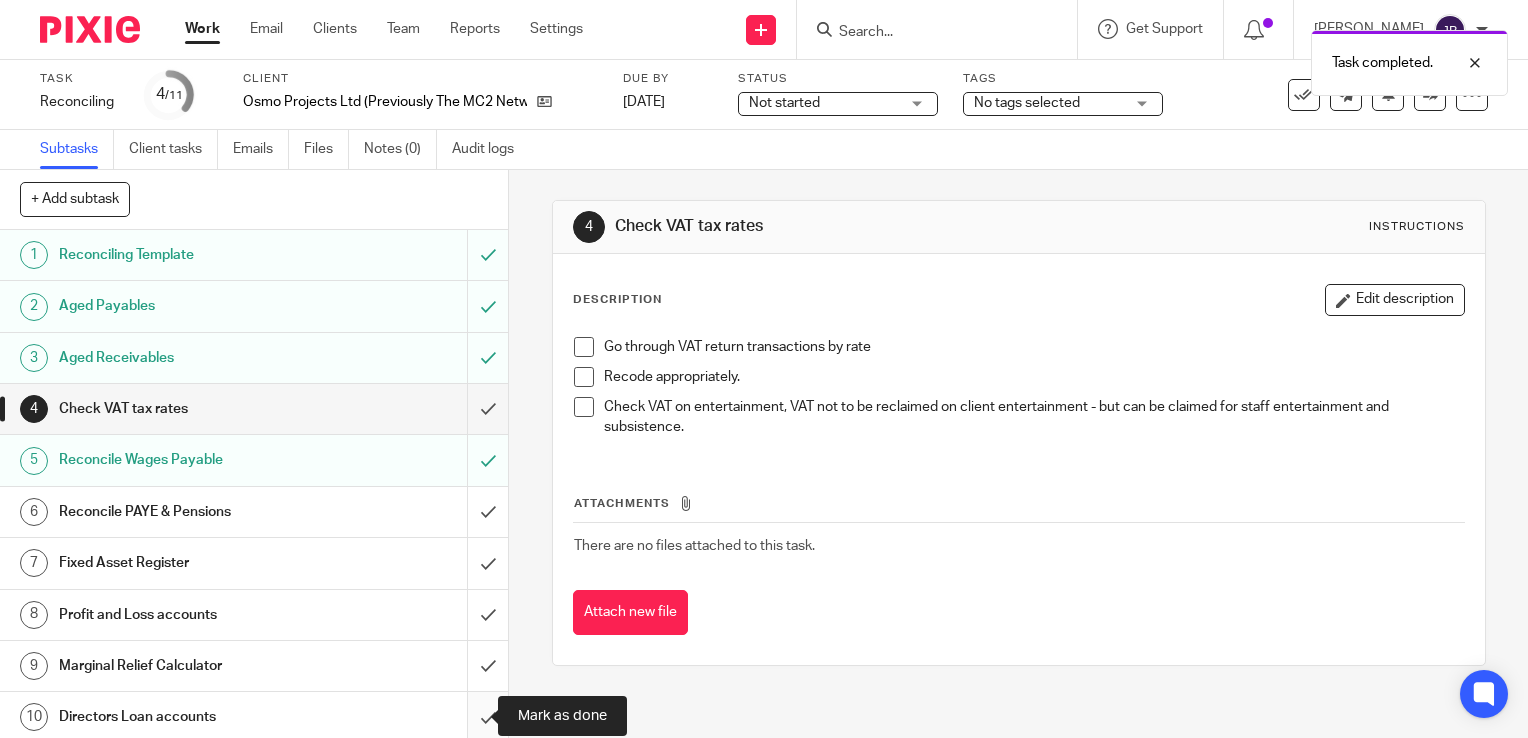 click at bounding box center [254, 717] 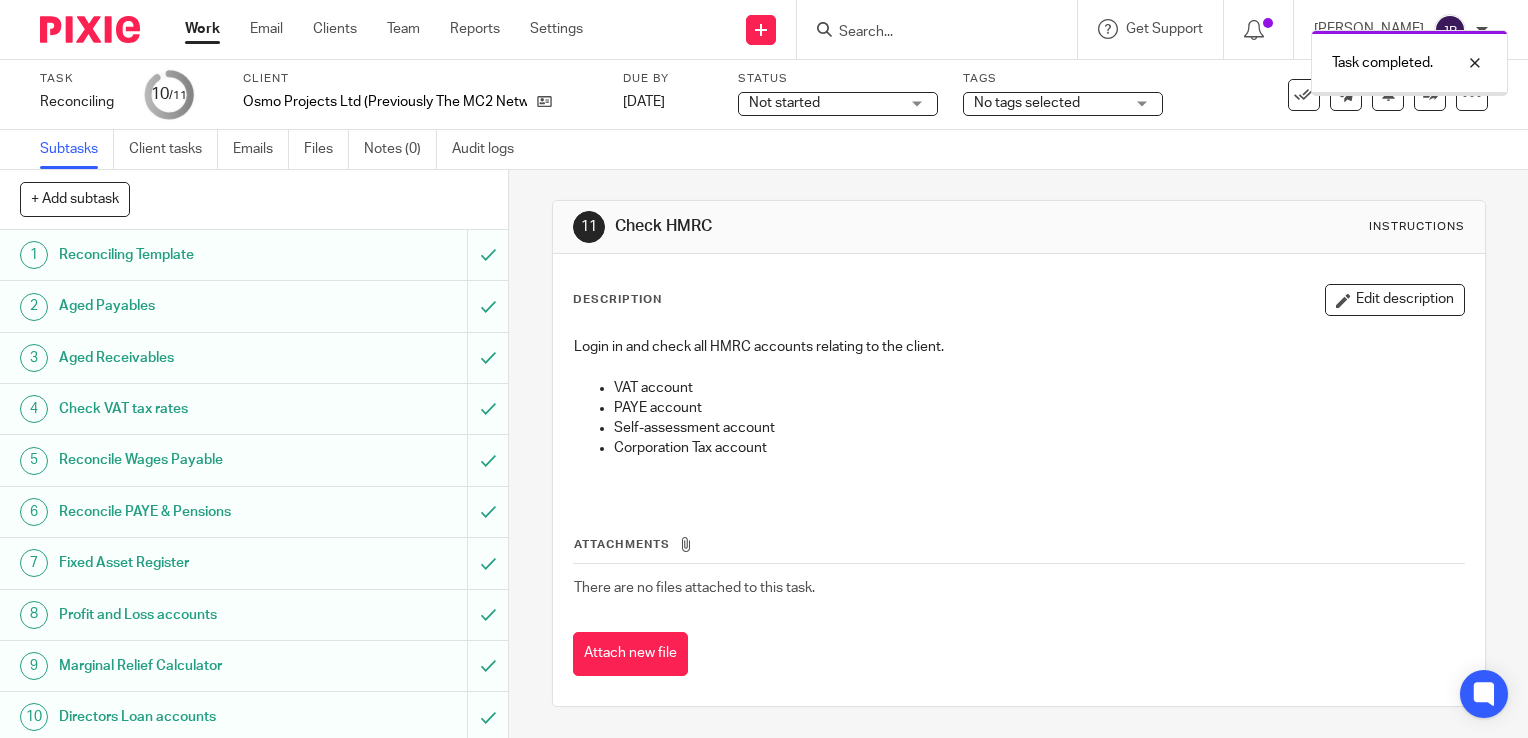 scroll, scrollTop: 0, scrollLeft: 0, axis: both 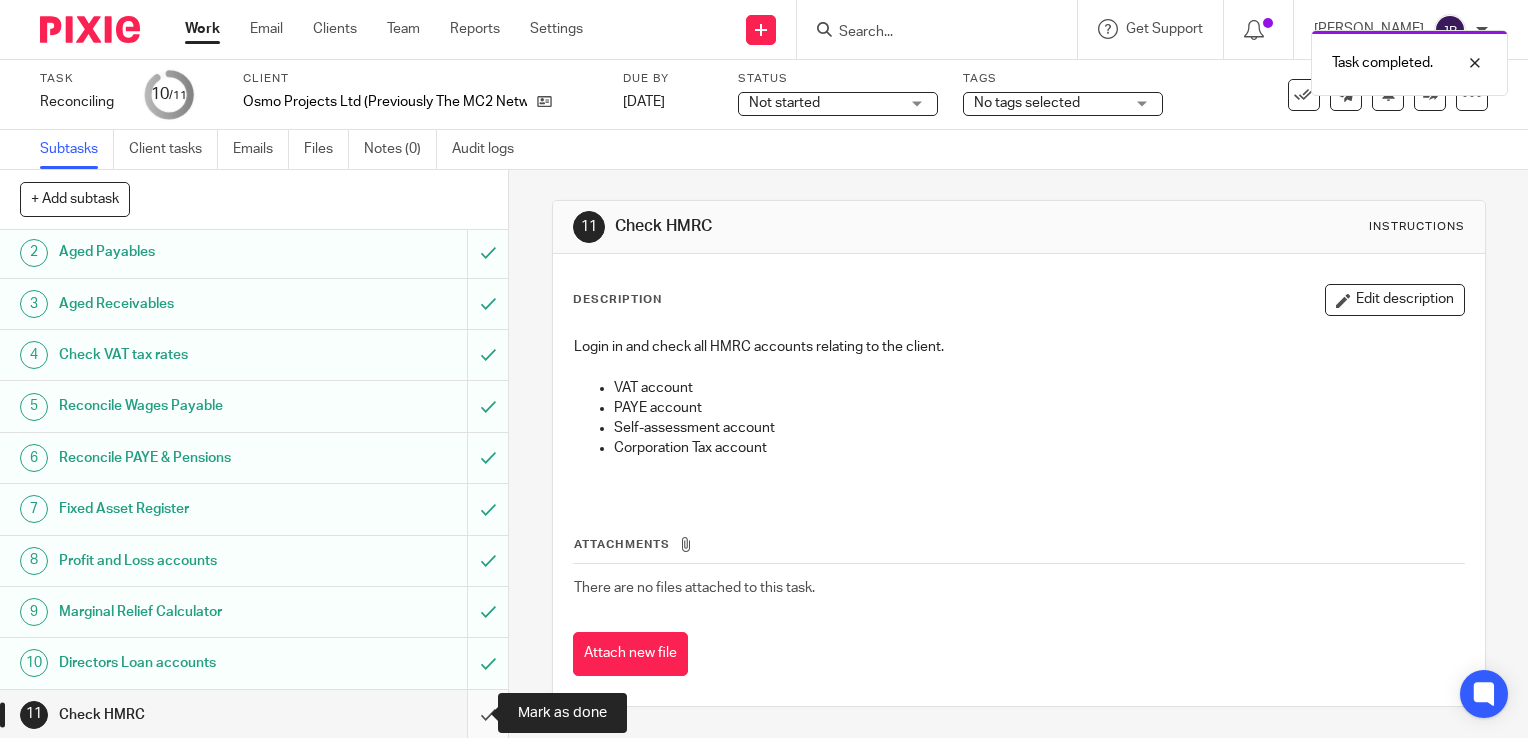click at bounding box center [254, 715] 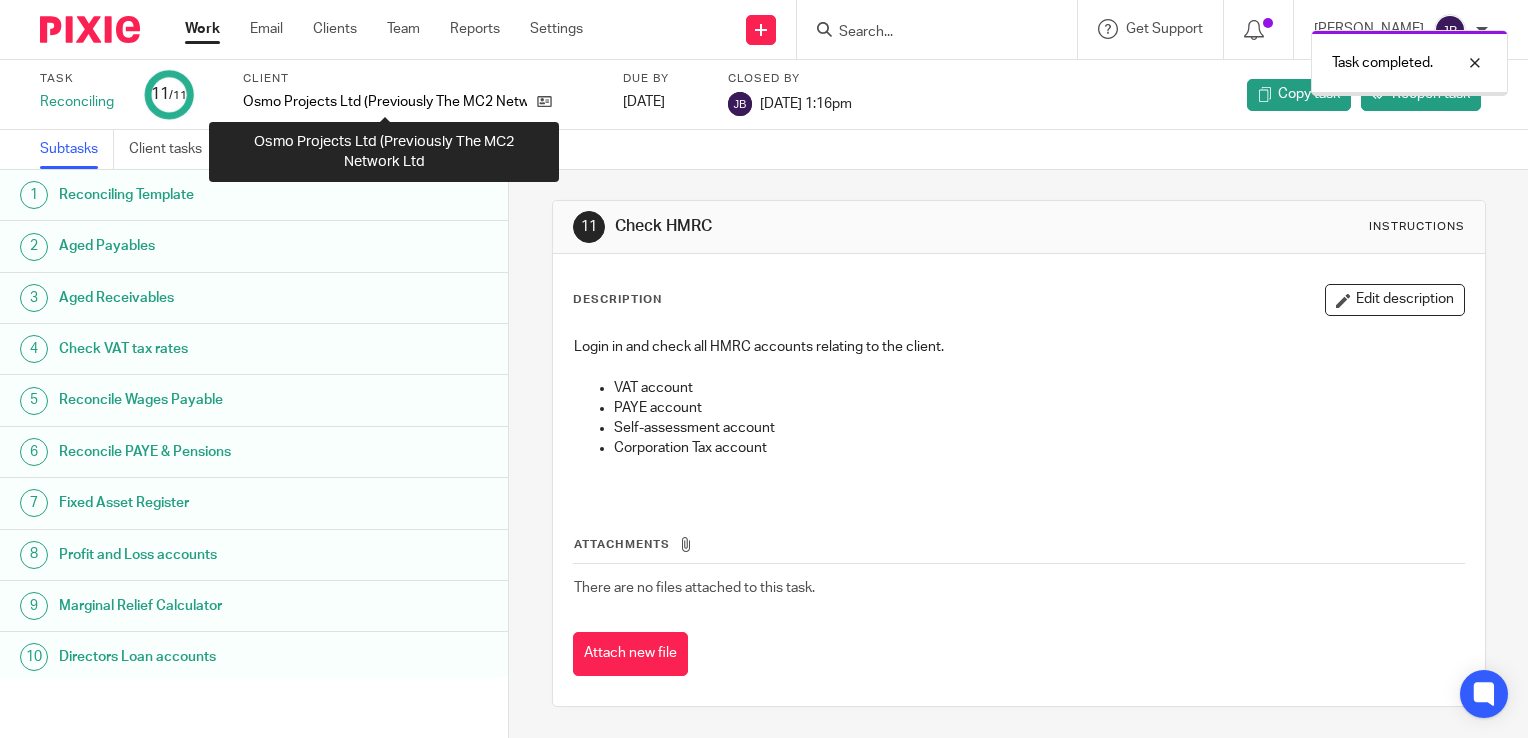 scroll, scrollTop: 0, scrollLeft: 0, axis: both 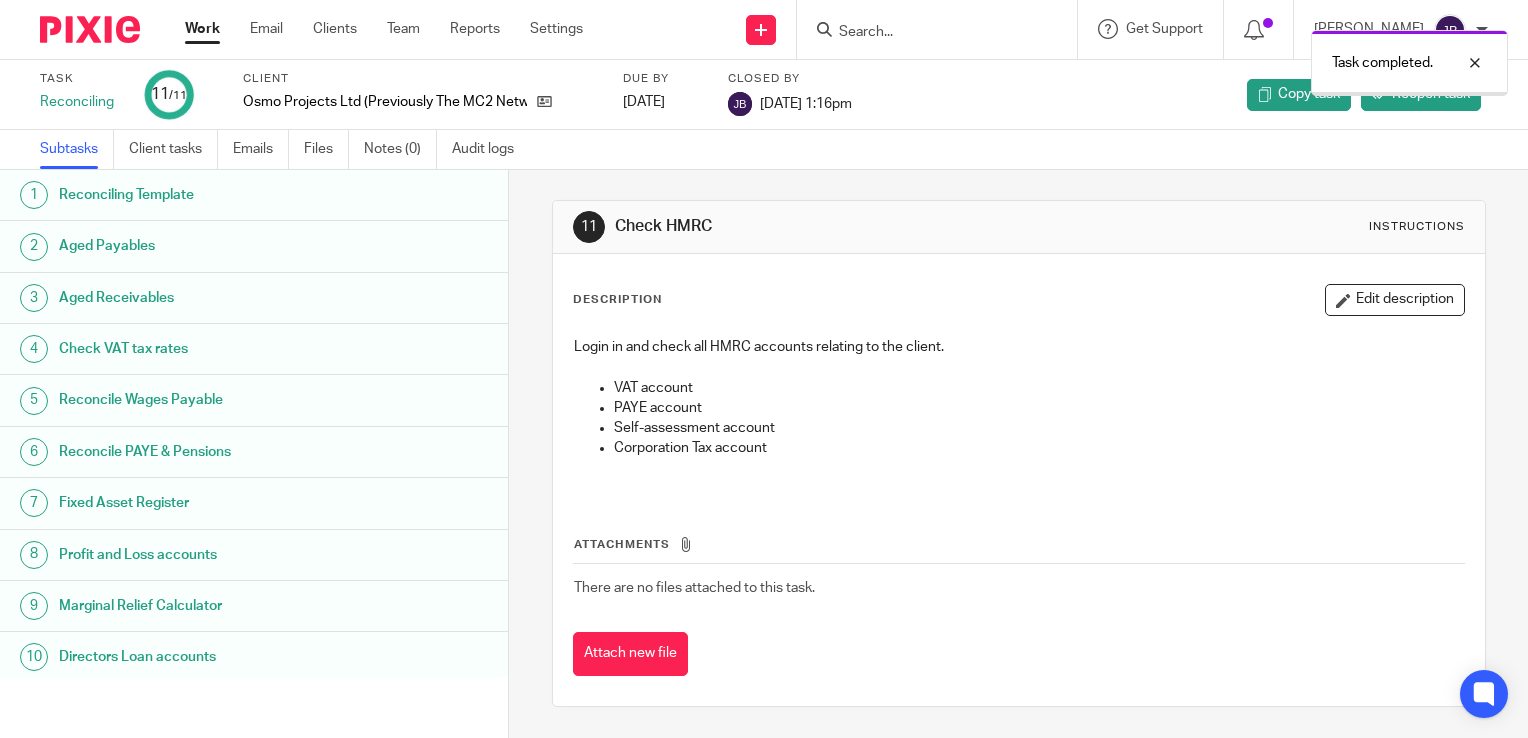 click on "Work" at bounding box center (202, 29) 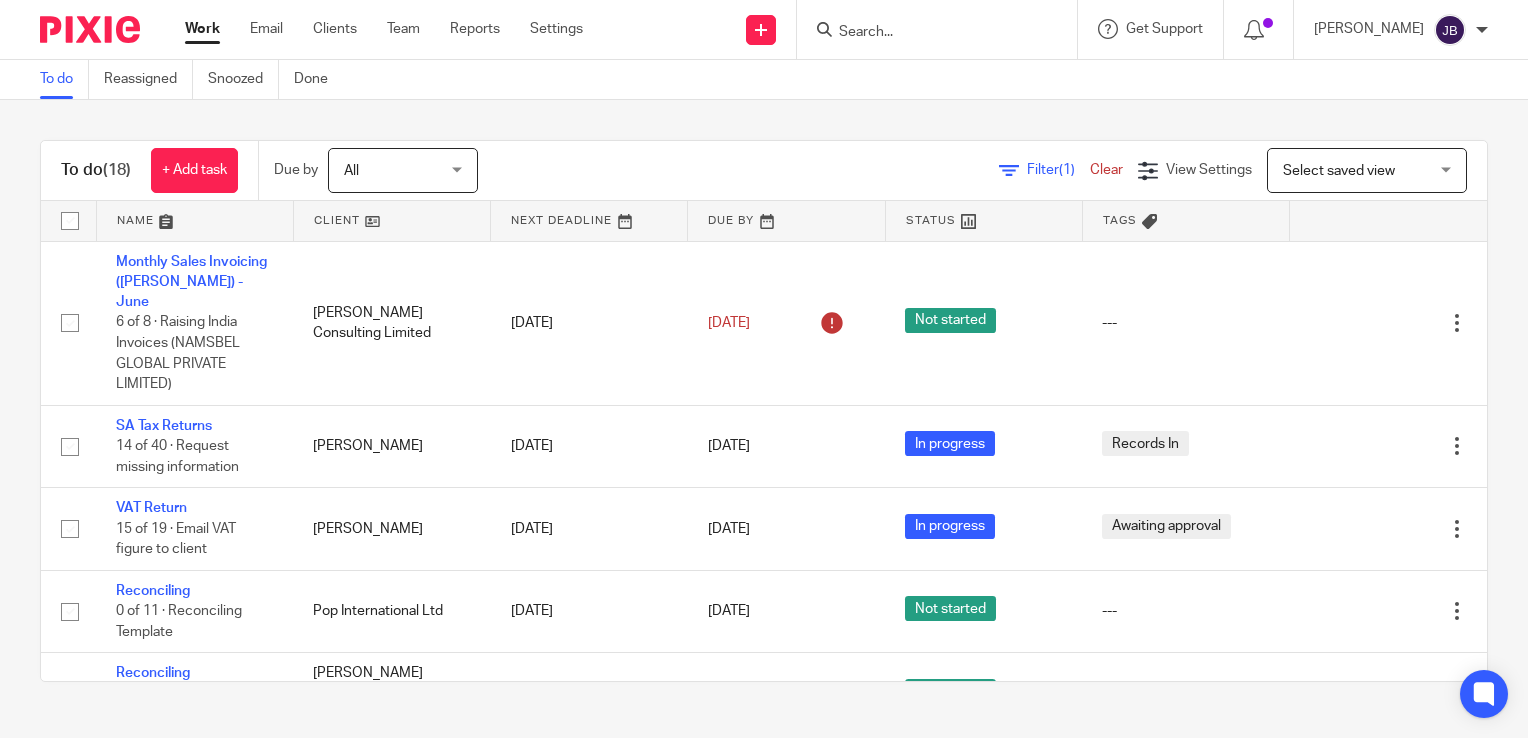 scroll, scrollTop: 0, scrollLeft: 0, axis: both 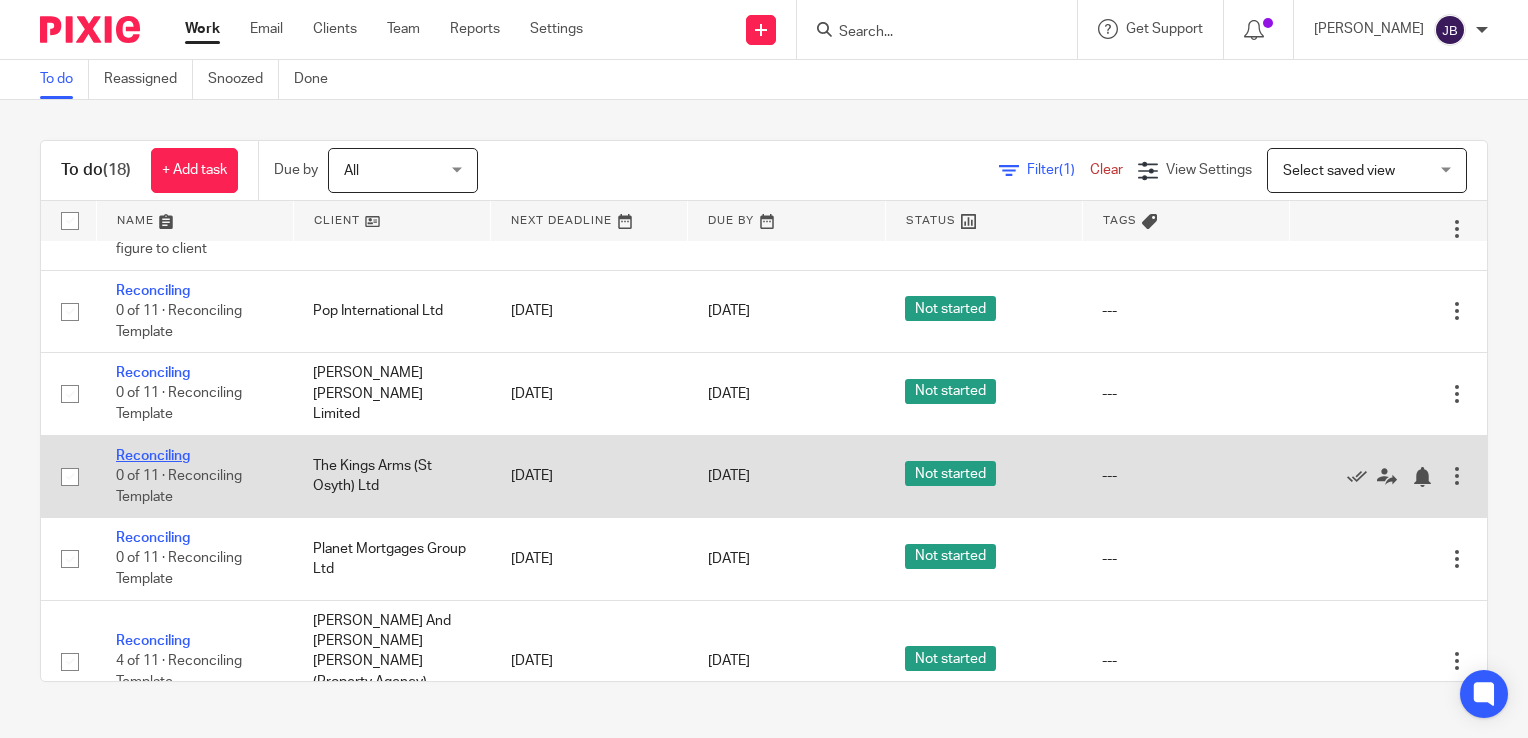 click on "Reconciling" at bounding box center (153, 456) 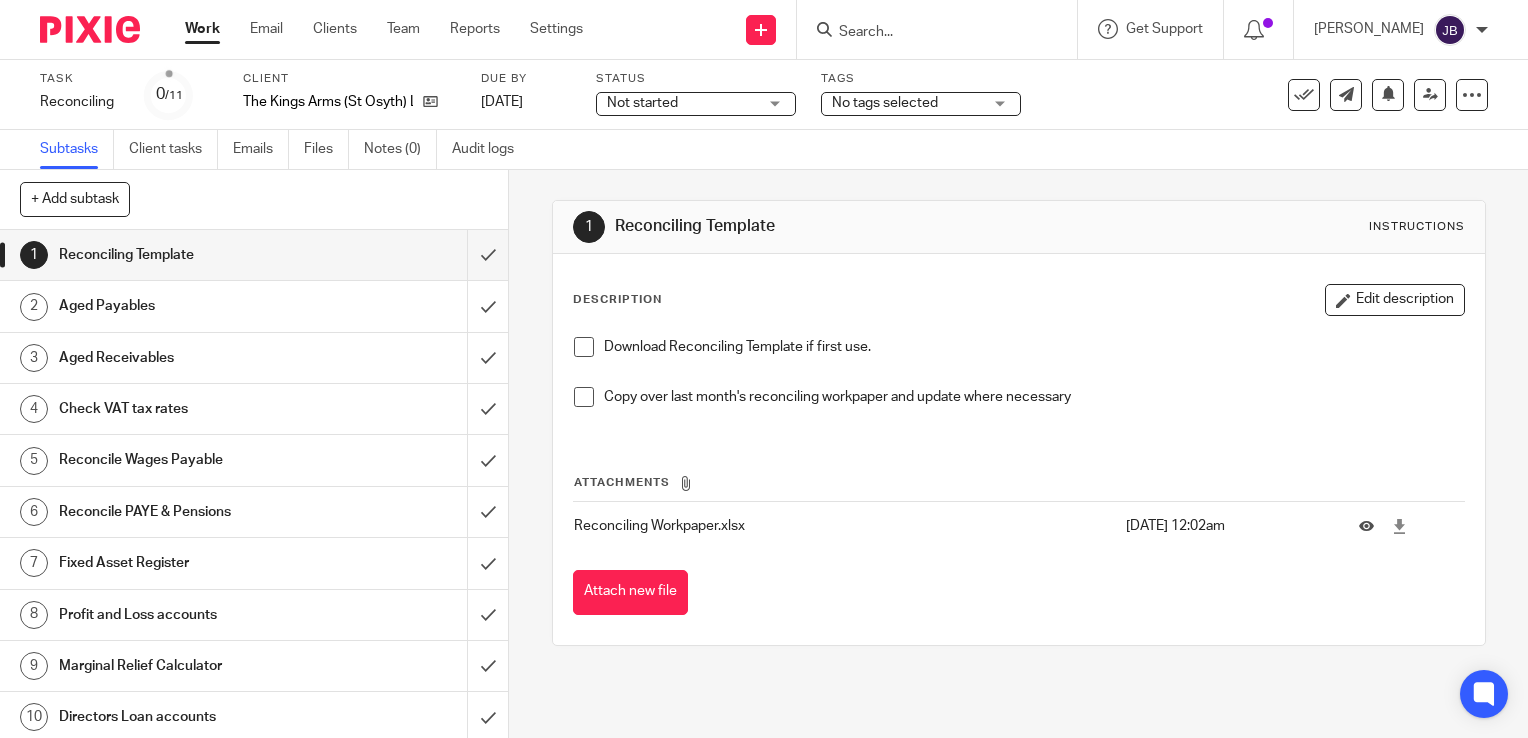 scroll, scrollTop: 0, scrollLeft: 0, axis: both 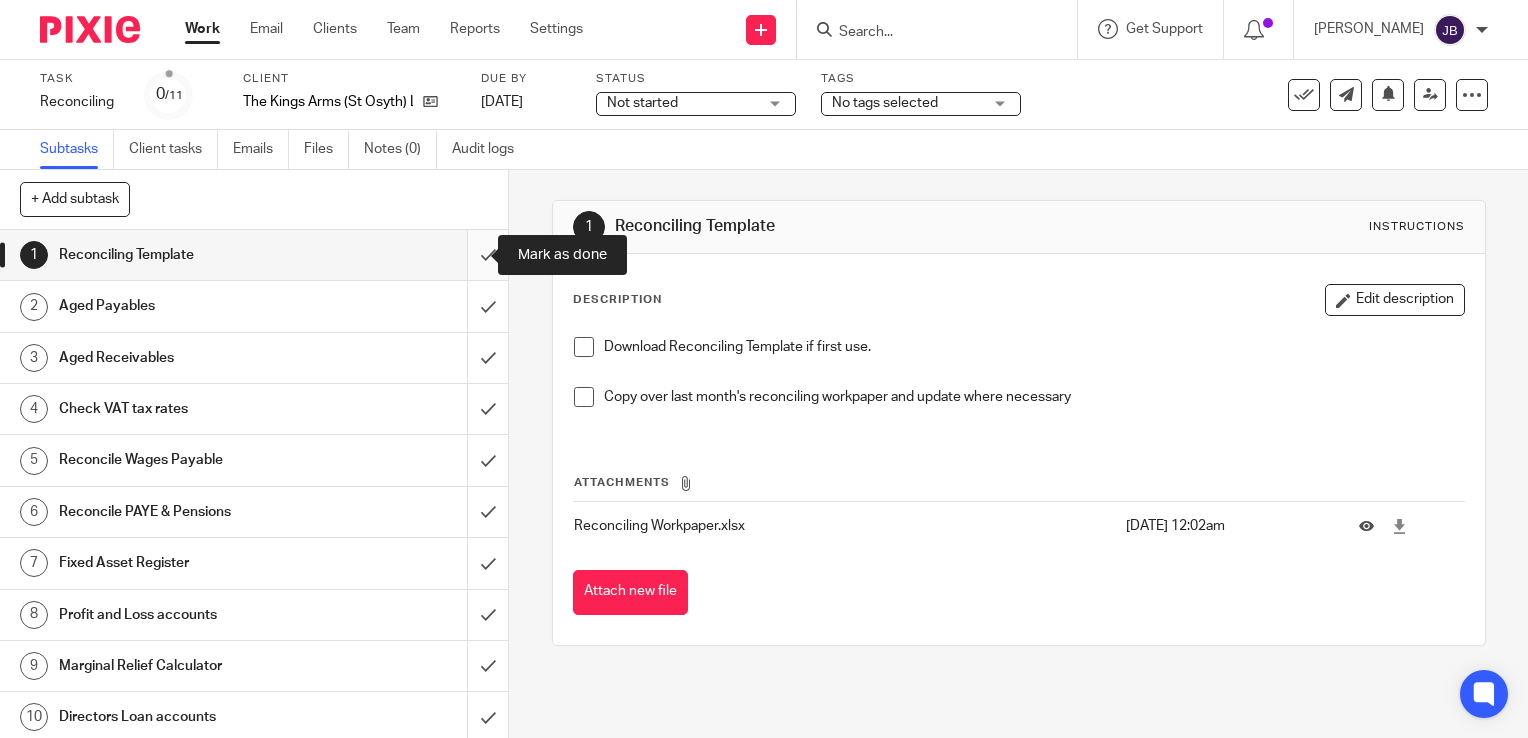 drag, startPoint x: 471, startPoint y: 252, endPoint x: 467, endPoint y: 276, distance: 24.33105 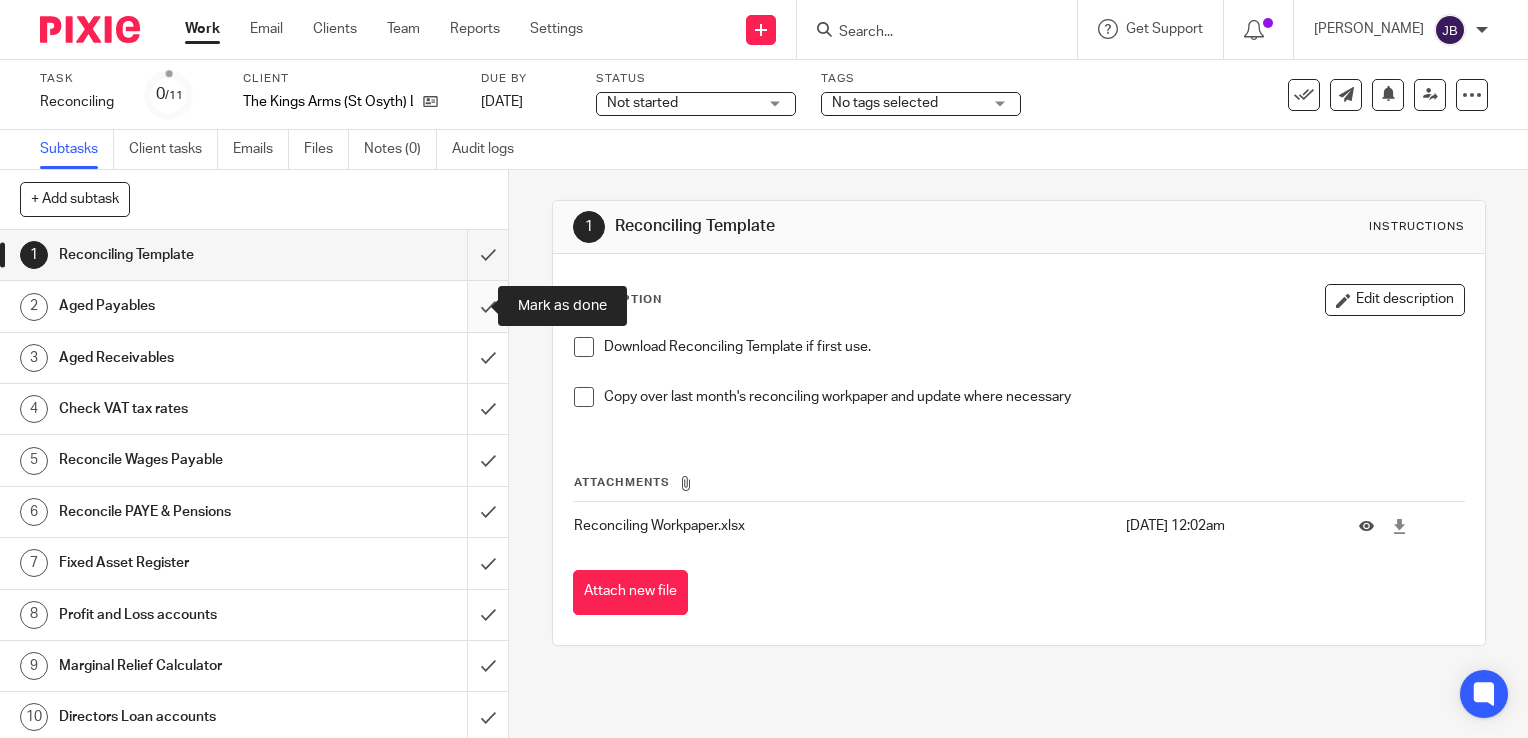 click at bounding box center (254, 306) 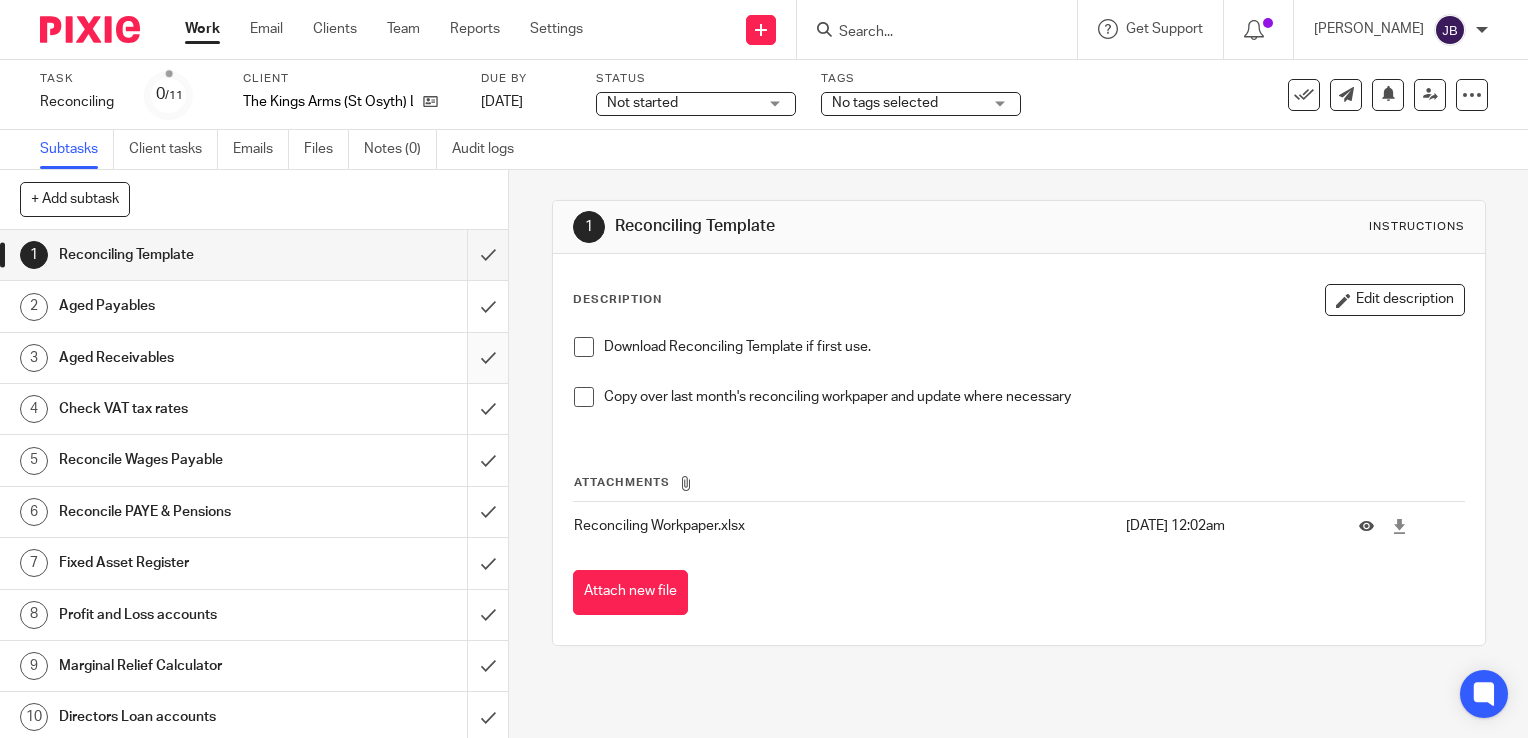 click at bounding box center (254, 358) 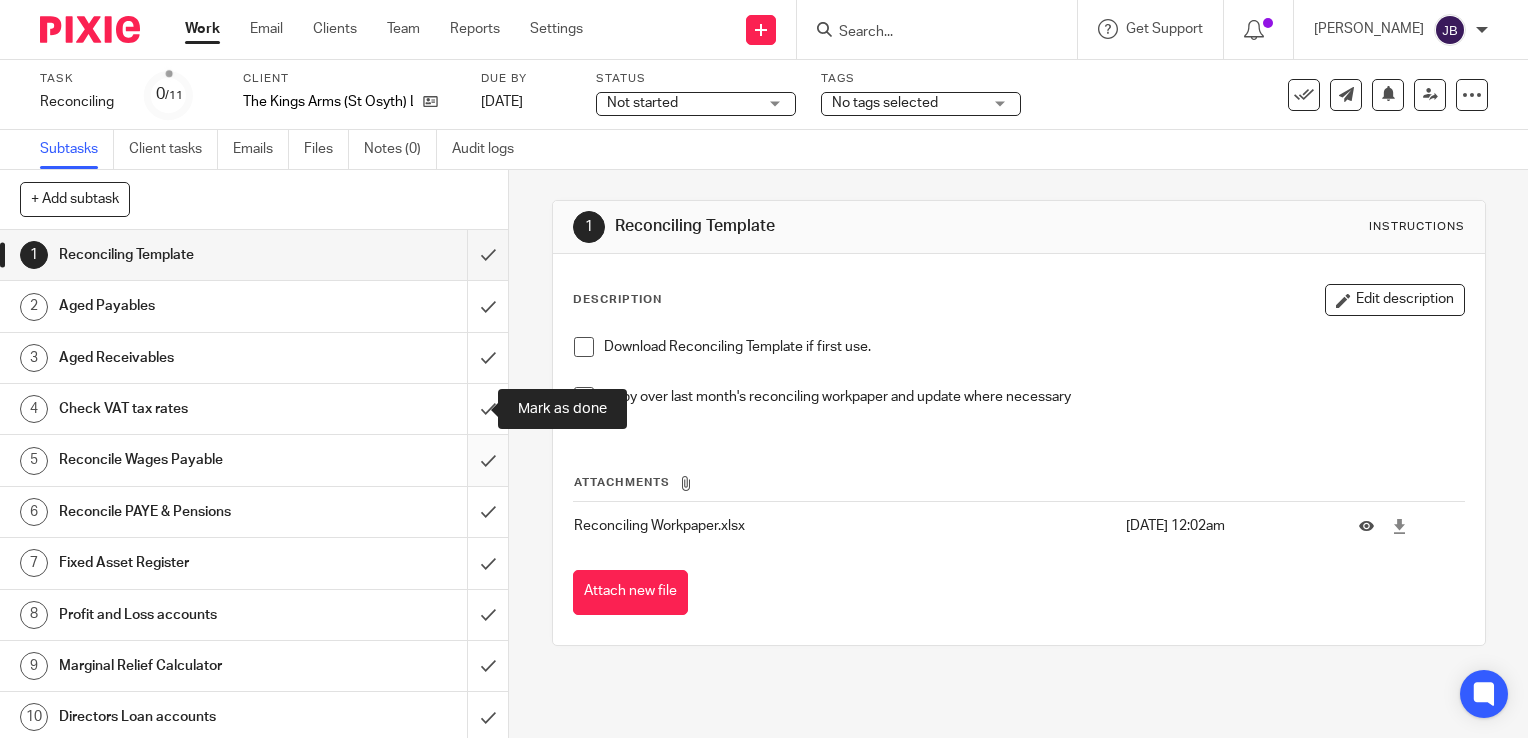 drag, startPoint x: 468, startPoint y: 400, endPoint x: 465, endPoint y: 445, distance: 45.099888 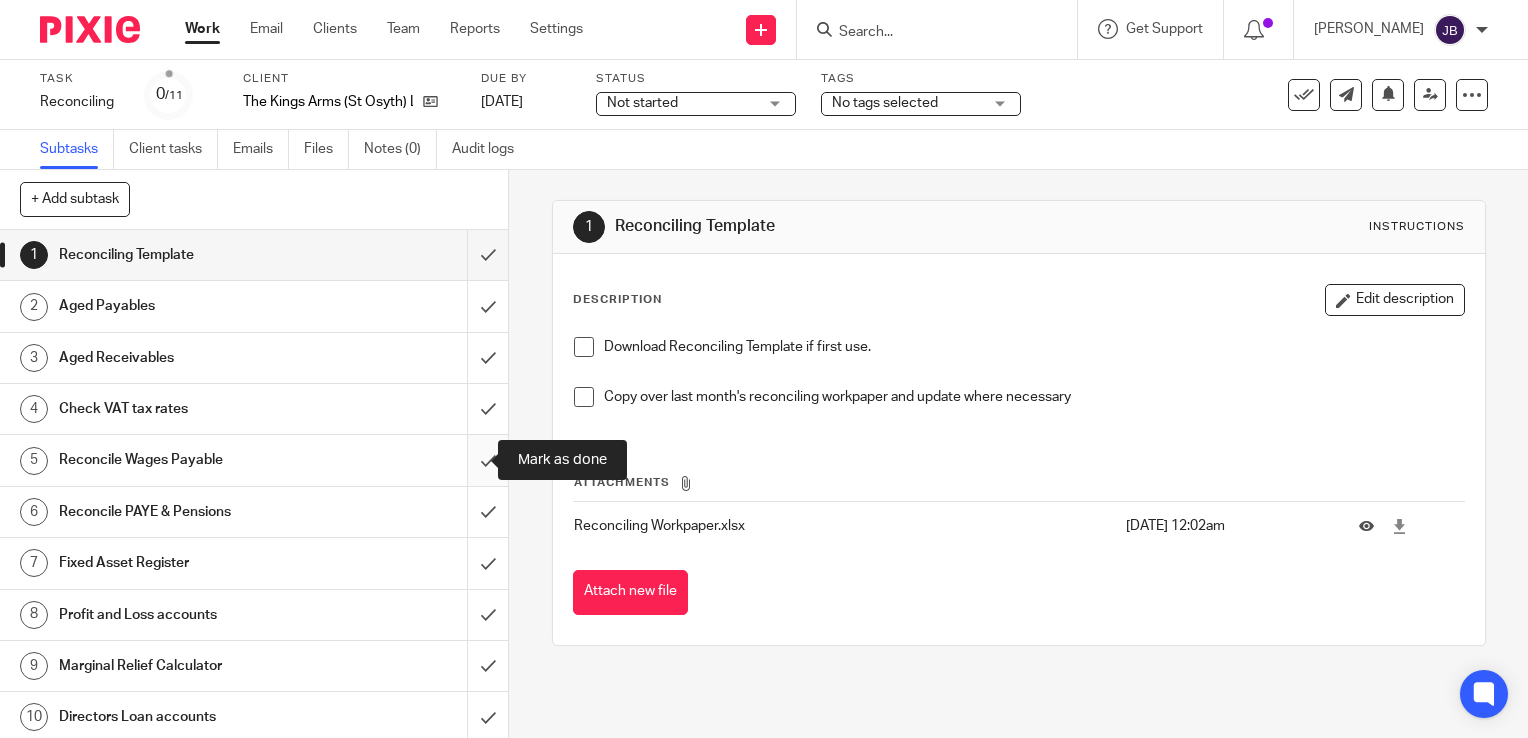 click at bounding box center [254, 460] 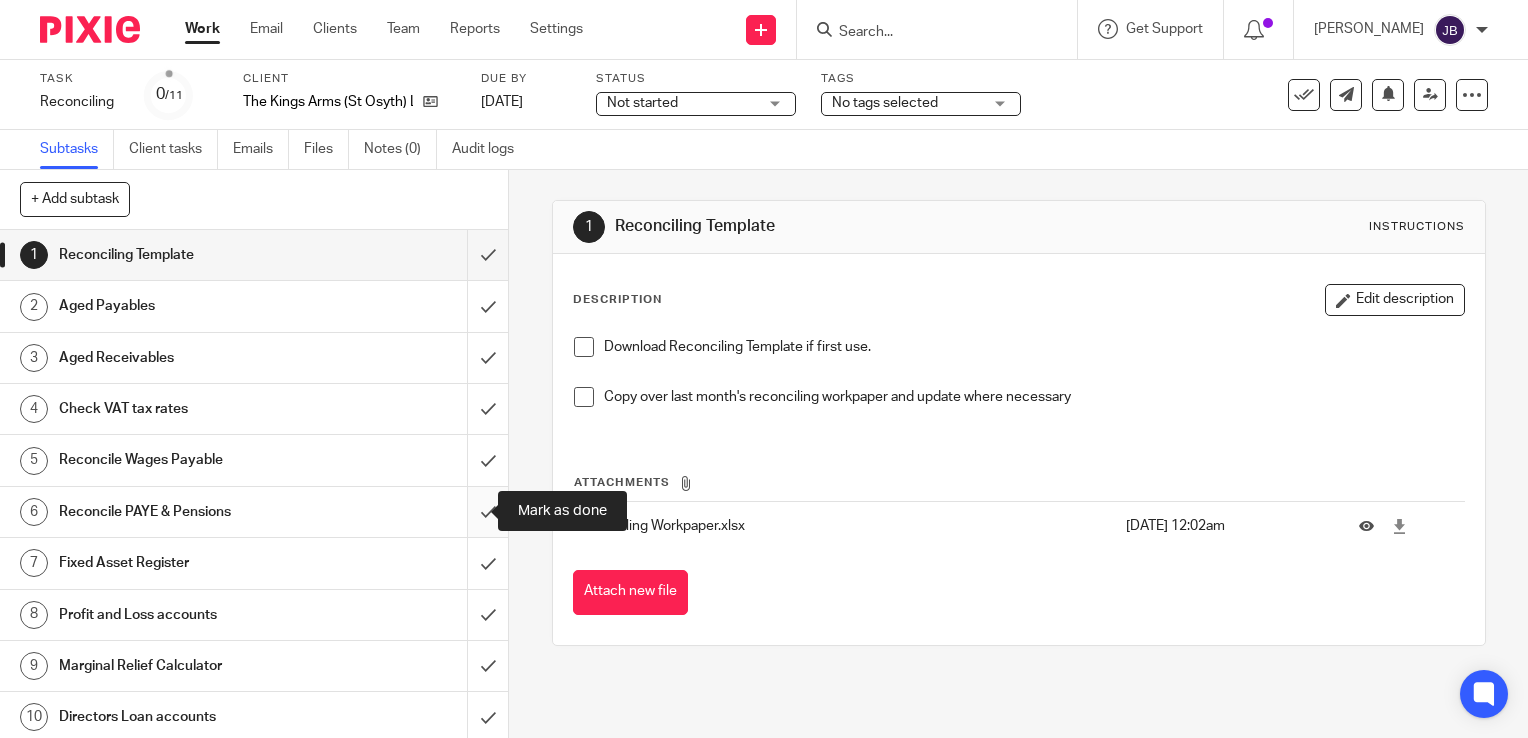 click at bounding box center (254, 512) 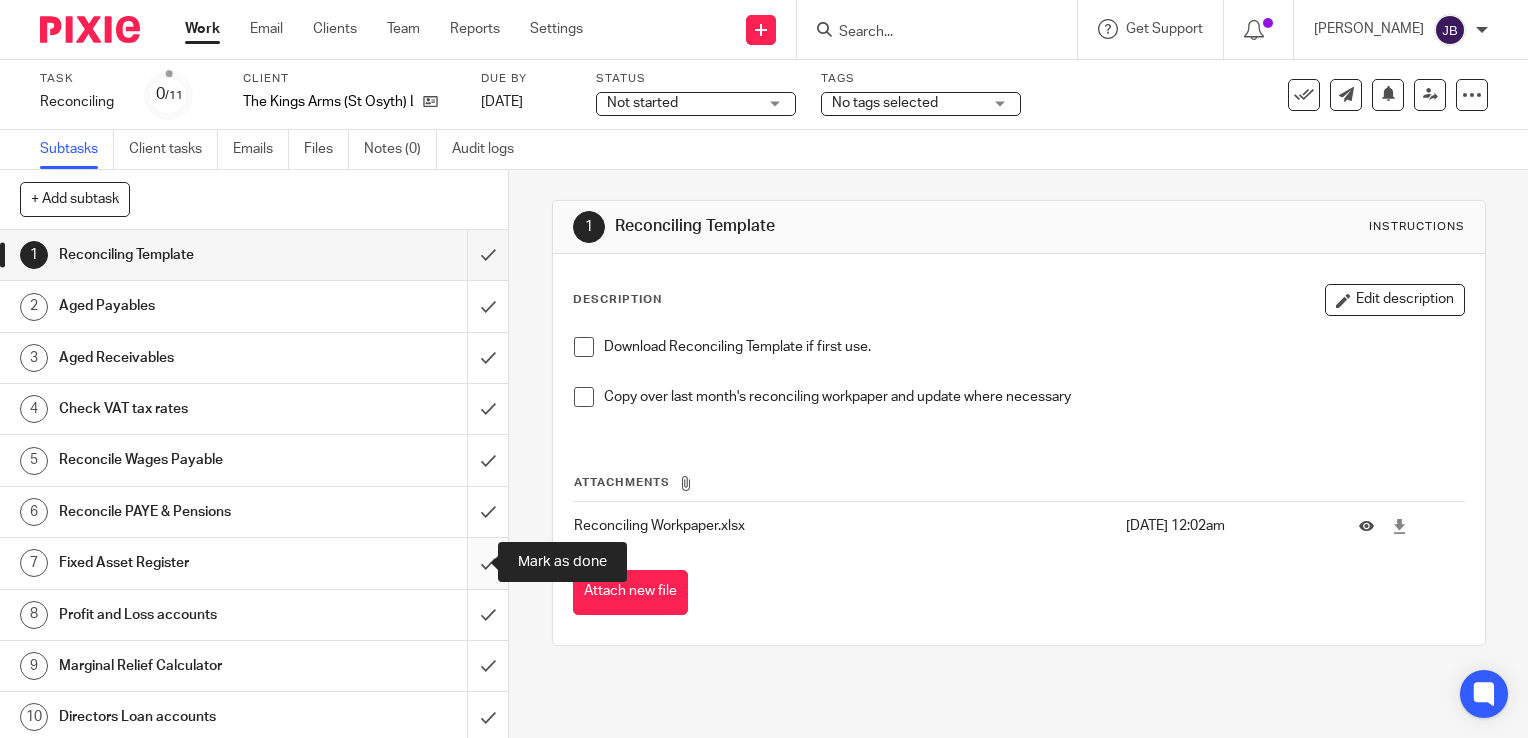 click at bounding box center [254, 563] 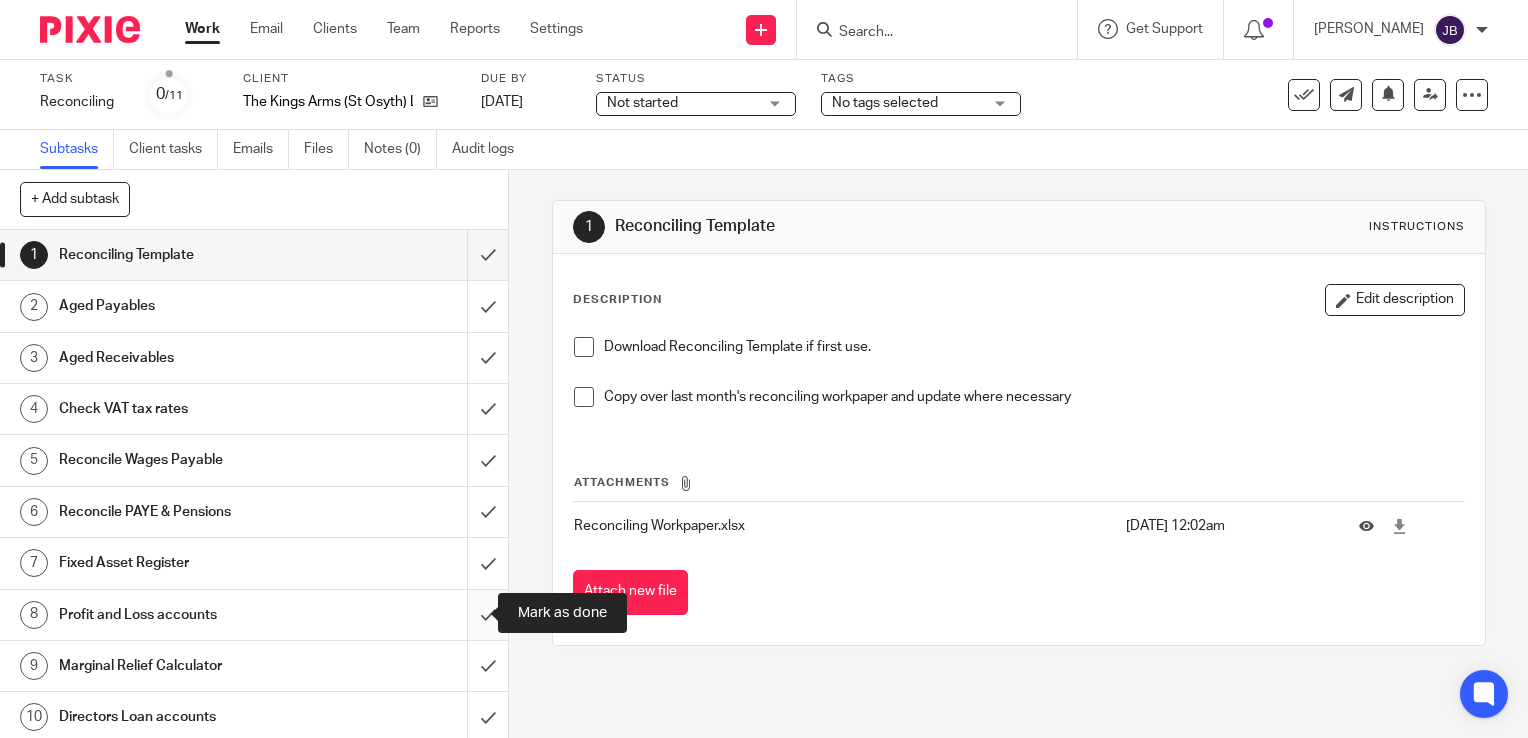 click at bounding box center [254, 615] 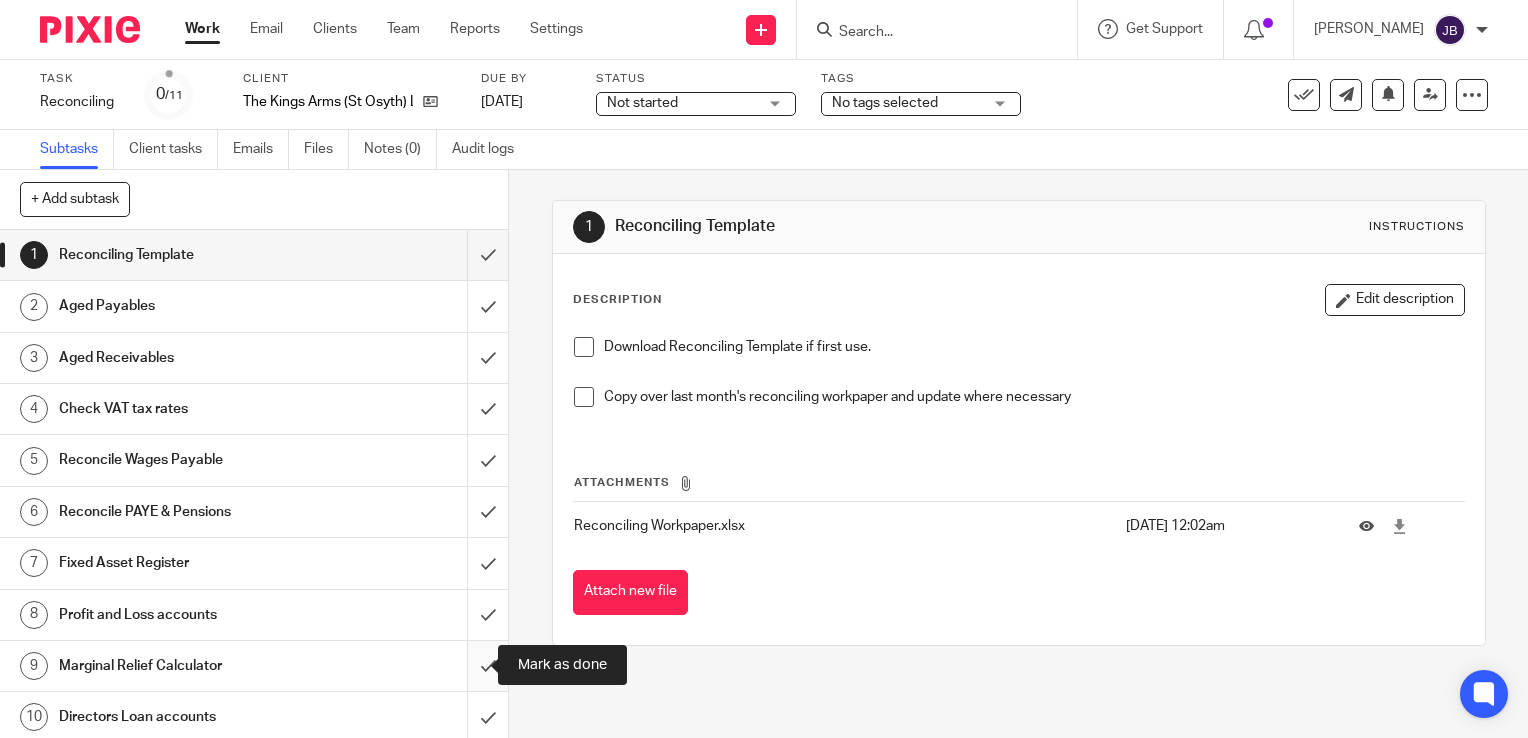 click at bounding box center [254, 666] 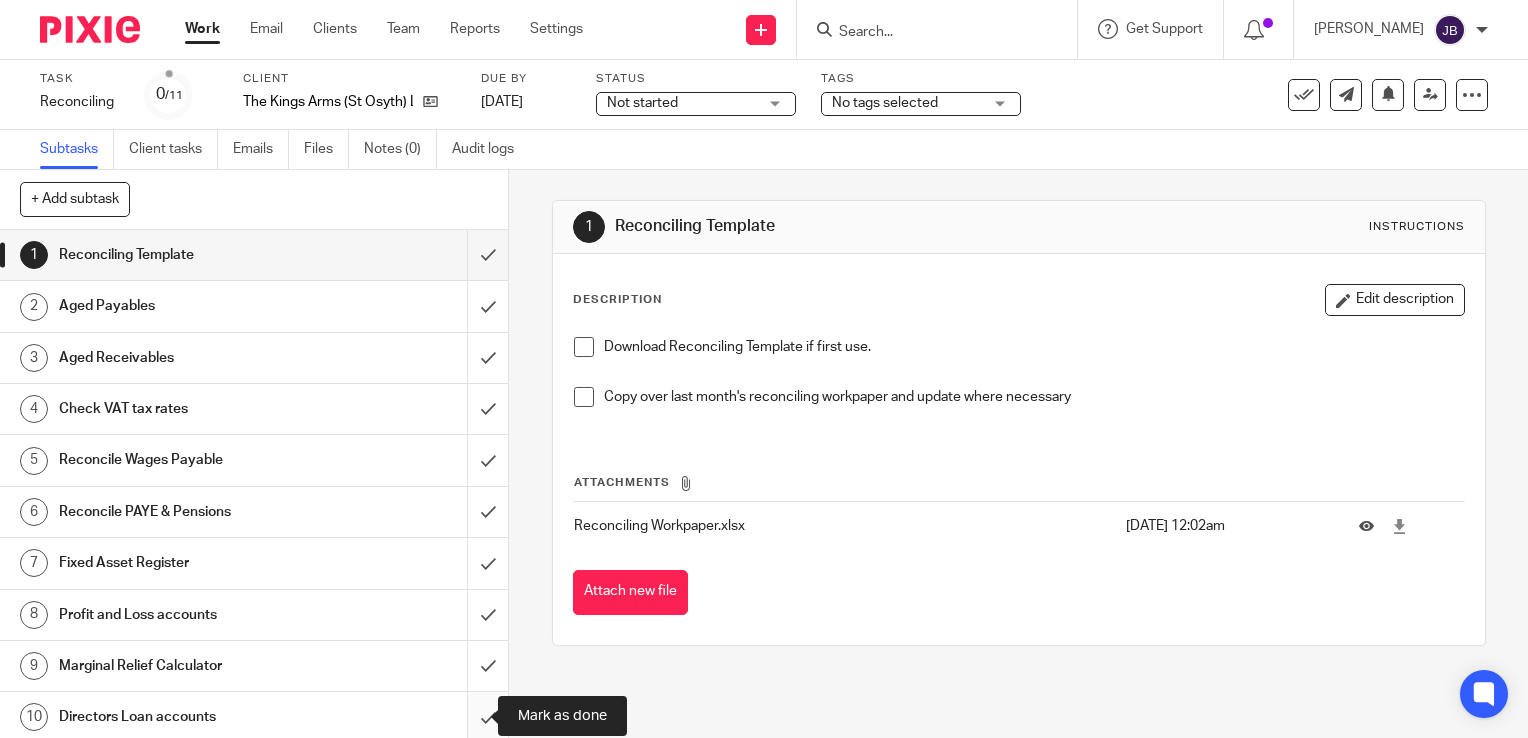click at bounding box center [254, 717] 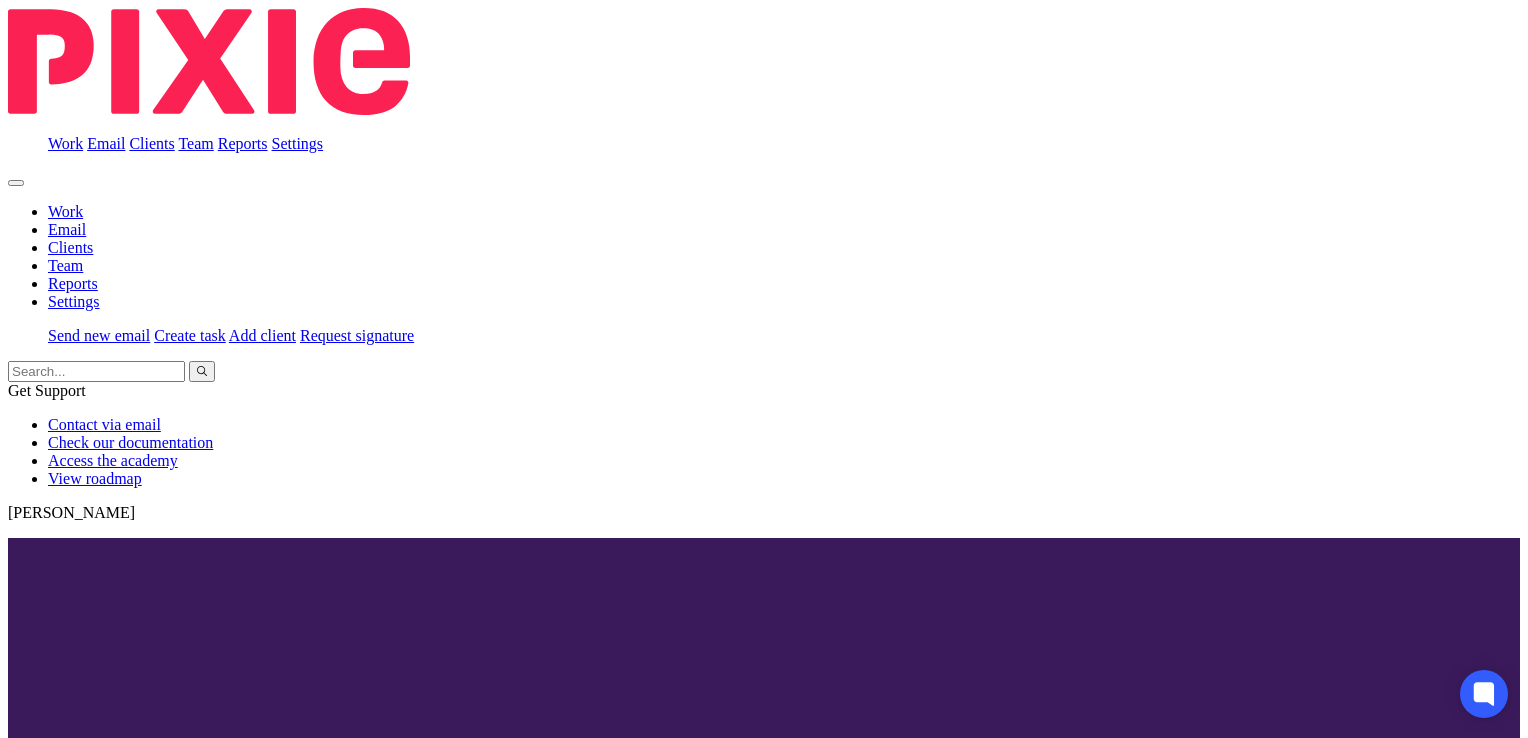 scroll, scrollTop: 0, scrollLeft: 0, axis: both 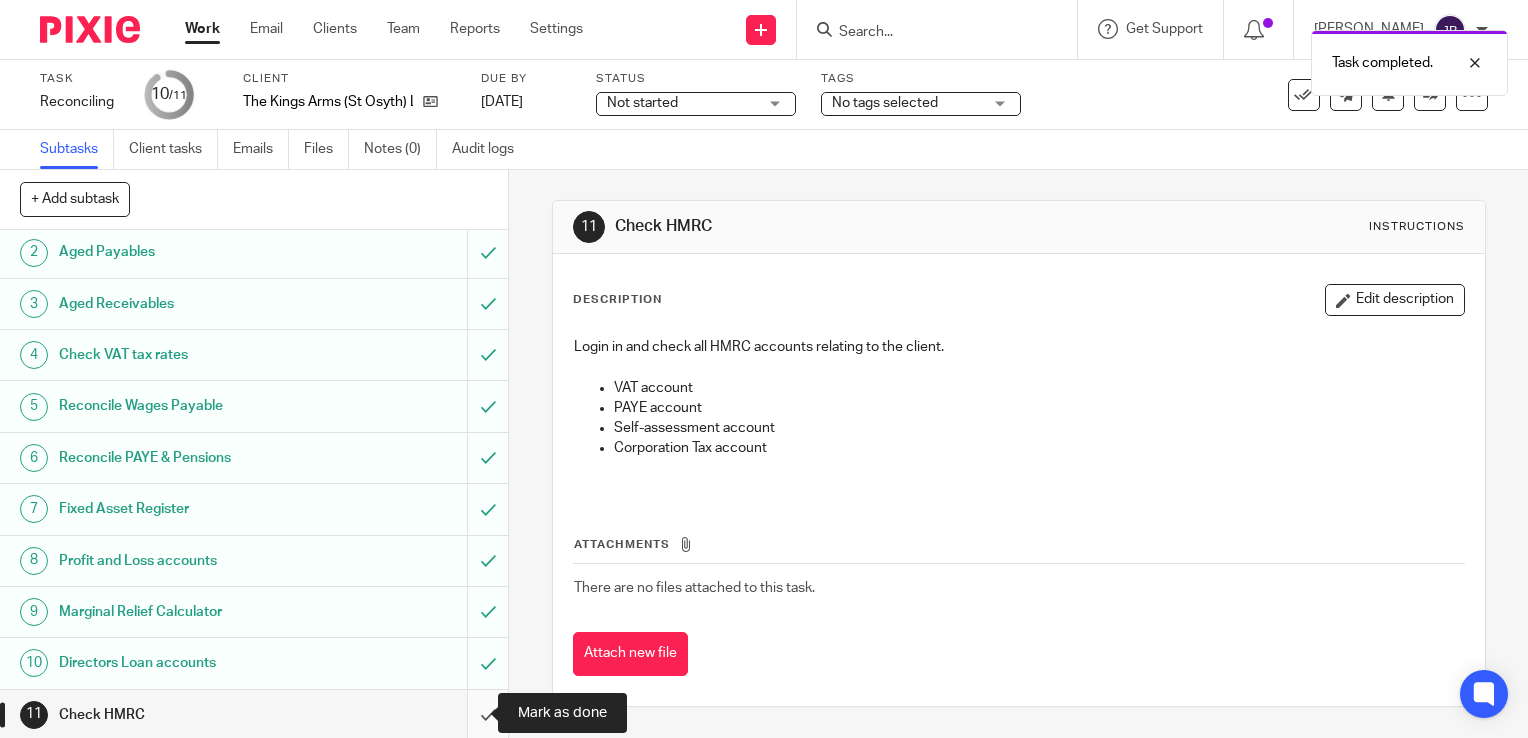 click at bounding box center (254, 715) 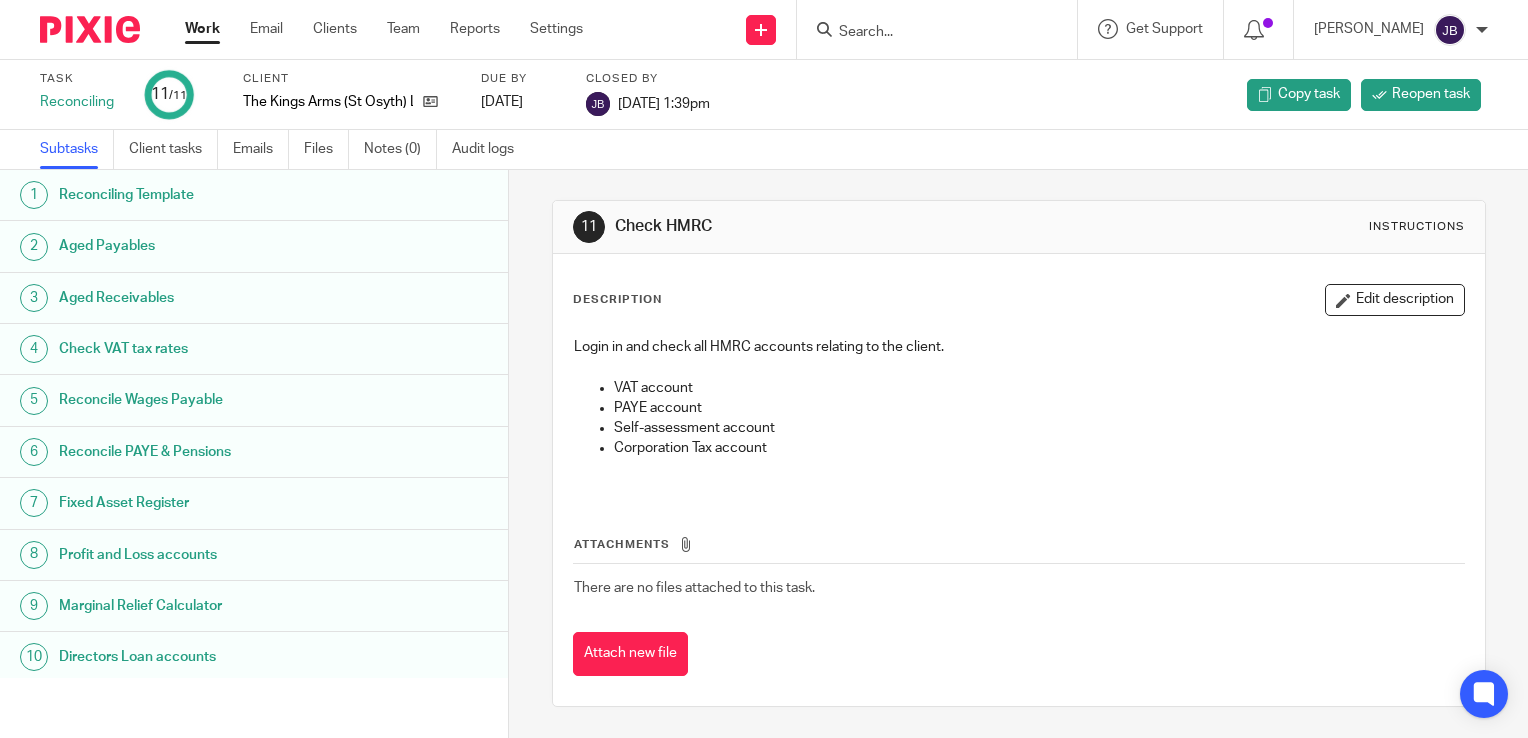 scroll, scrollTop: 0, scrollLeft: 0, axis: both 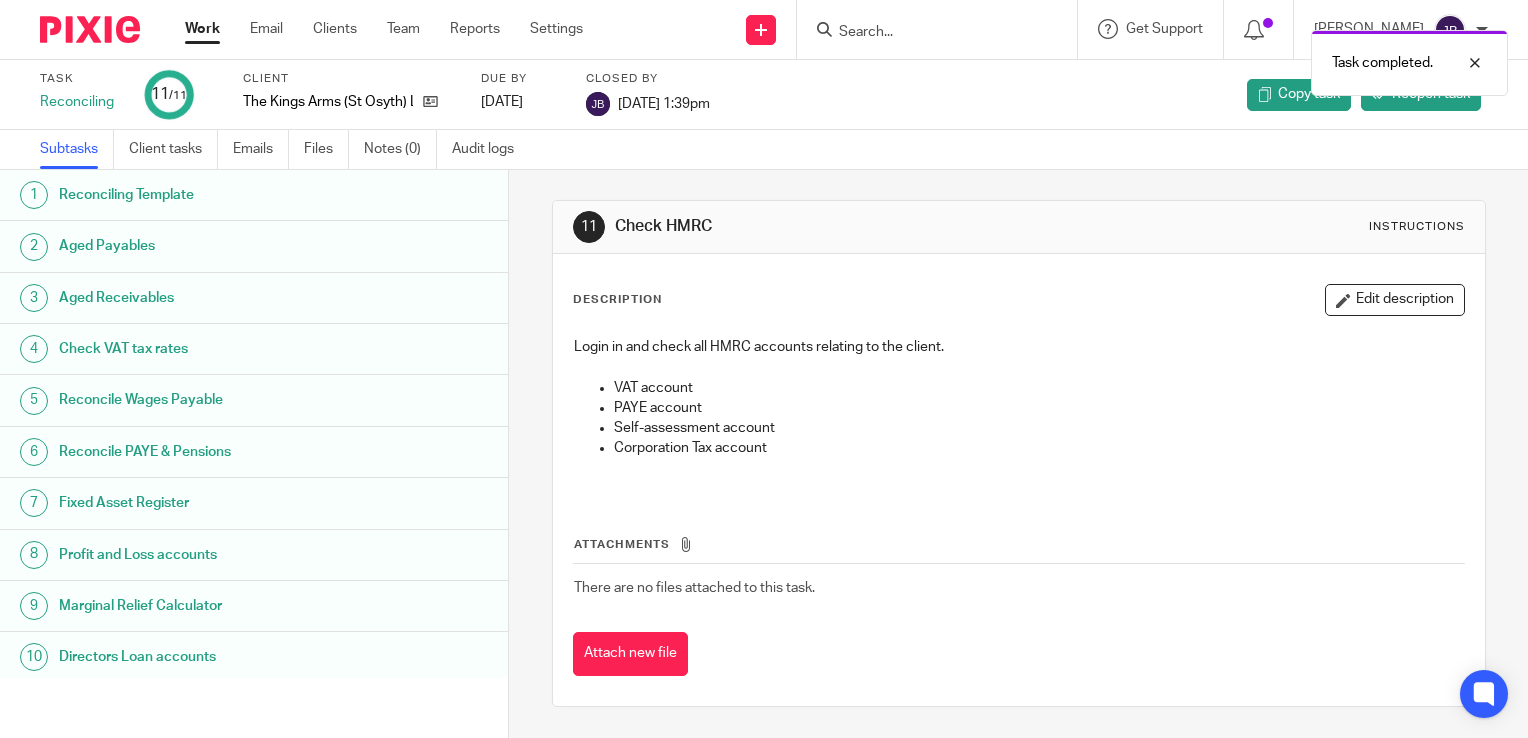 click on "Work" at bounding box center [202, 29] 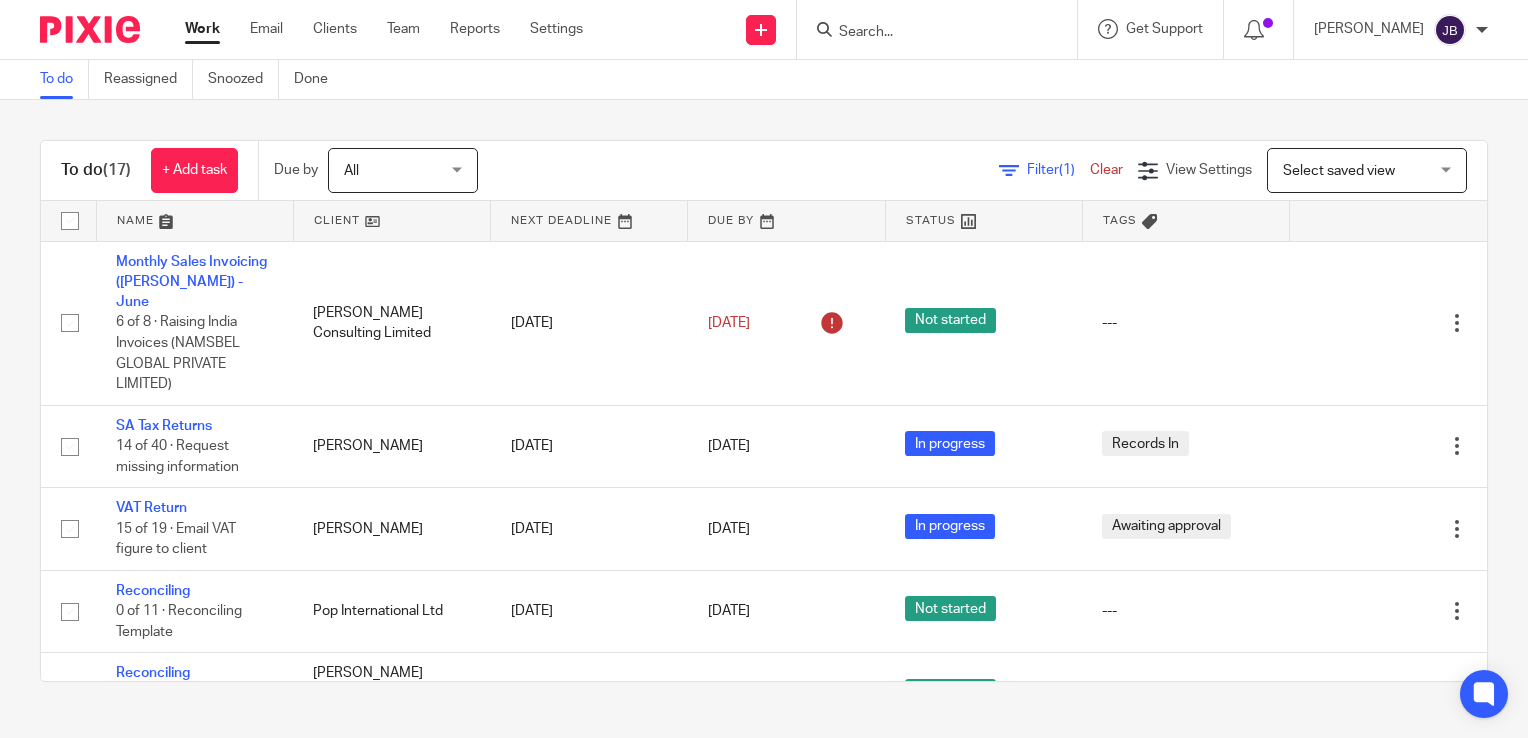 scroll, scrollTop: 0, scrollLeft: 0, axis: both 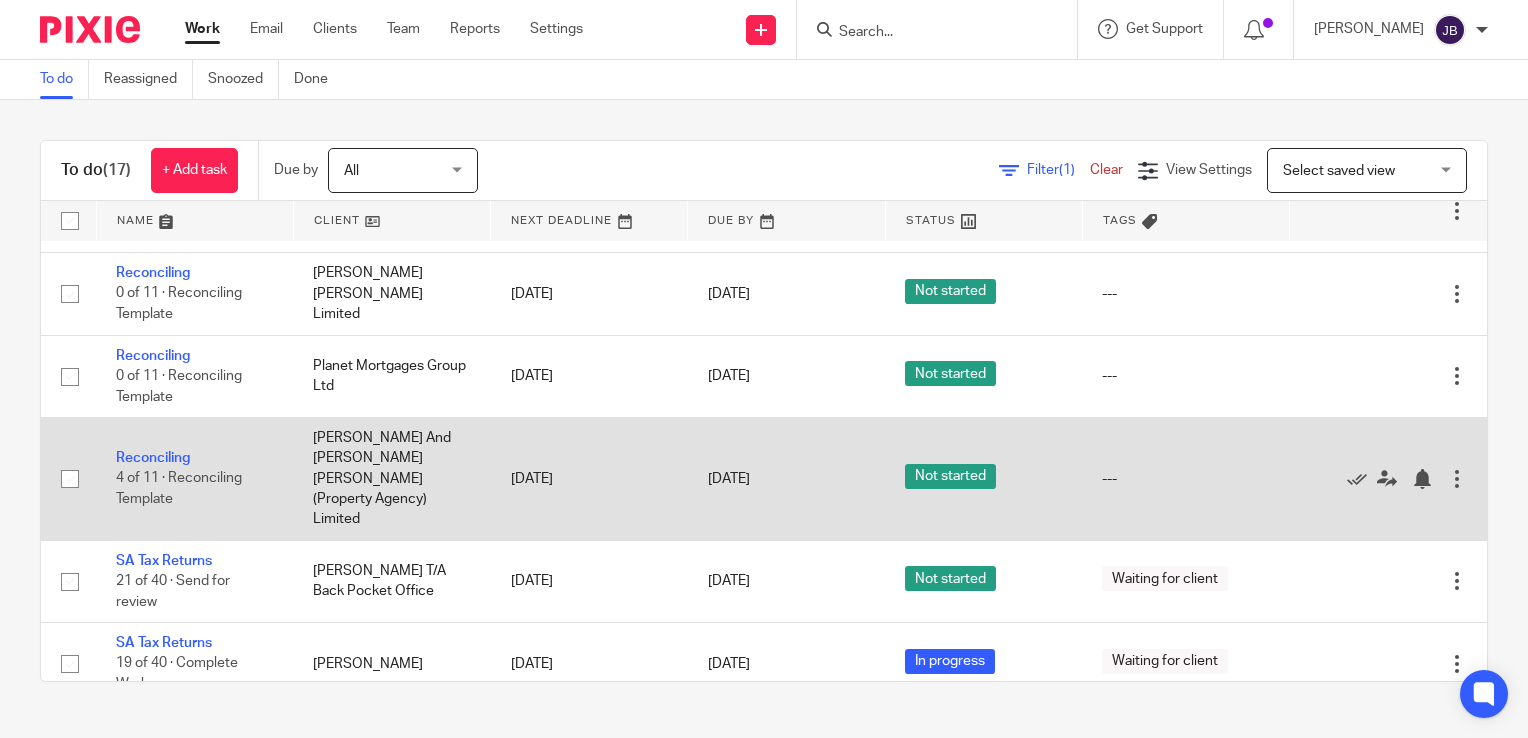 click on "Reconciling
4
of
11 ·
Reconciling Template" at bounding box center [194, 479] 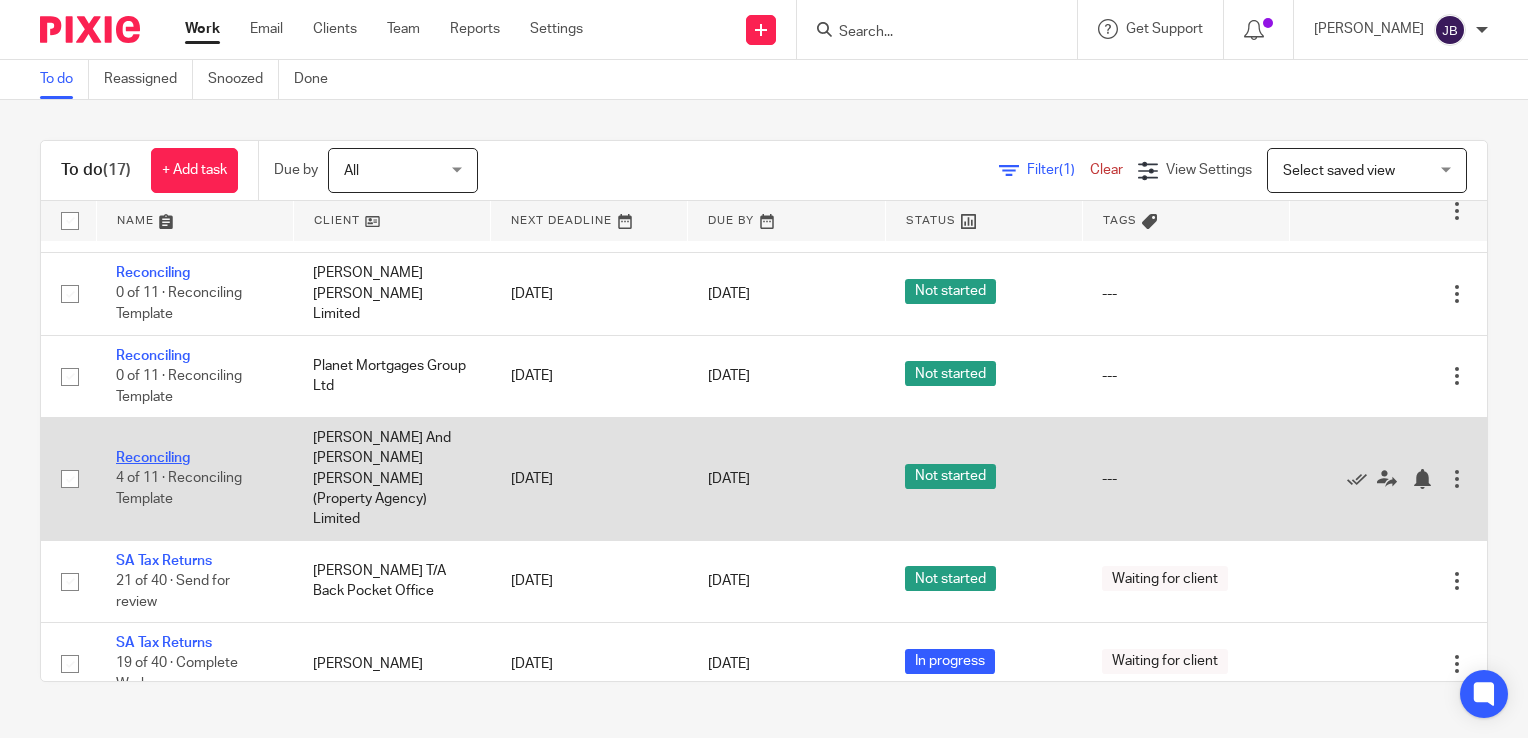 click on "Reconciling" at bounding box center (153, 458) 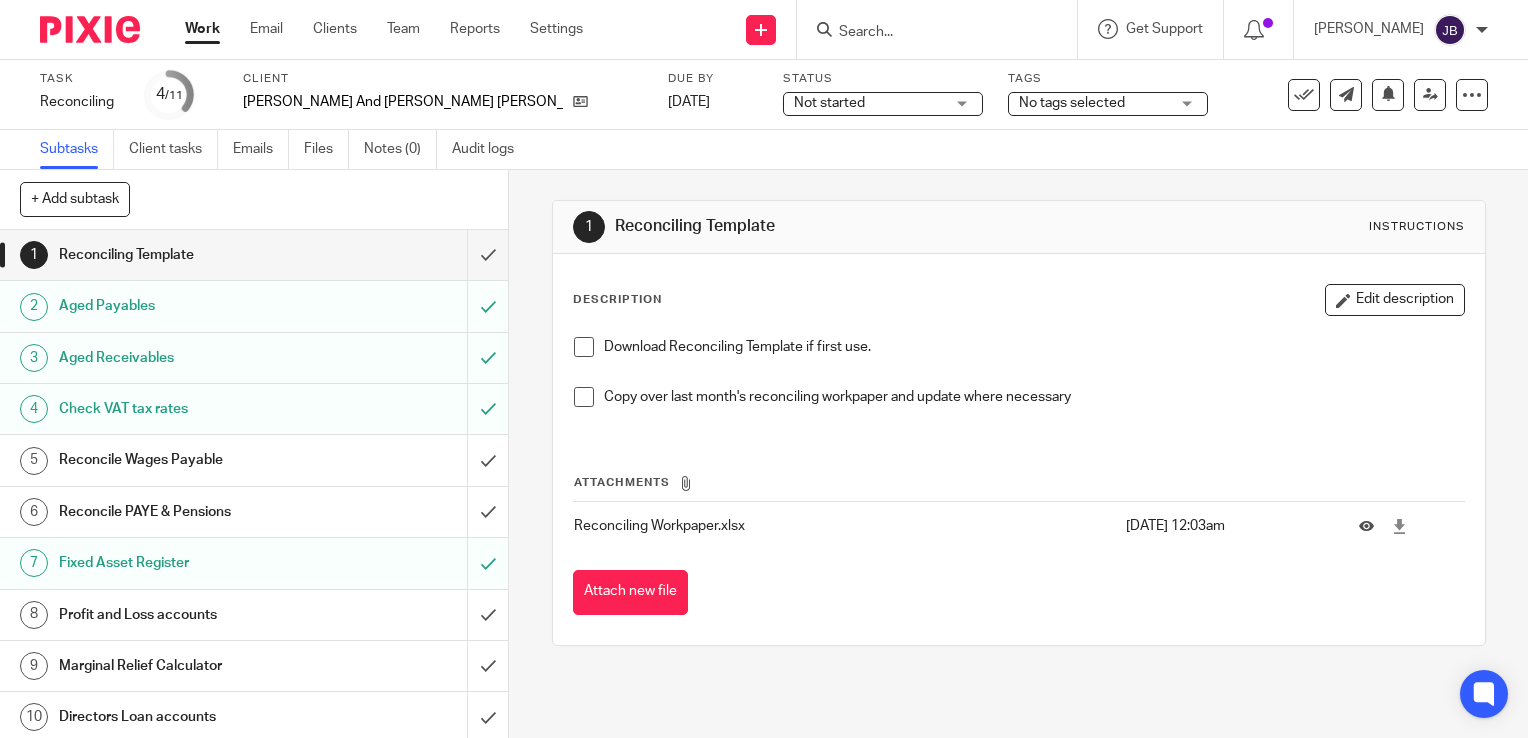 scroll, scrollTop: 0, scrollLeft: 0, axis: both 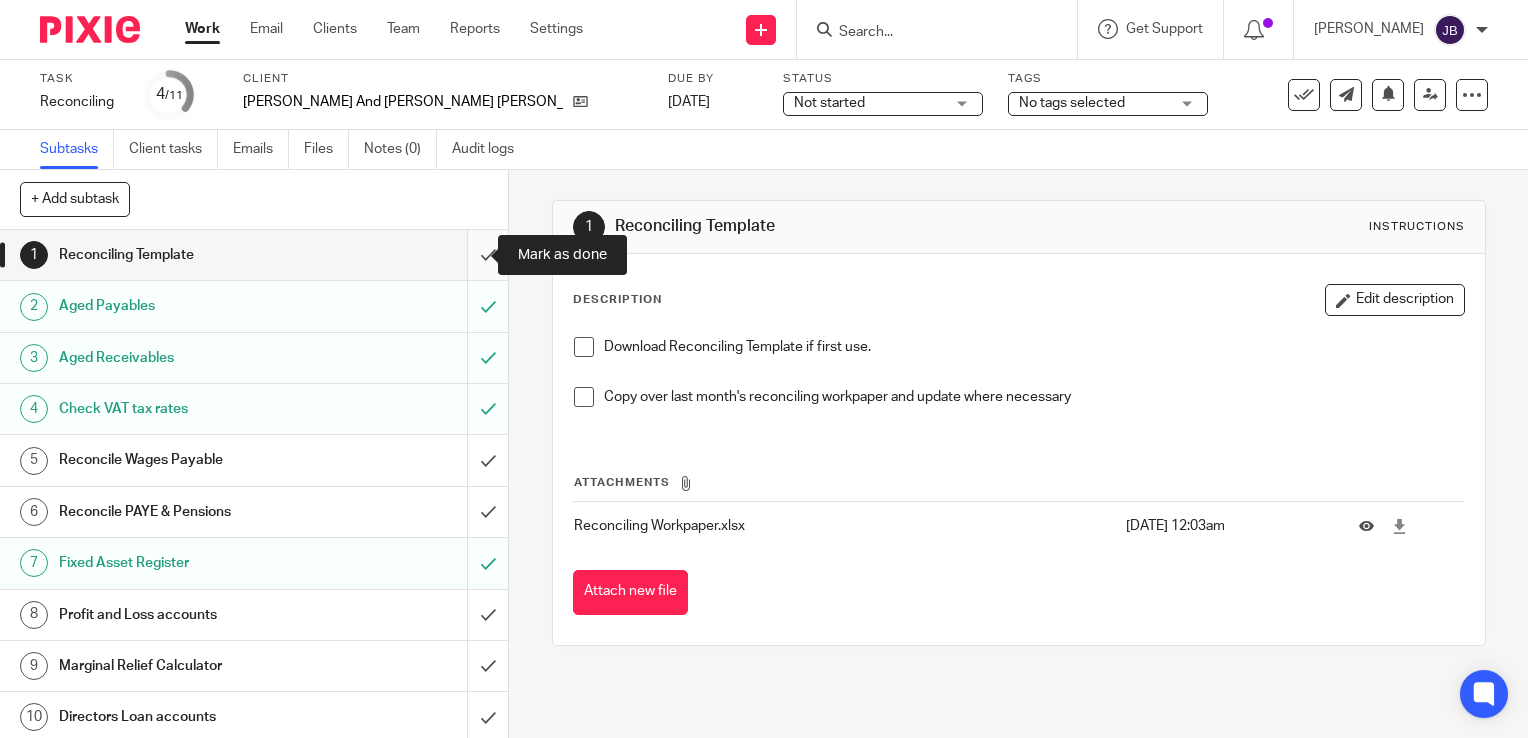 click at bounding box center (254, 255) 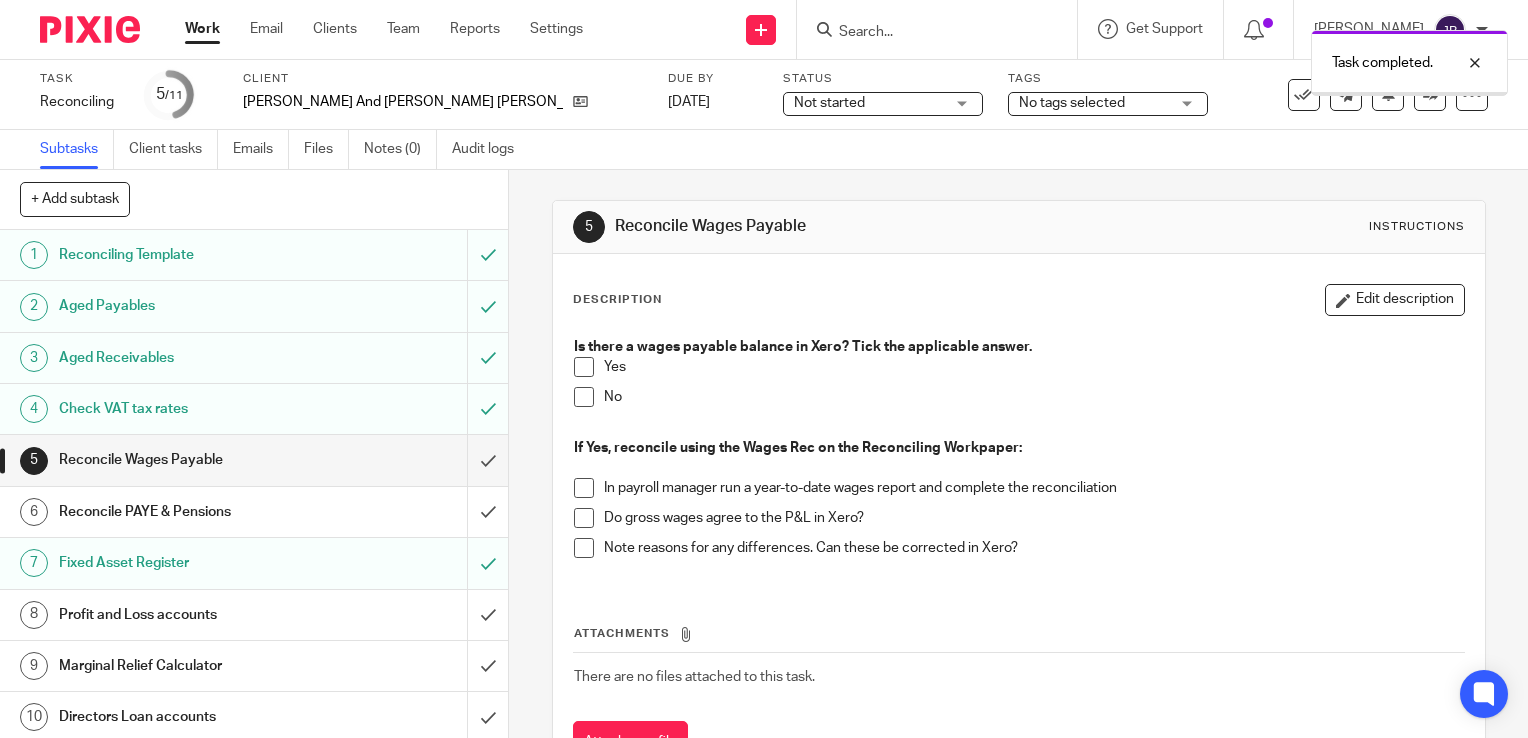 scroll, scrollTop: 0, scrollLeft: 0, axis: both 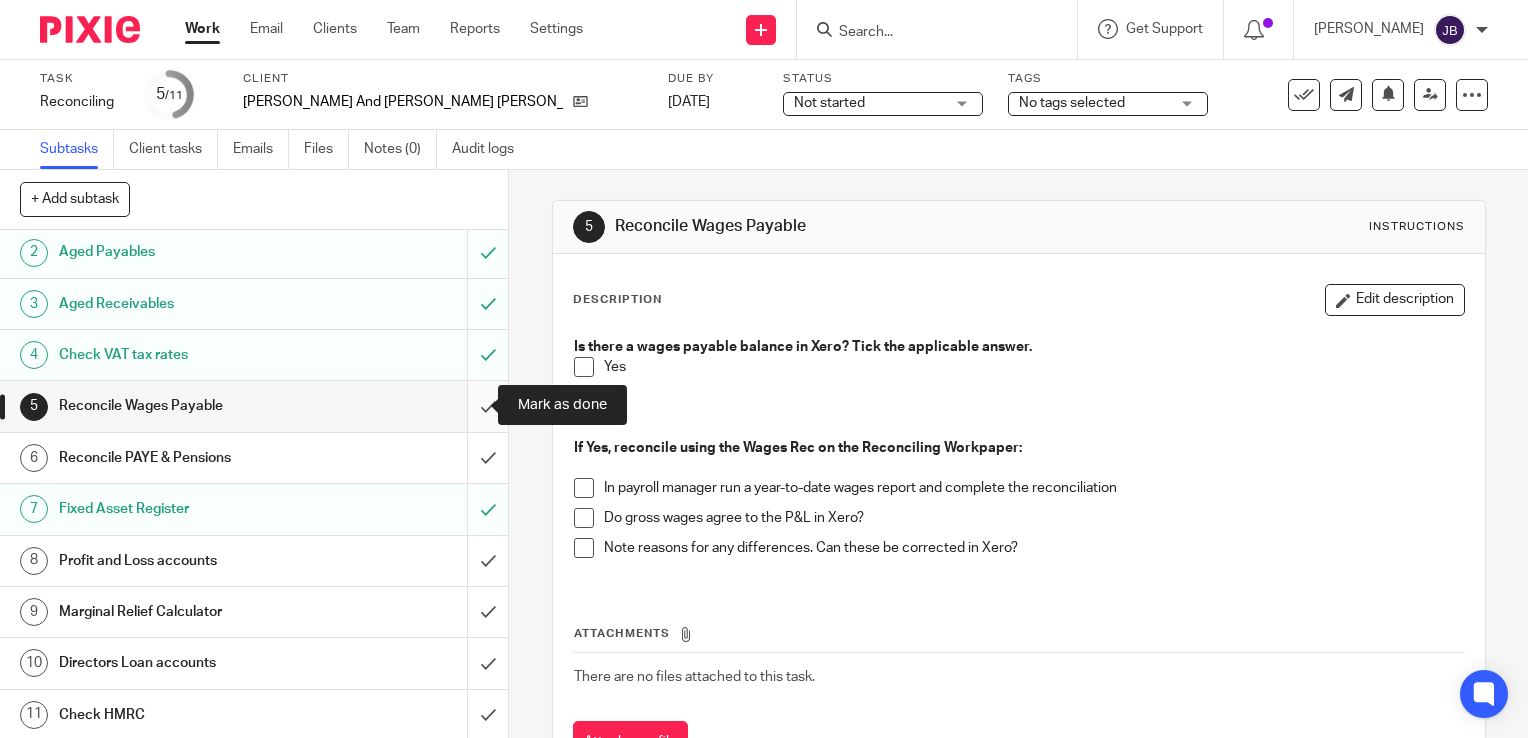 drag, startPoint x: 463, startPoint y: 403, endPoint x: 460, endPoint y: 446, distance: 43.104523 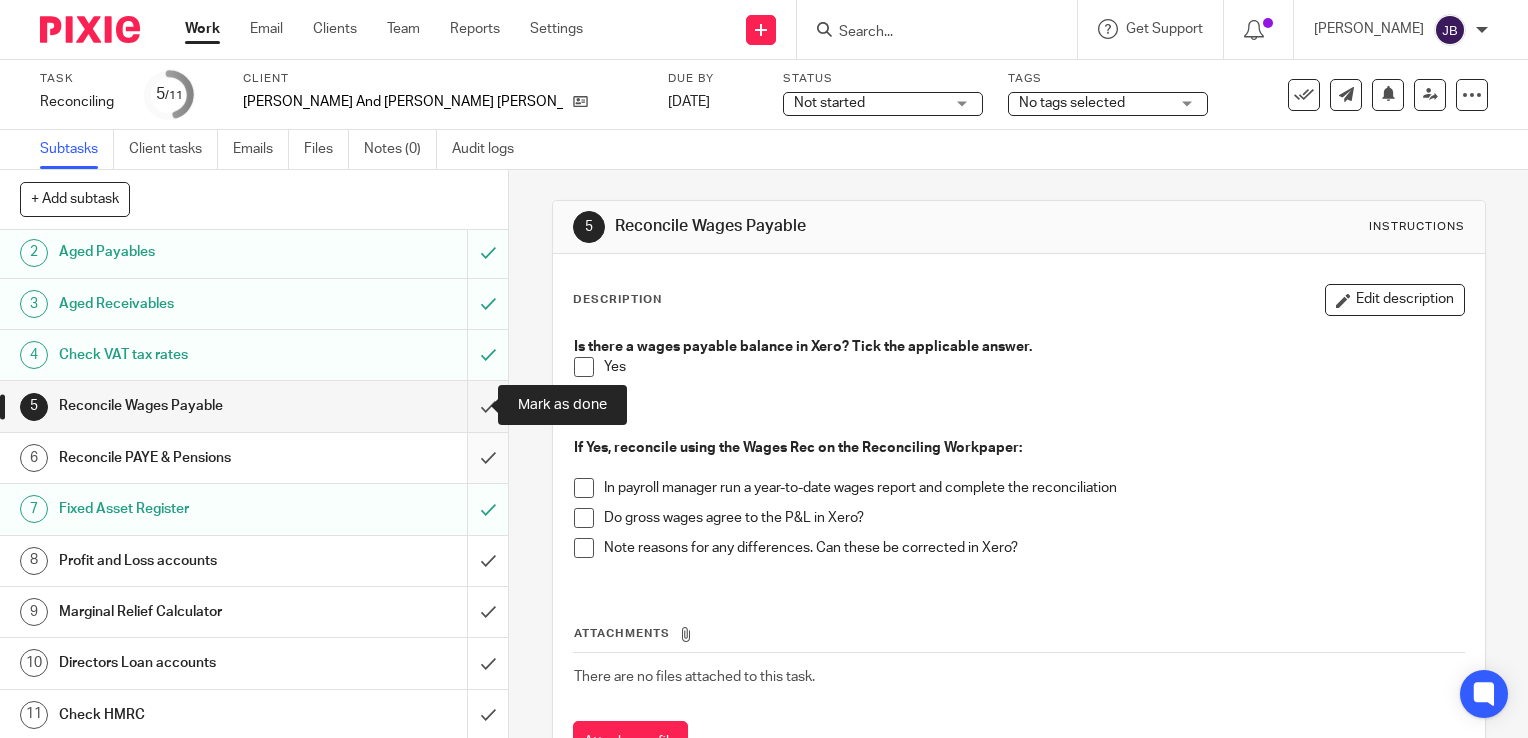 click at bounding box center (254, 406) 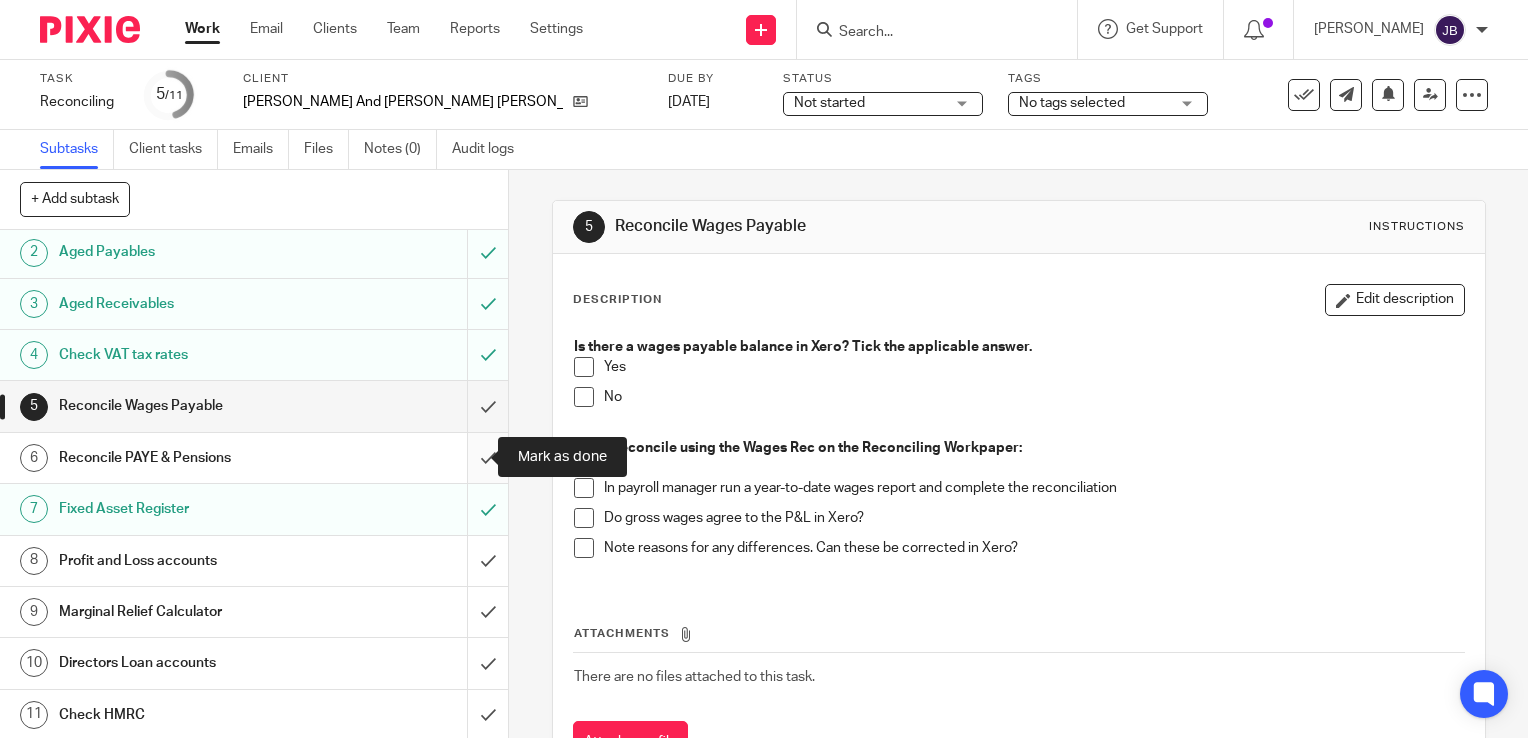 drag, startPoint x: 460, startPoint y: 446, endPoint x: 464, endPoint y: 469, distance: 23.345236 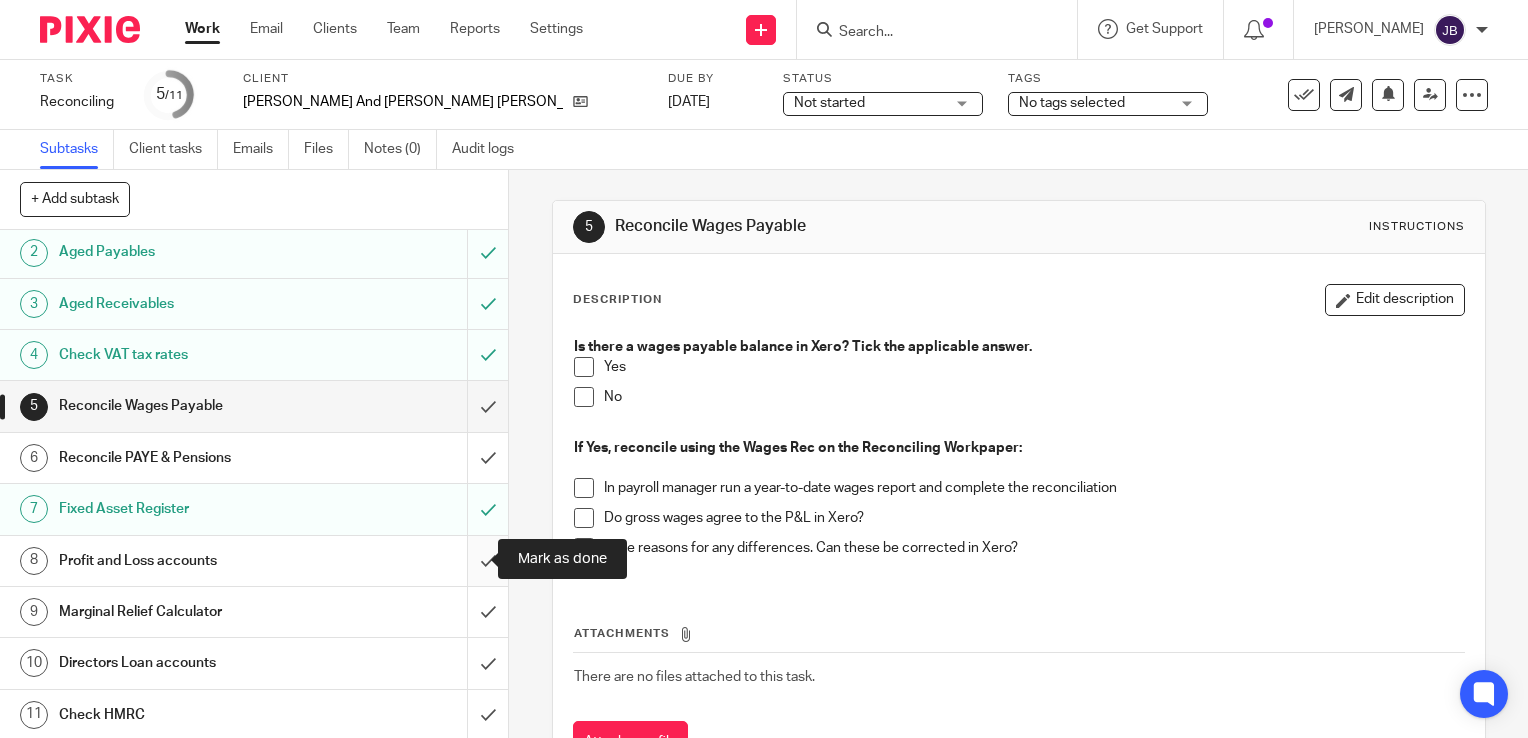 click at bounding box center (254, 561) 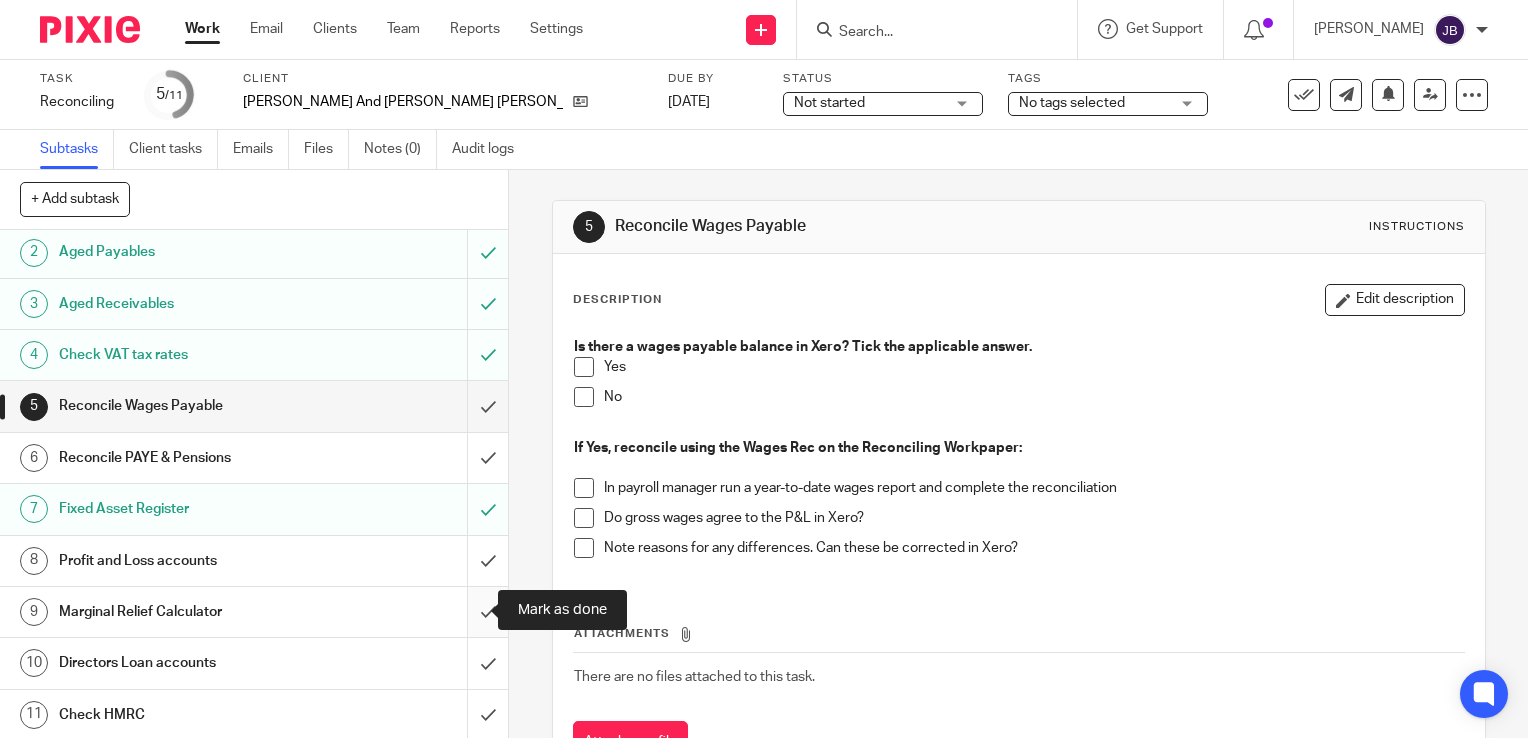 click at bounding box center [254, 612] 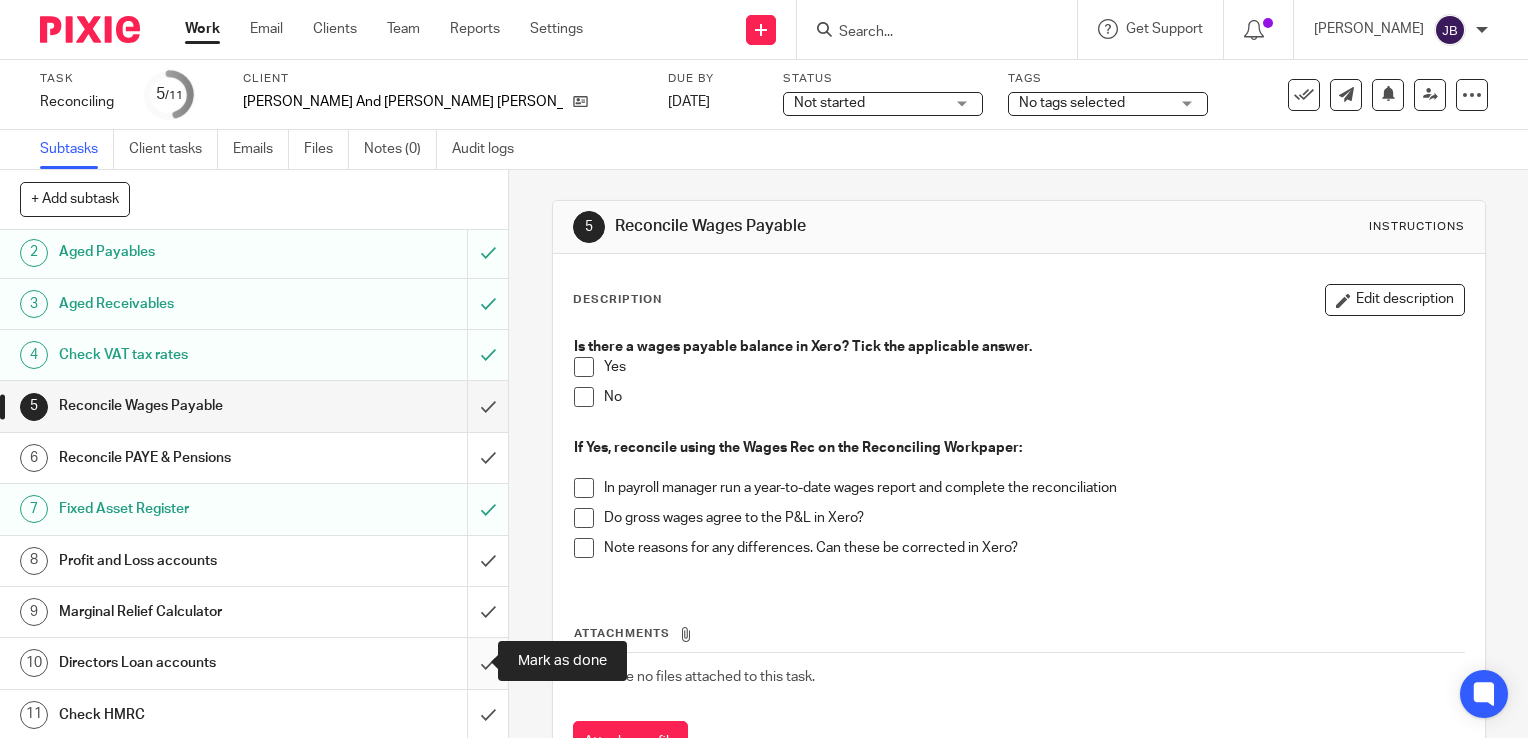 drag, startPoint x: 464, startPoint y: 667, endPoint x: 464, endPoint y: 678, distance: 11 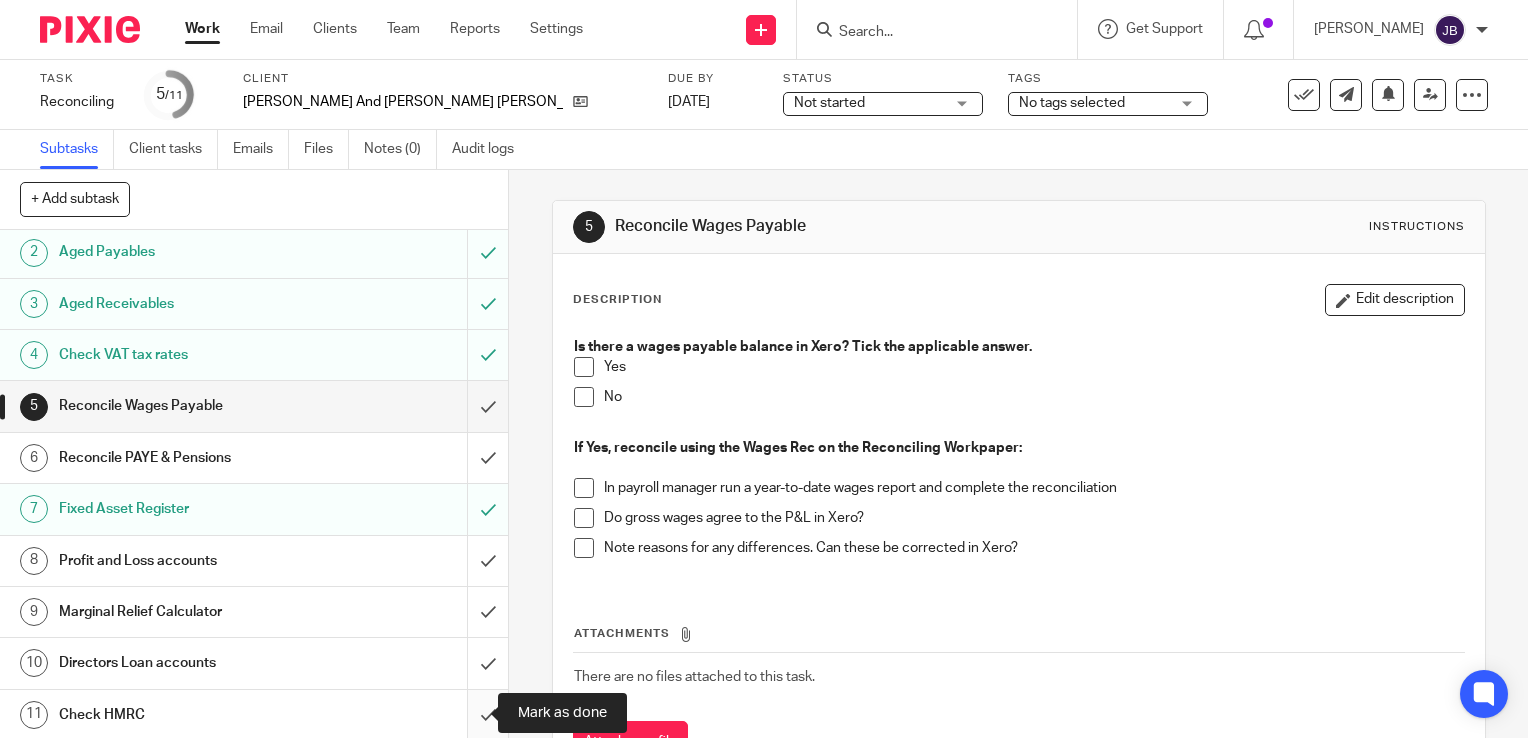 click at bounding box center (254, 715) 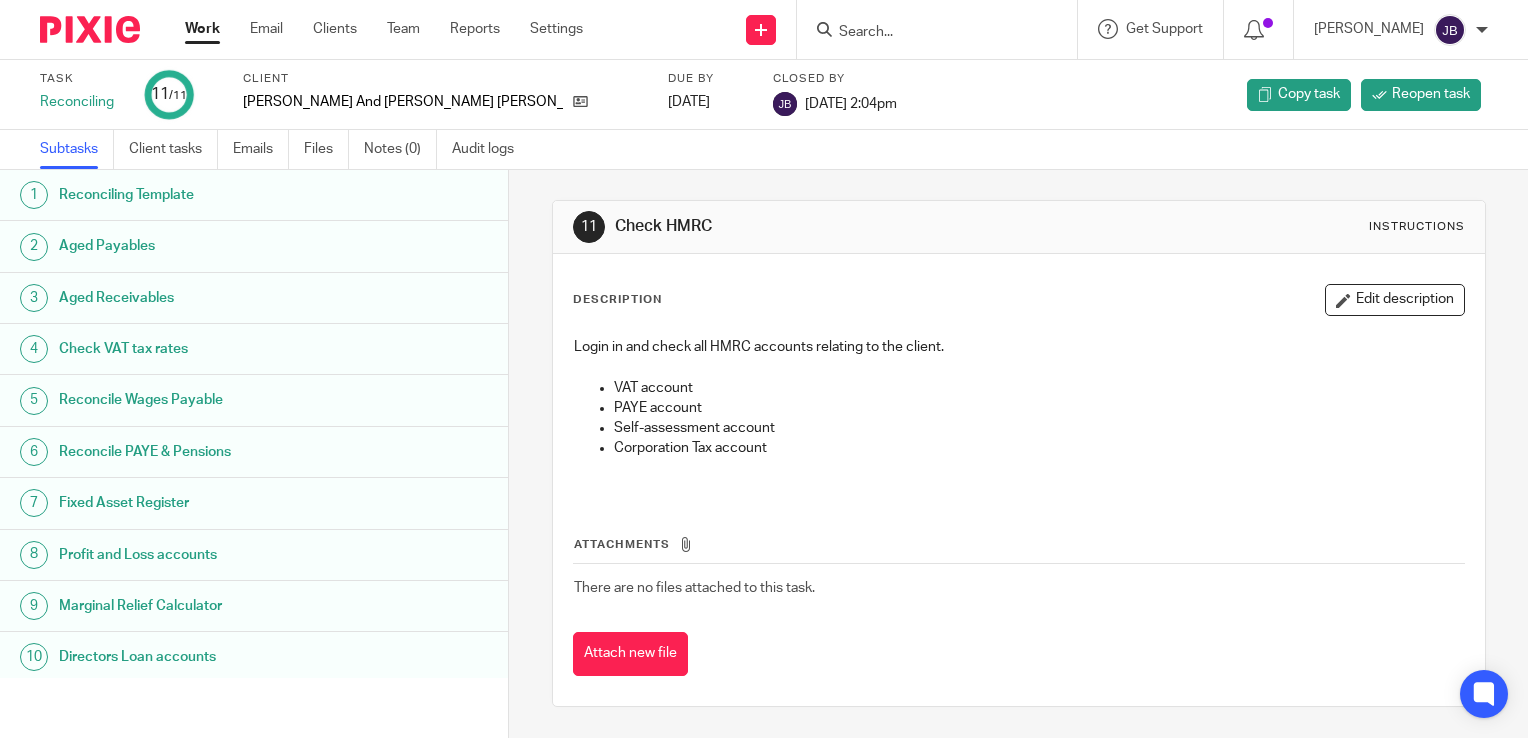 scroll, scrollTop: 0, scrollLeft: 0, axis: both 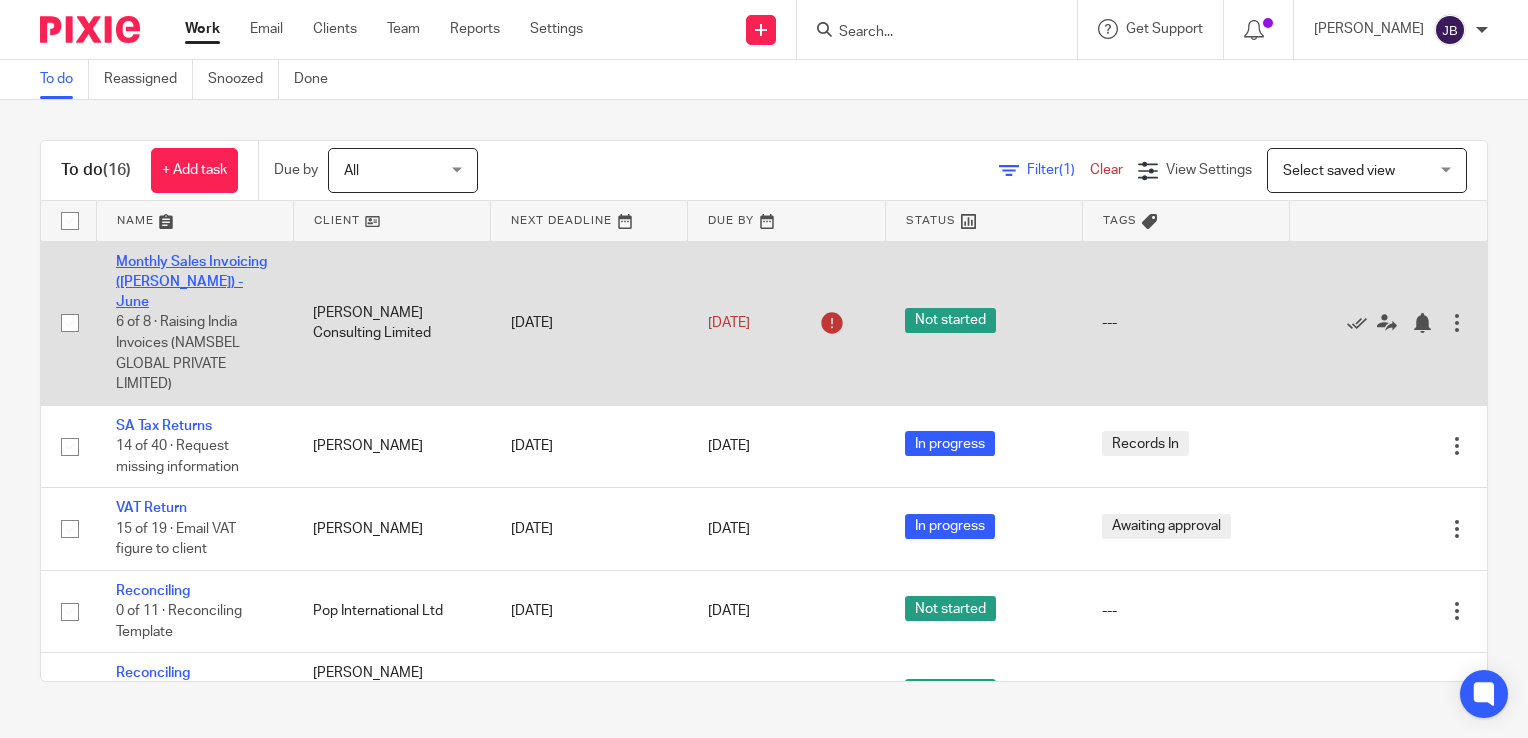 click on "Monthly Sales Invoicing ([PERSON_NAME]) - June" at bounding box center [191, 282] 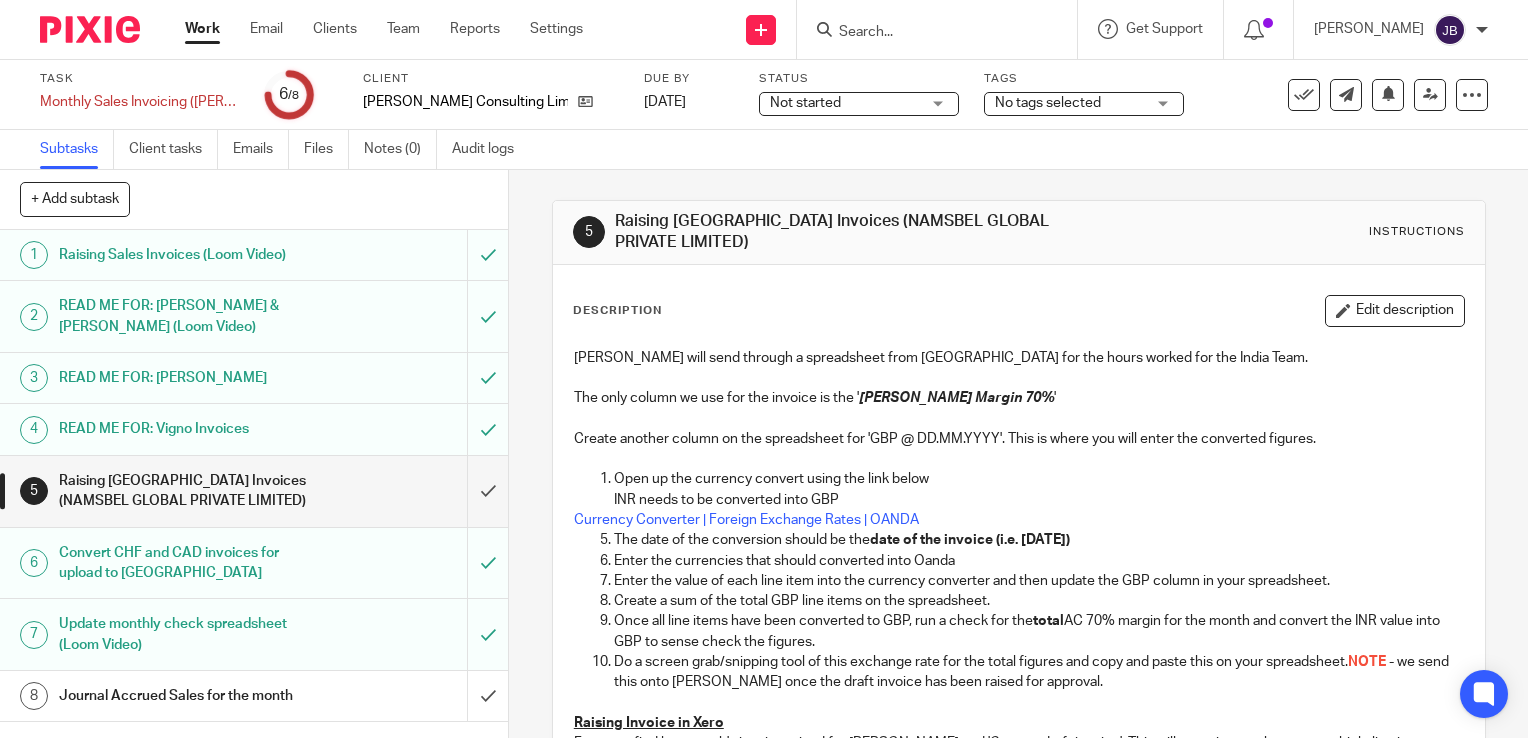 scroll, scrollTop: 0, scrollLeft: 0, axis: both 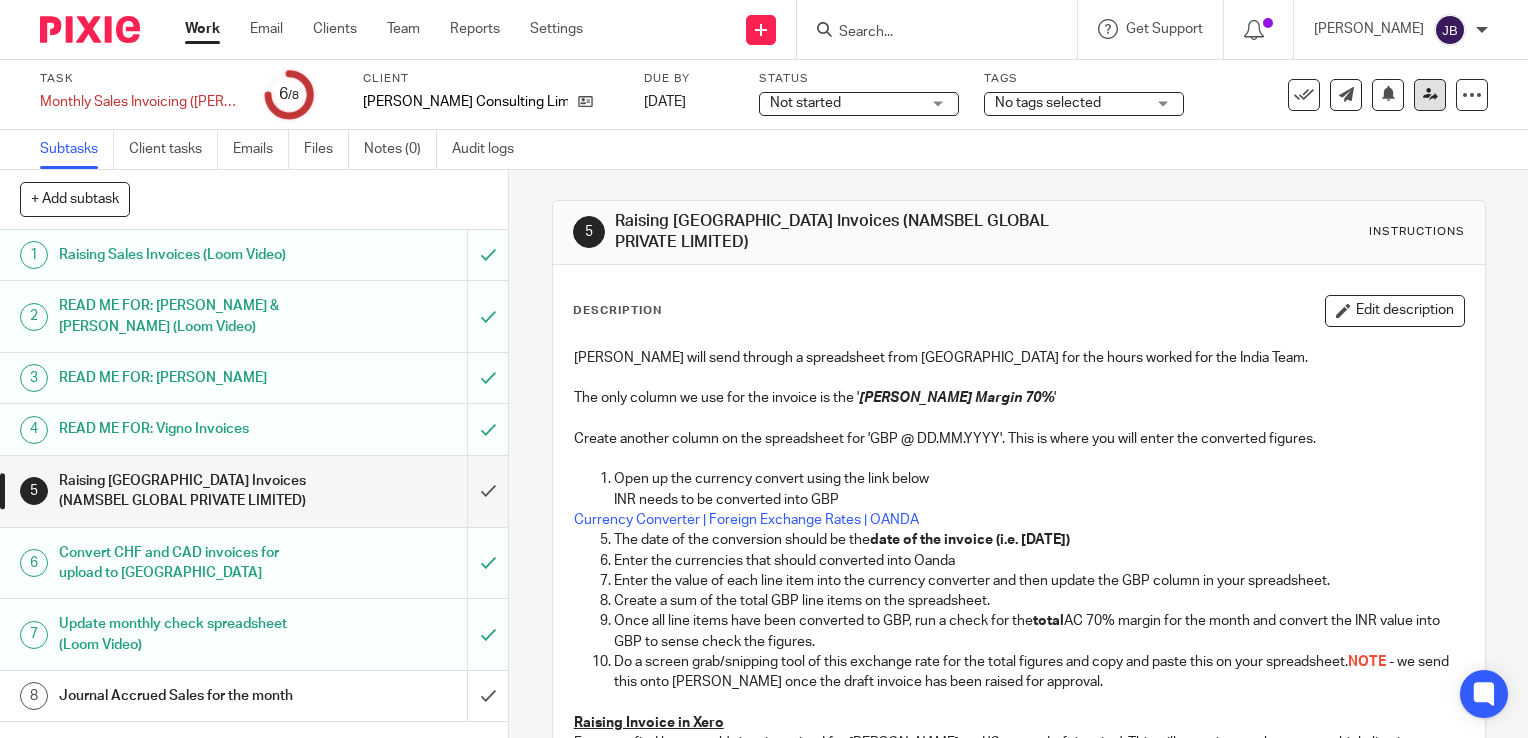 click at bounding box center (1430, 95) 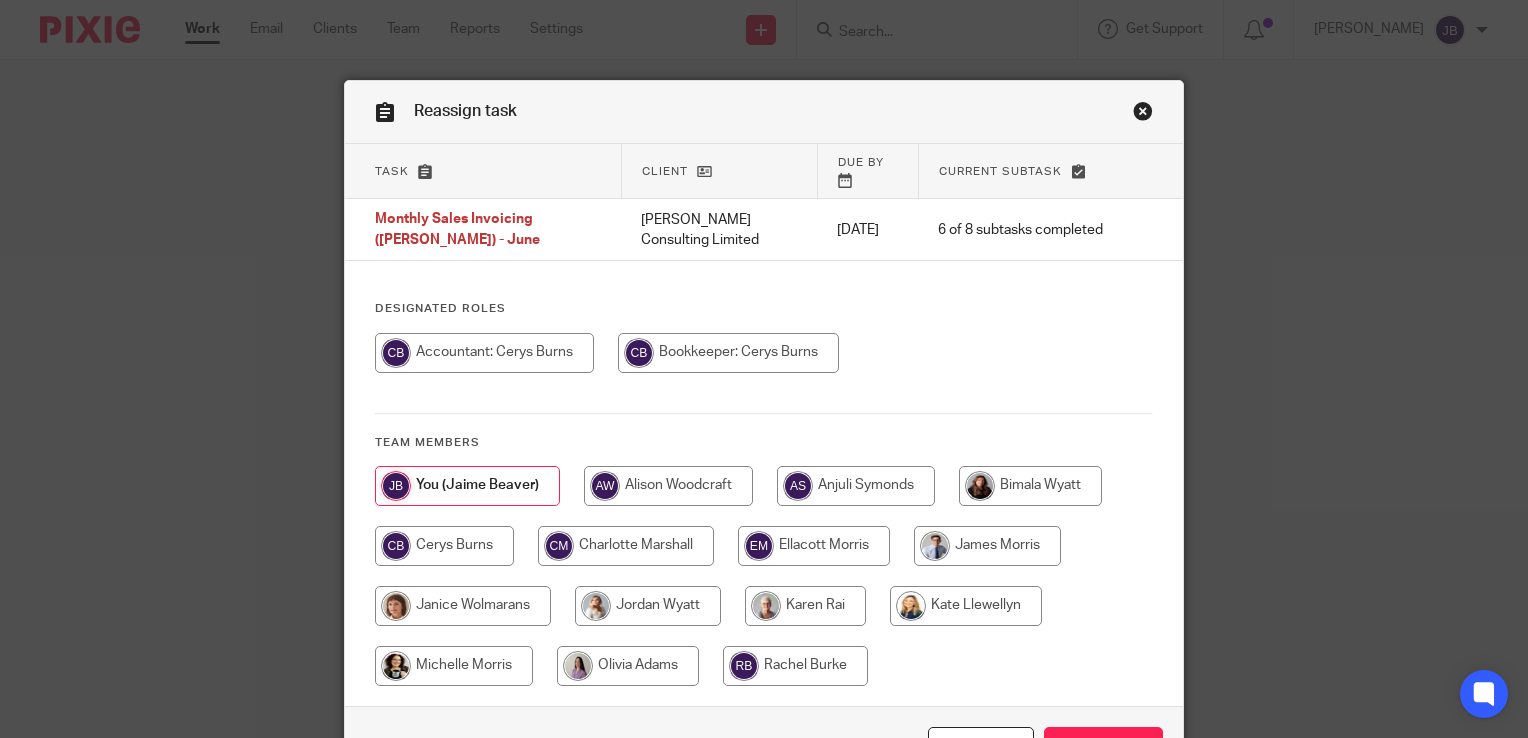 scroll, scrollTop: 0, scrollLeft: 0, axis: both 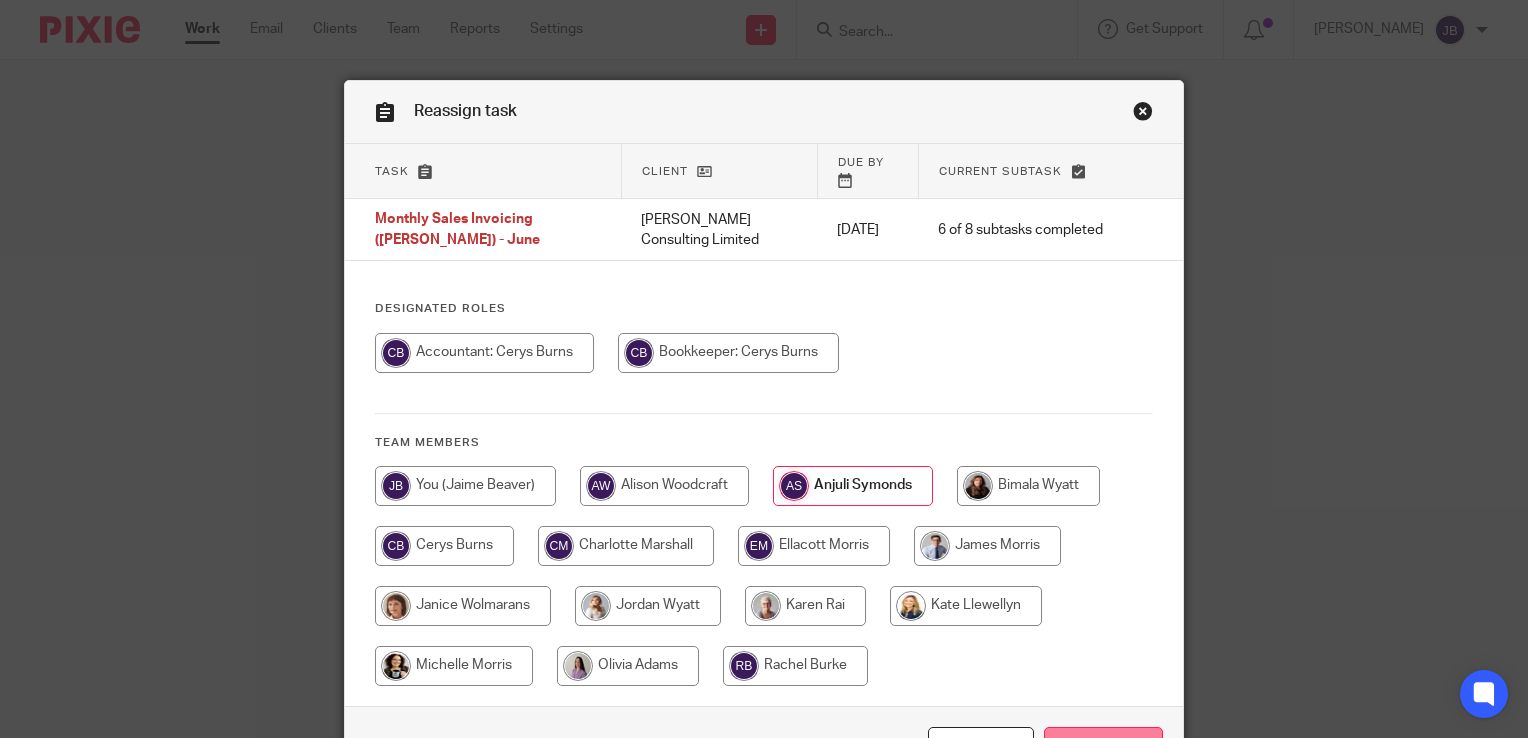 click on "Reassign" at bounding box center [1103, 748] 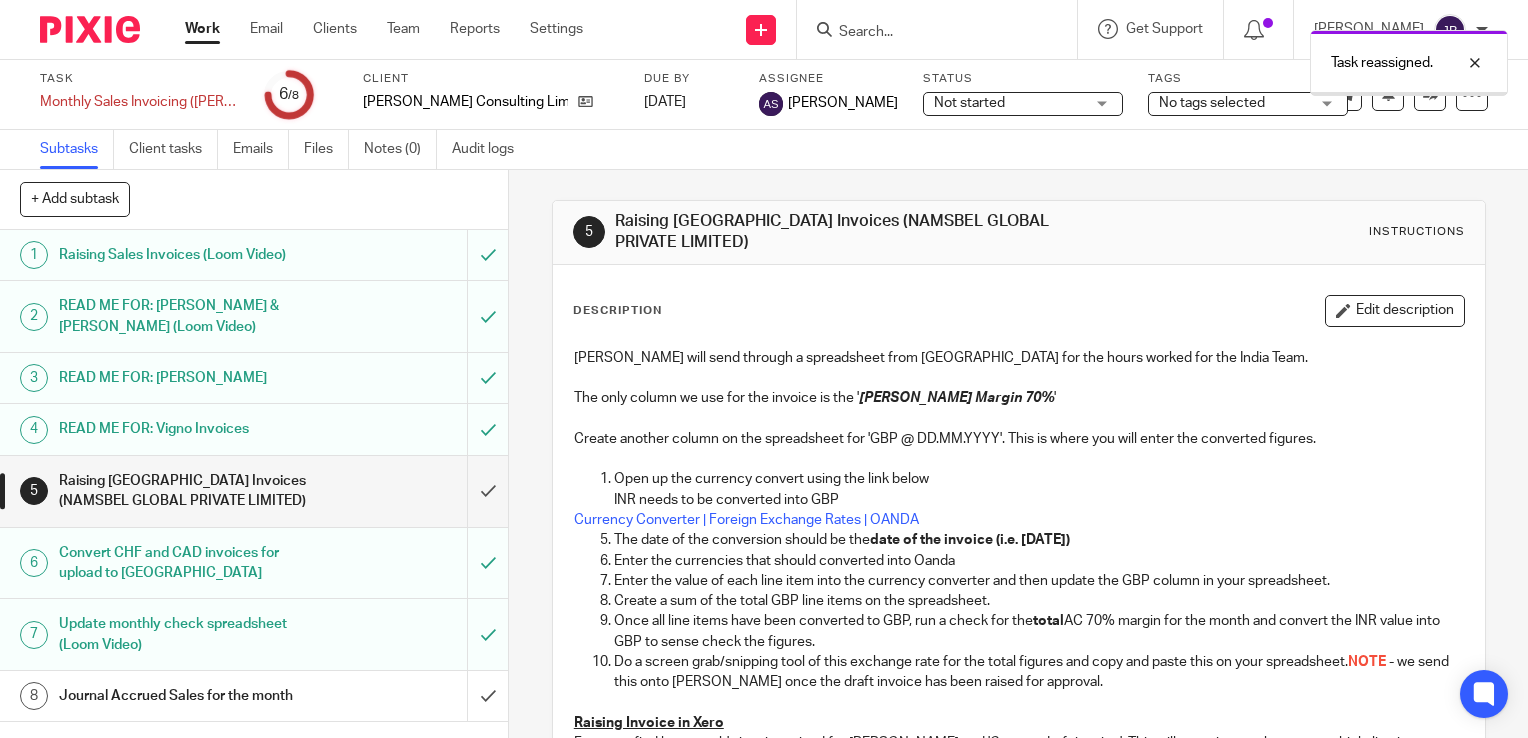 scroll, scrollTop: 0, scrollLeft: 0, axis: both 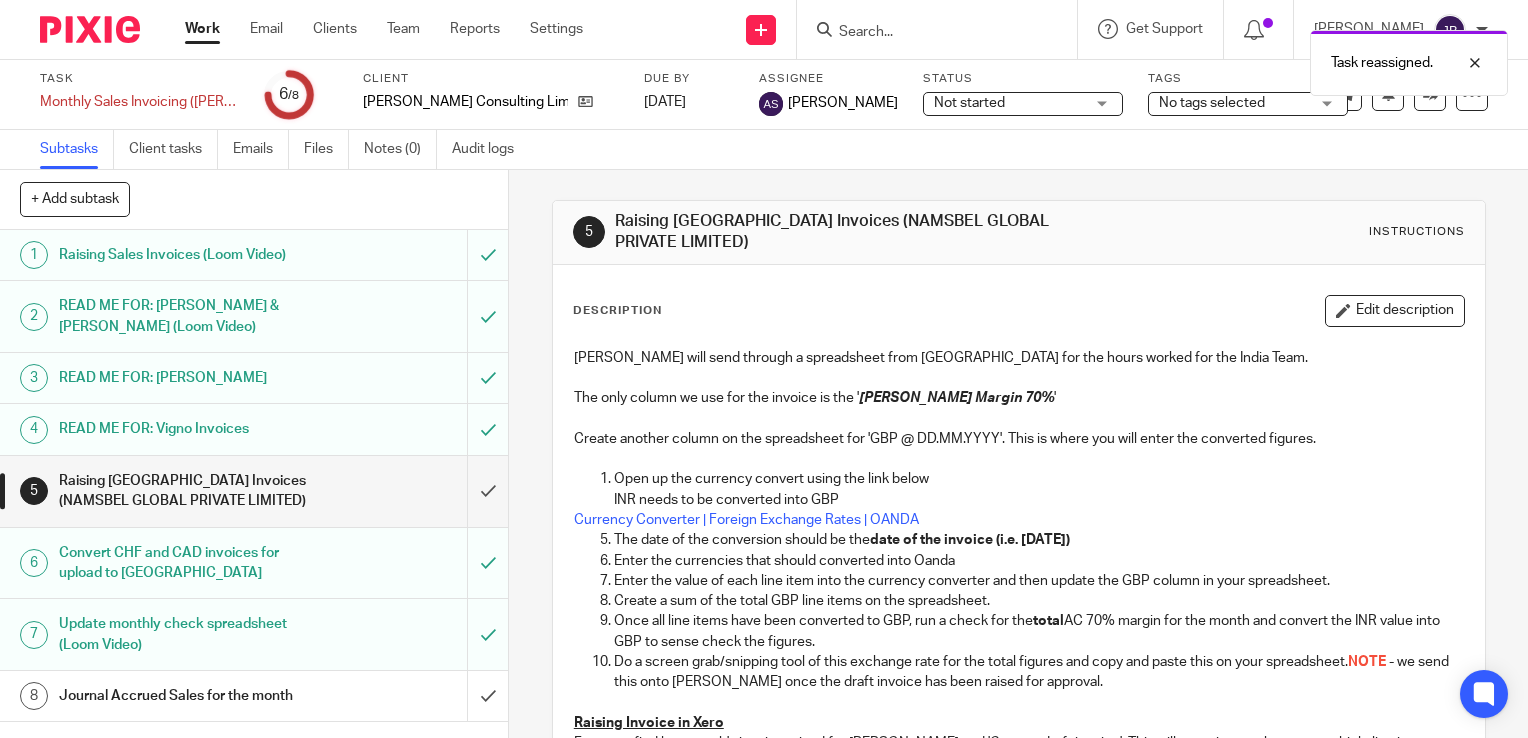 click on "Work" at bounding box center [202, 29] 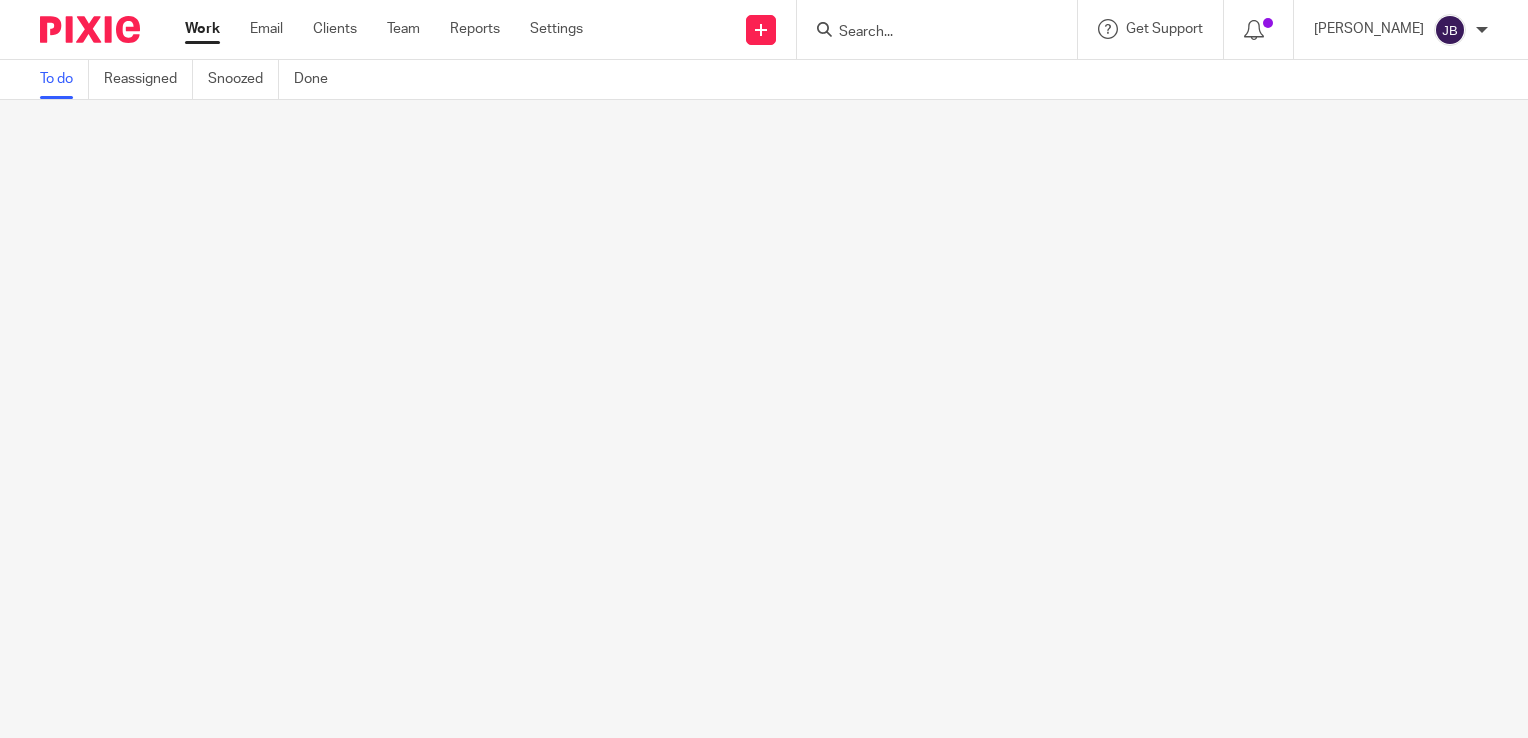 scroll, scrollTop: 0, scrollLeft: 0, axis: both 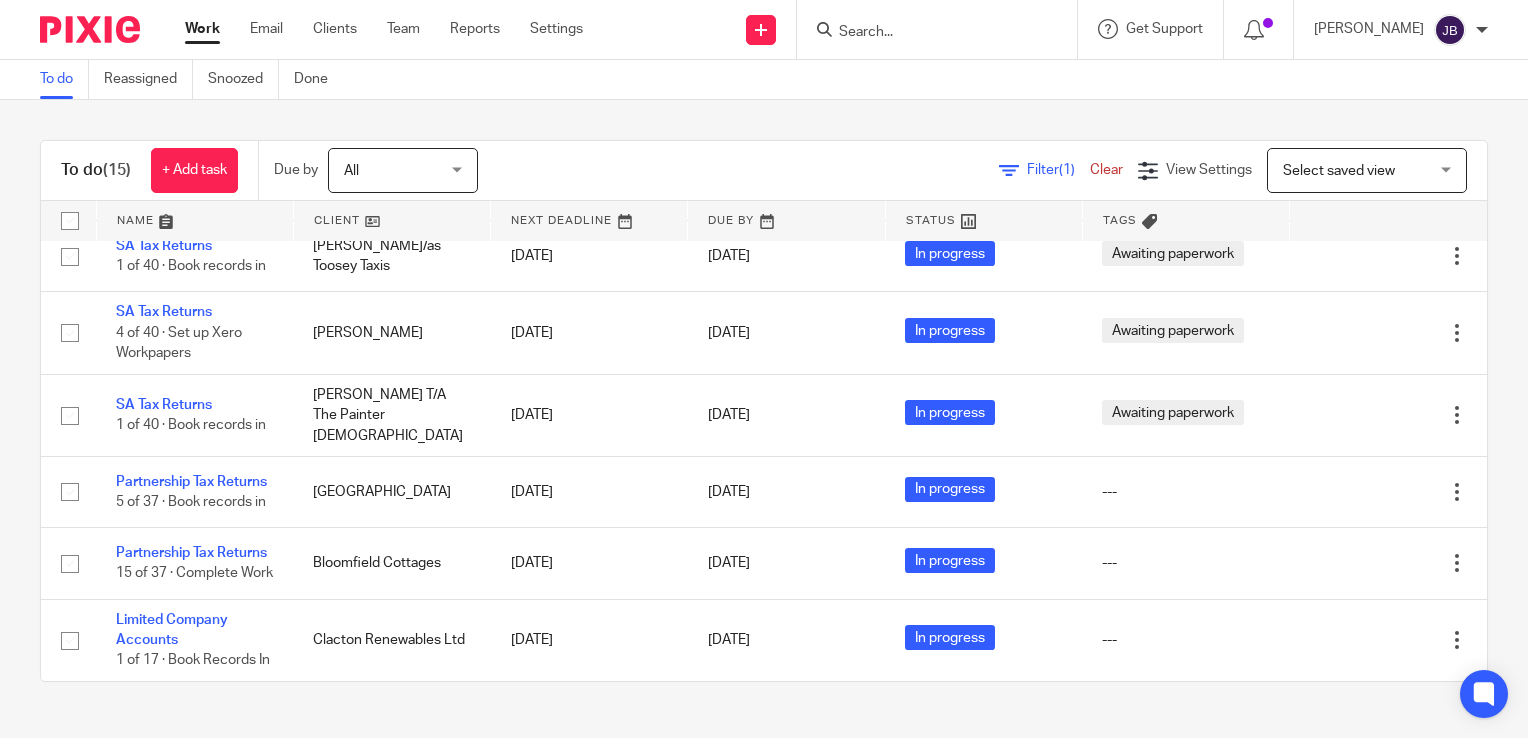 click at bounding box center (943, 29) 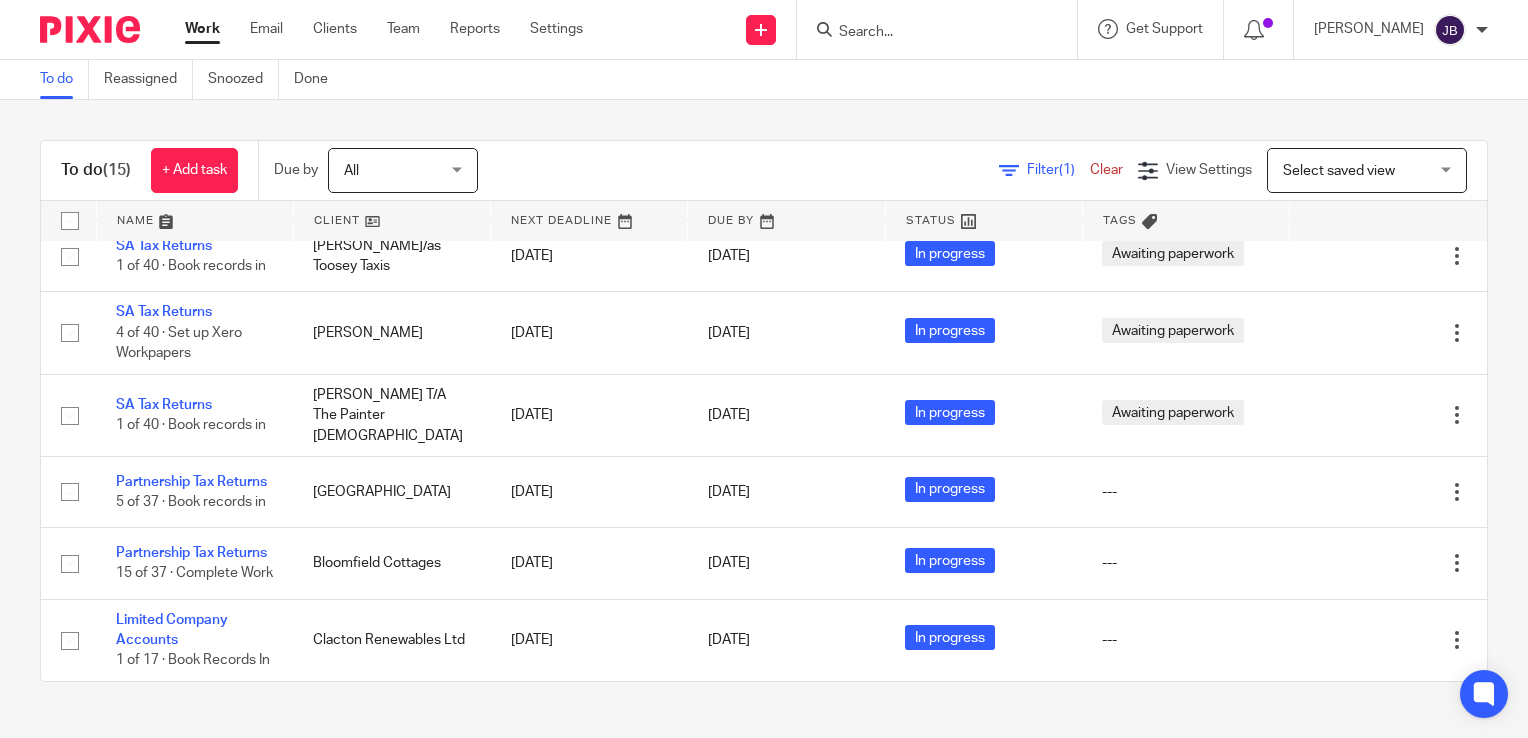 click at bounding box center [927, 33] 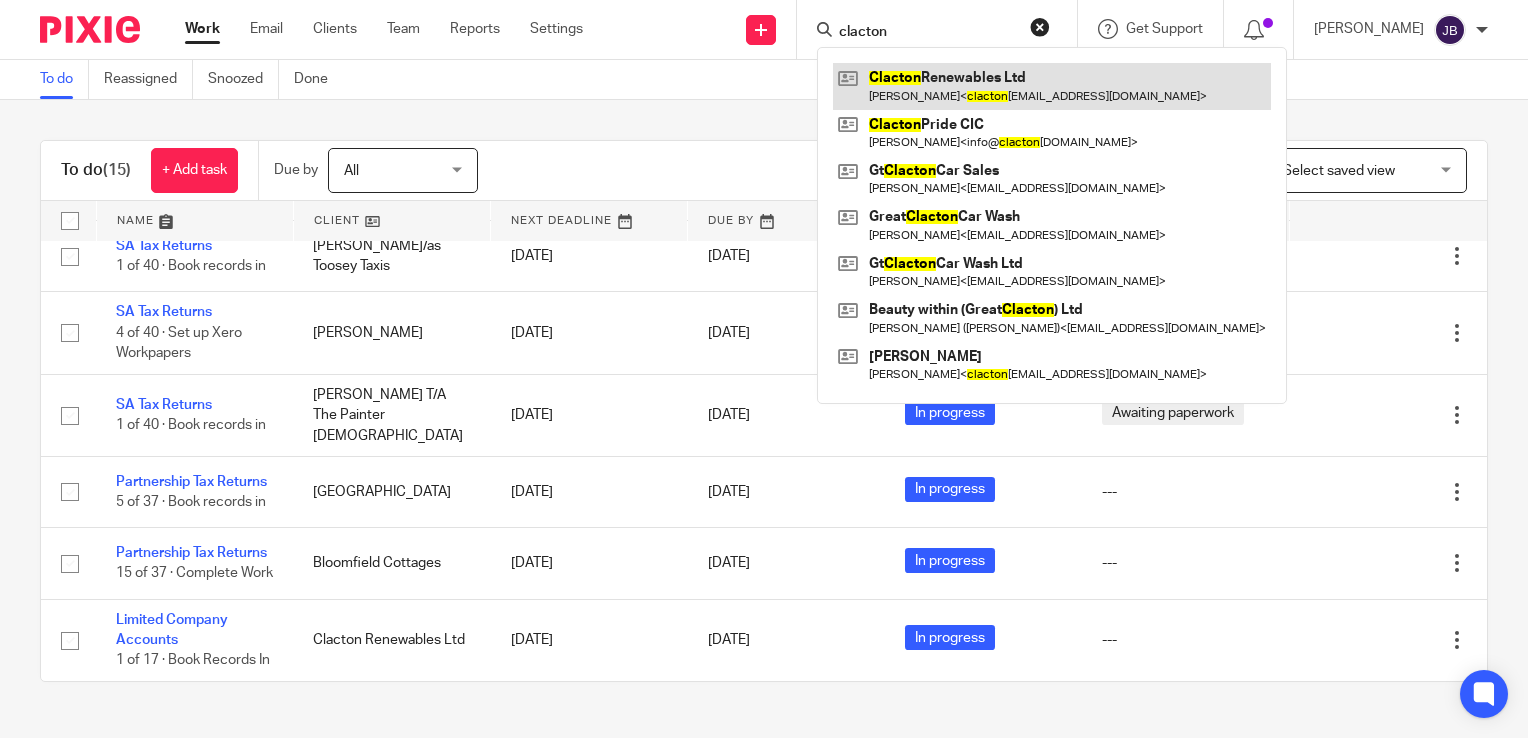 type on "clacton" 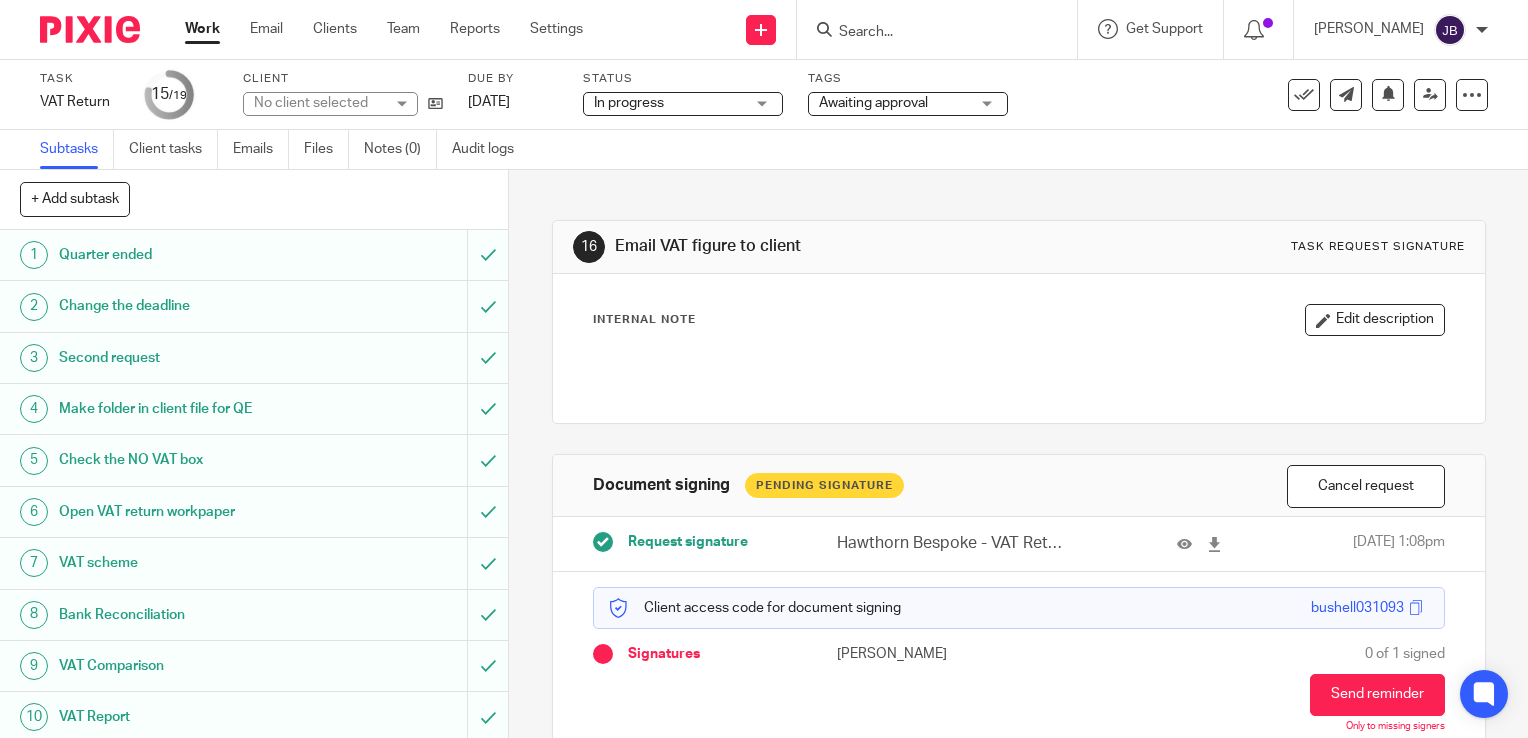 scroll, scrollTop: 0, scrollLeft: 0, axis: both 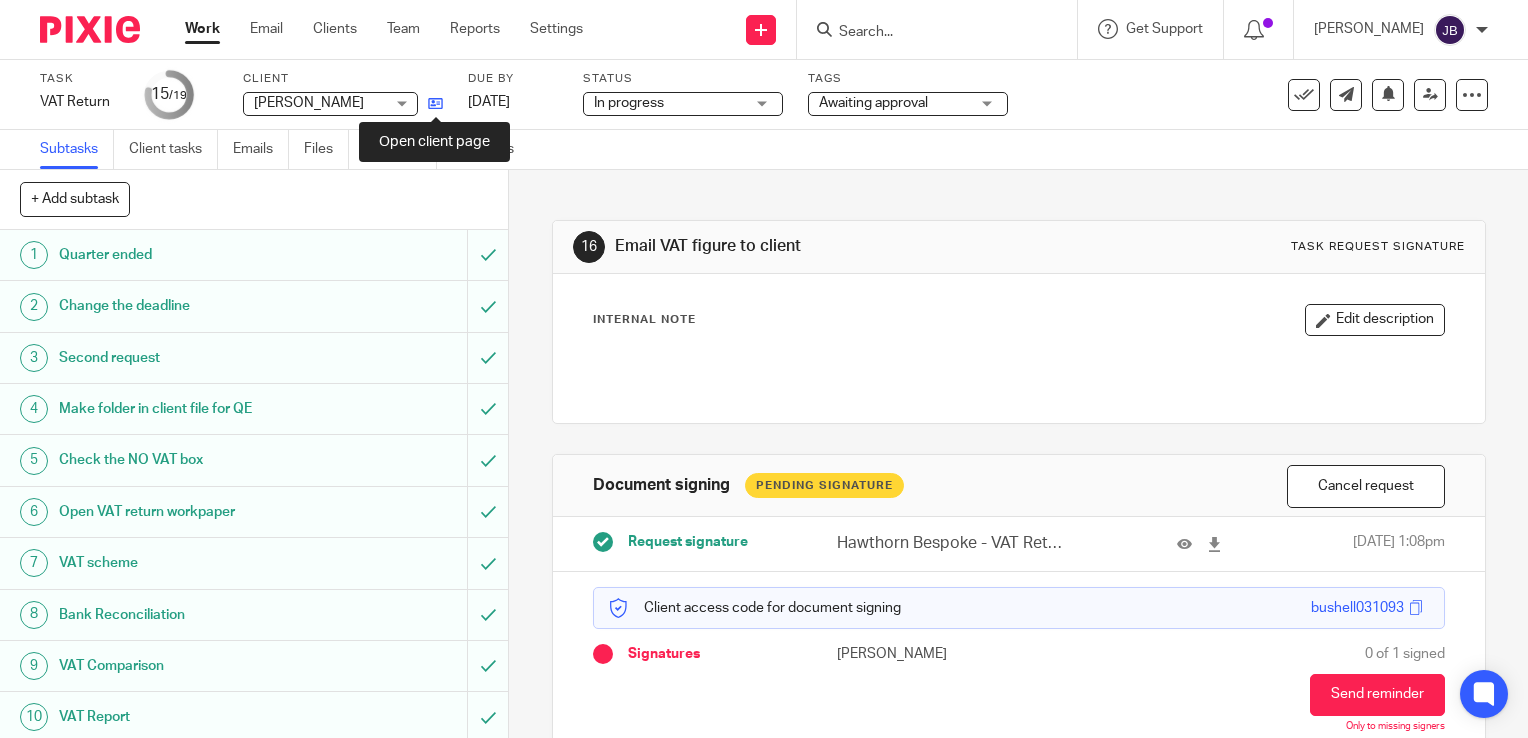click at bounding box center [435, 103] 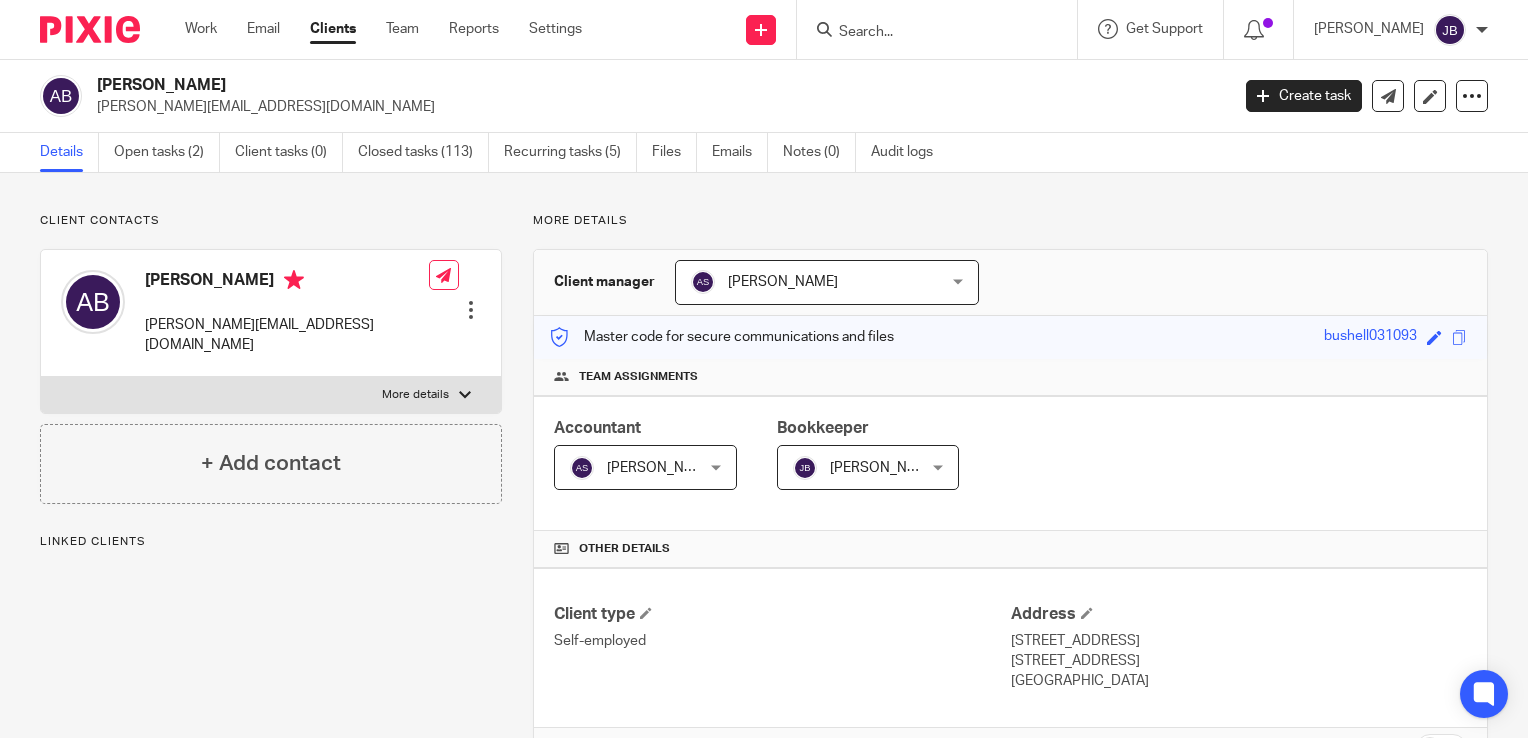 scroll, scrollTop: 0, scrollLeft: 0, axis: both 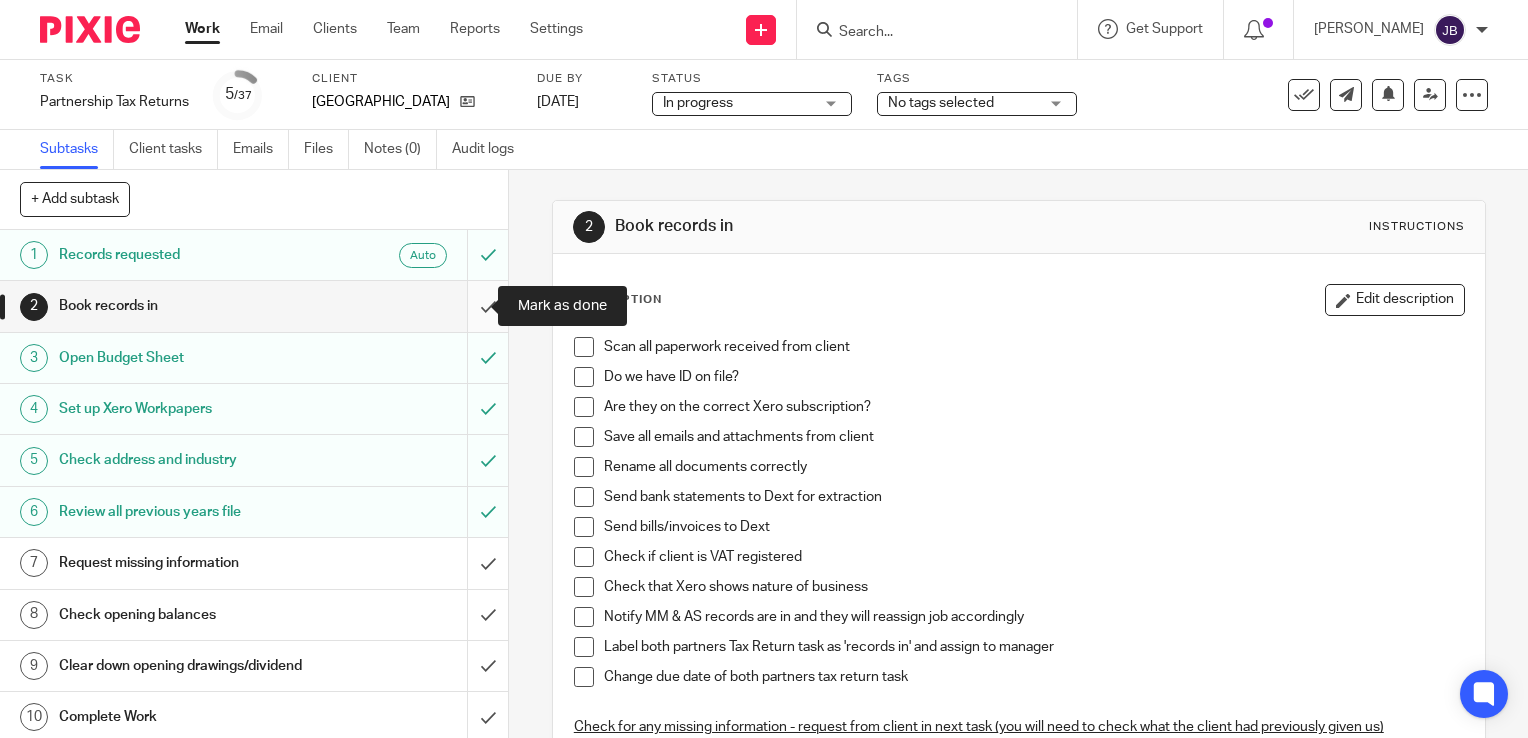 click at bounding box center [254, 306] 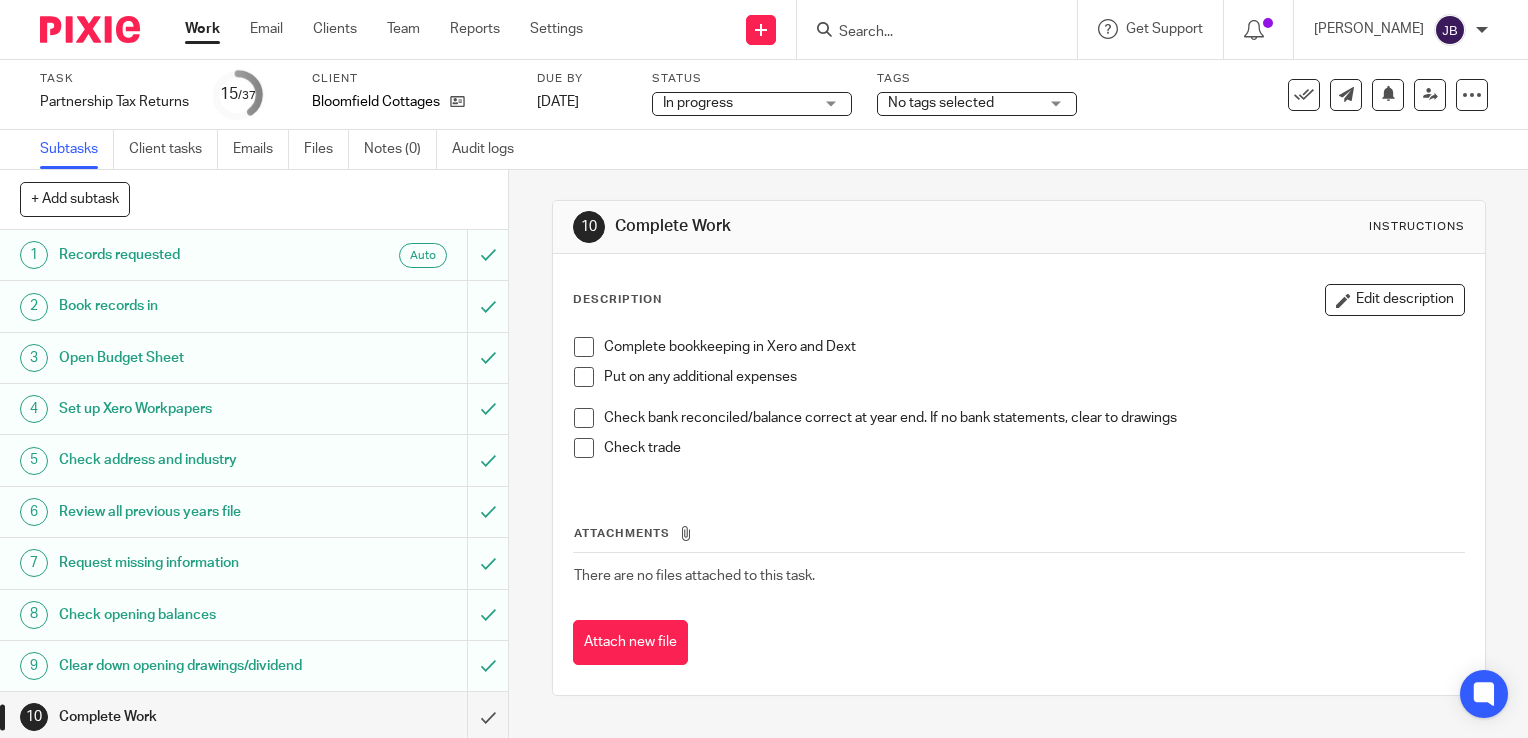 scroll, scrollTop: 0, scrollLeft: 0, axis: both 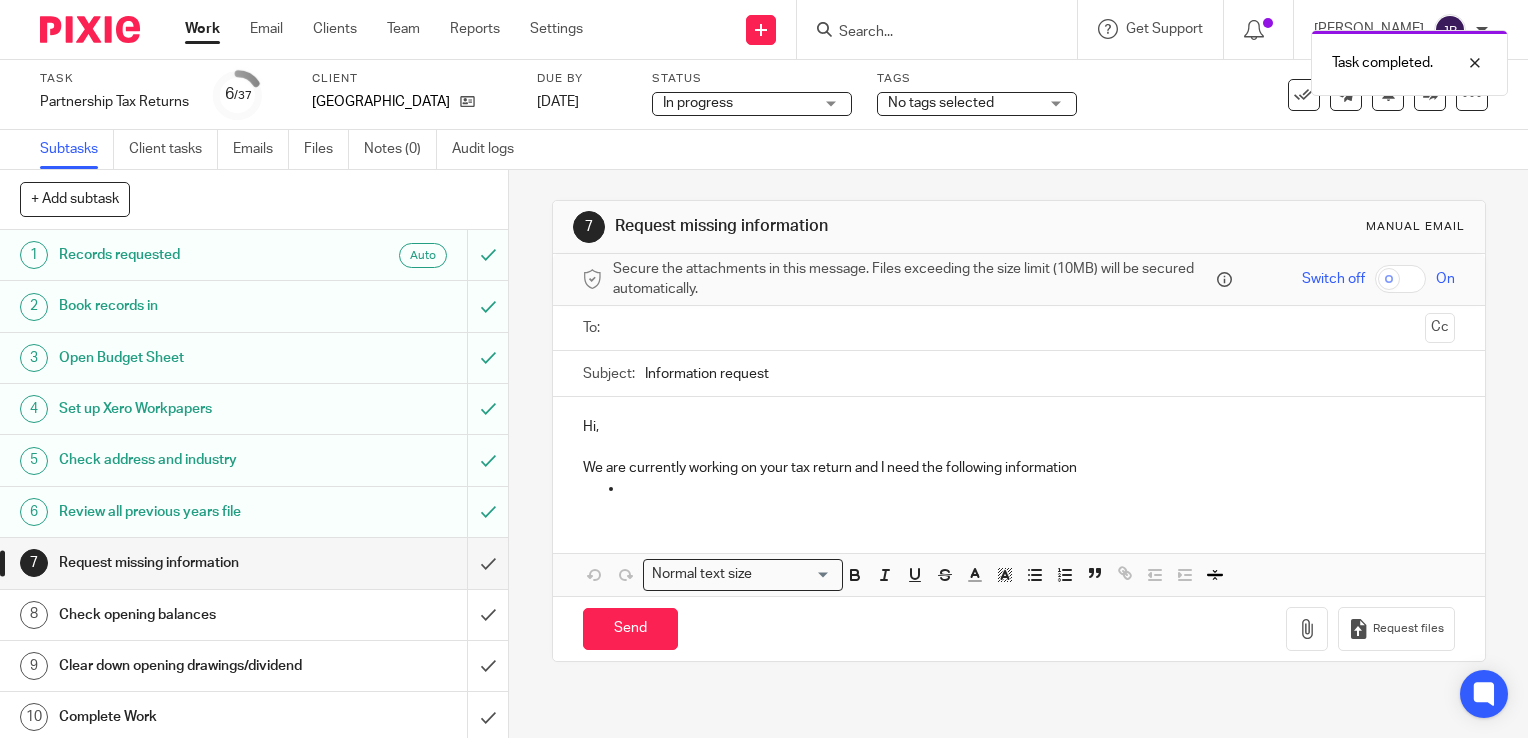 click on "Book records in" at bounding box center (188, 306) 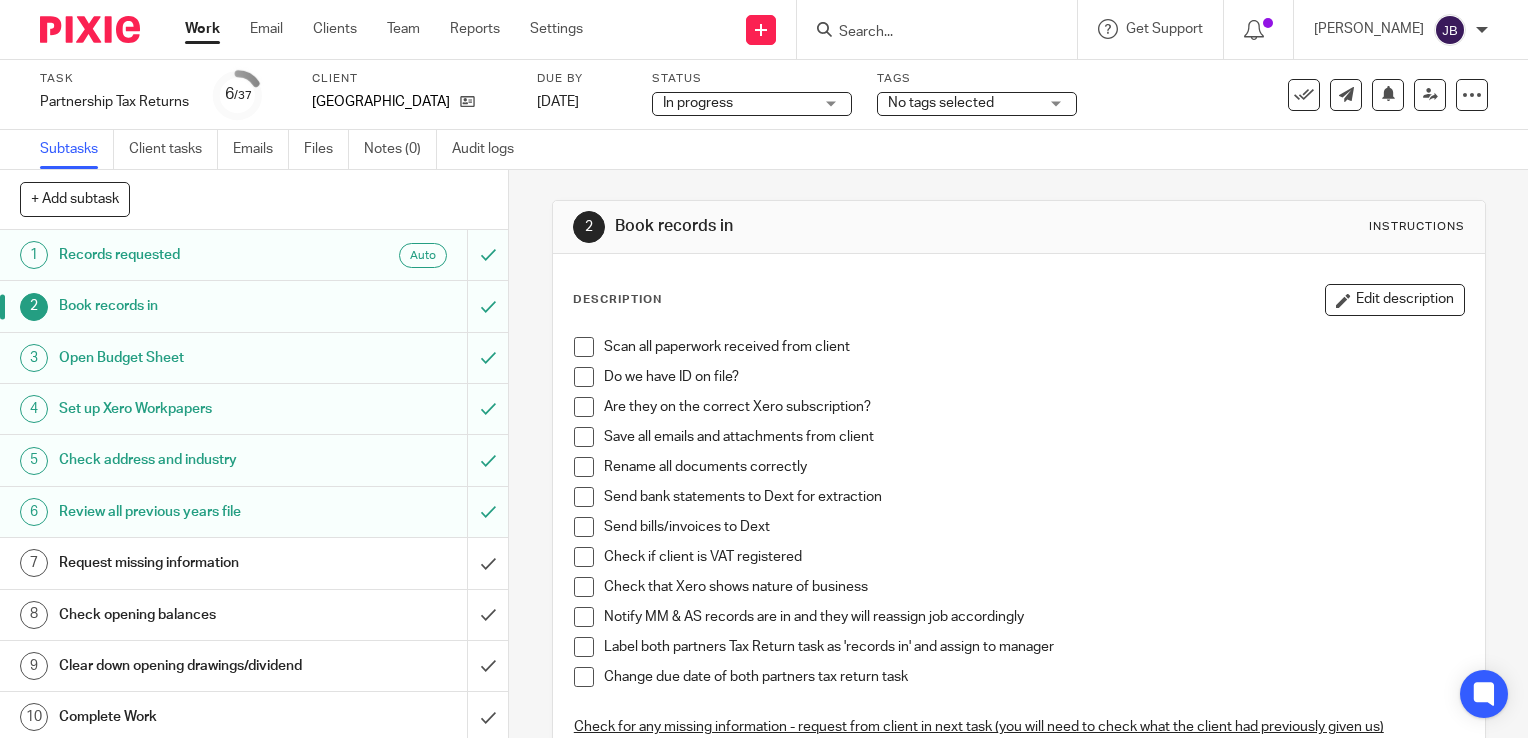 scroll, scrollTop: 0, scrollLeft: 0, axis: both 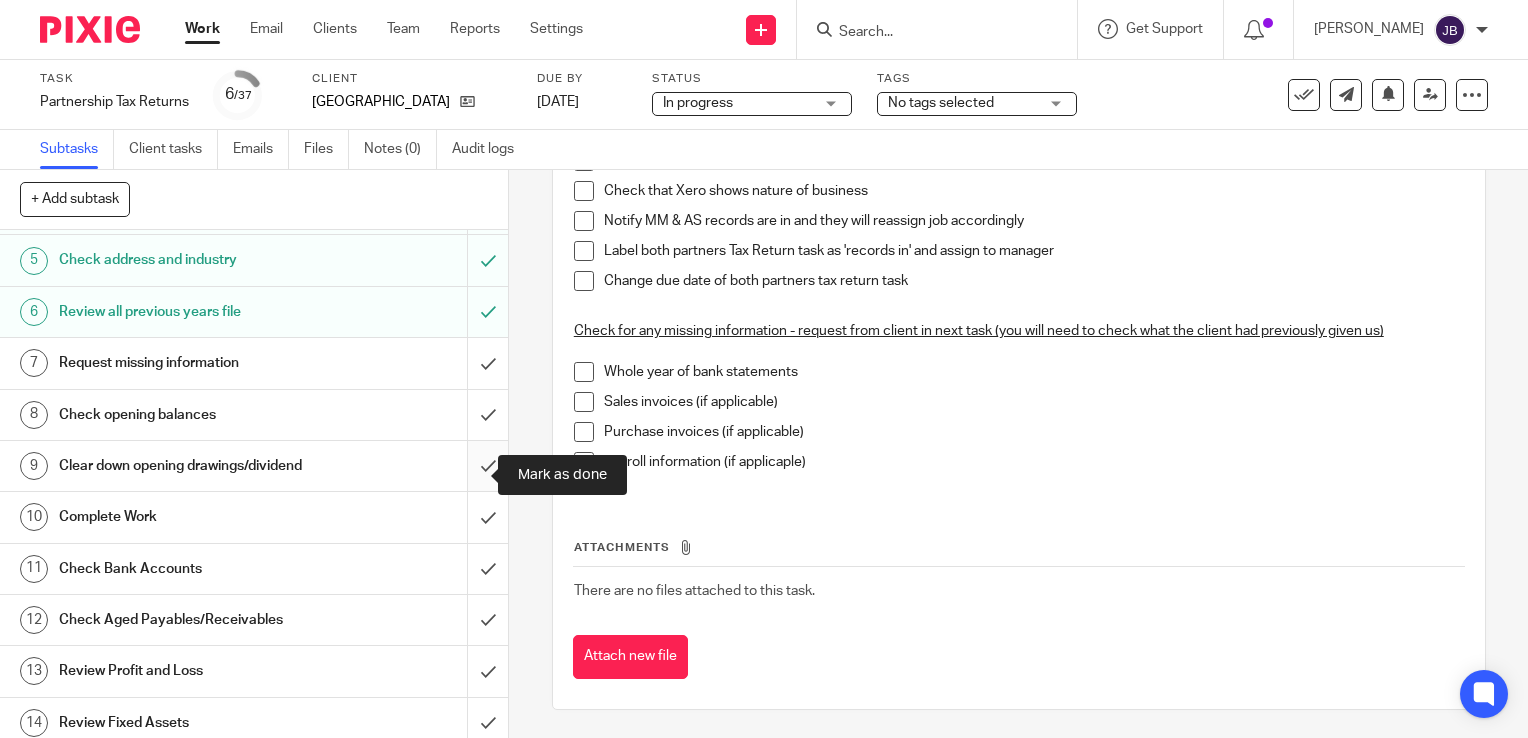 click at bounding box center [254, 466] 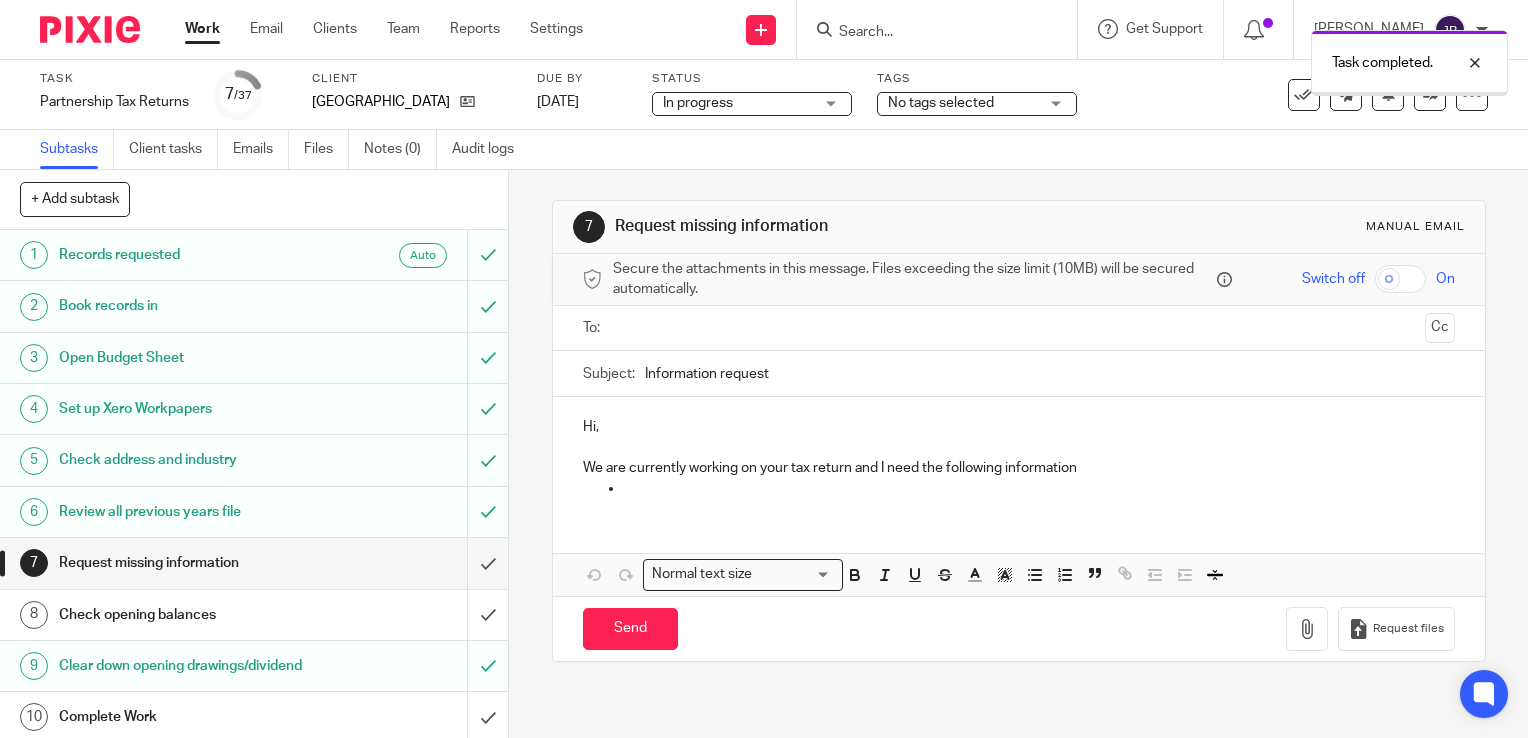 scroll, scrollTop: 0, scrollLeft: 0, axis: both 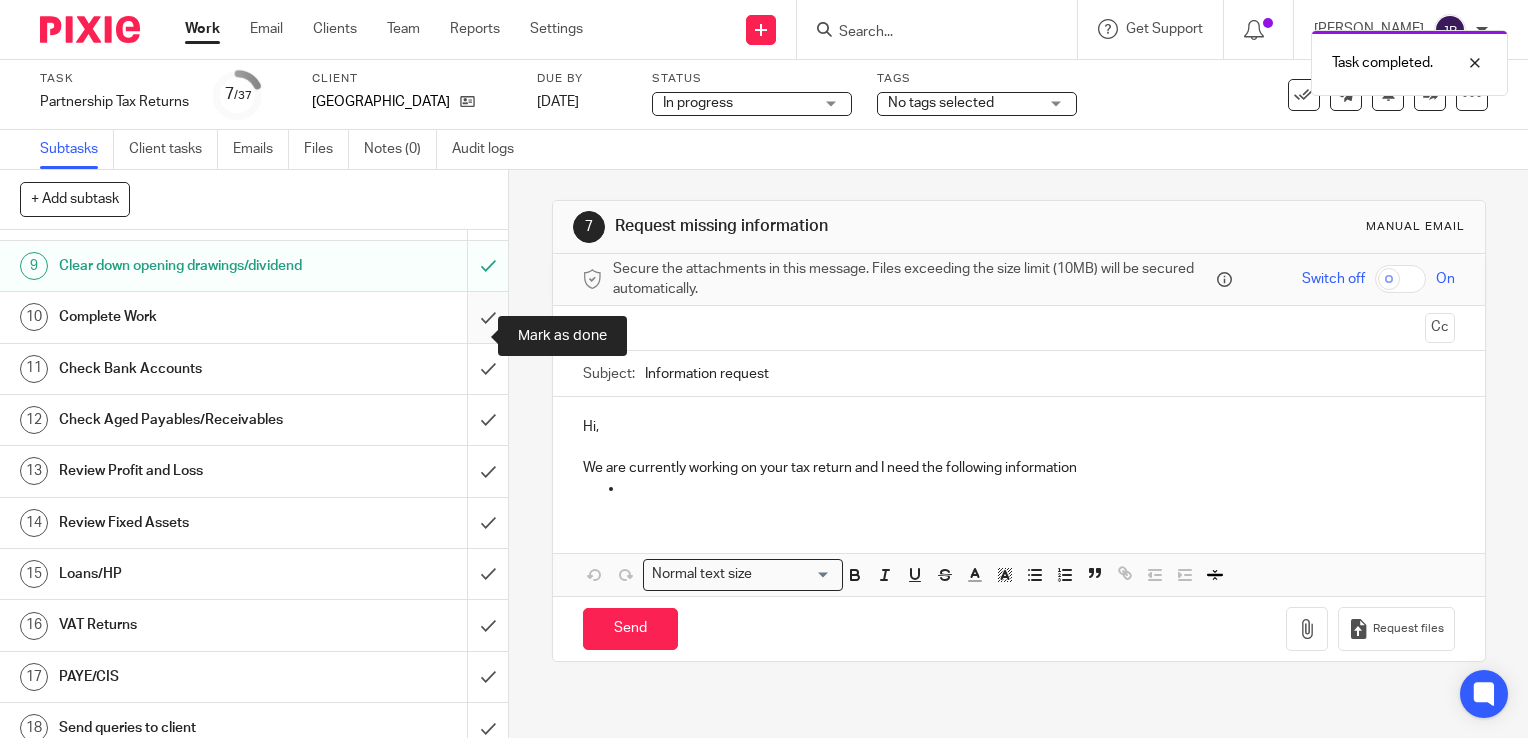 click at bounding box center (254, 317) 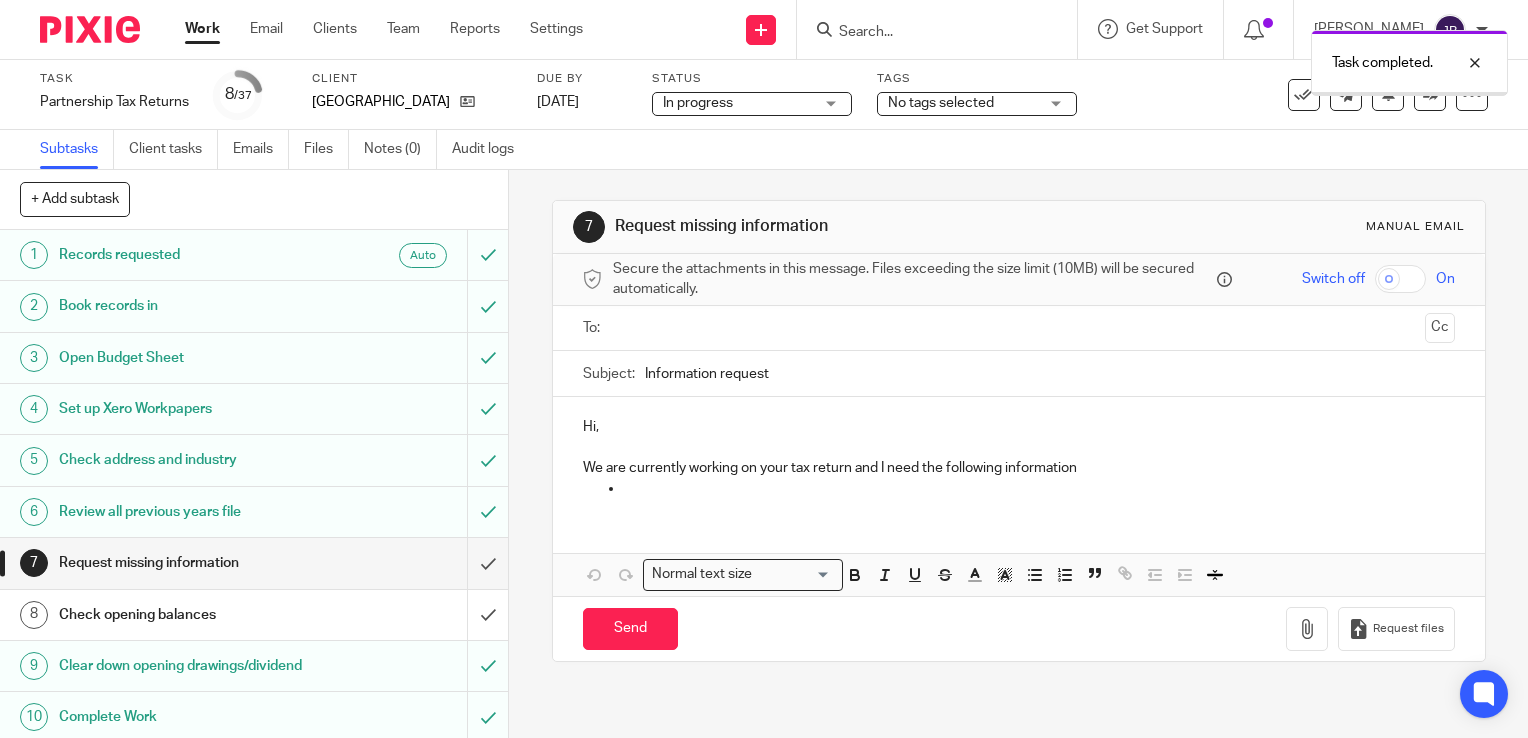 scroll, scrollTop: 0, scrollLeft: 0, axis: both 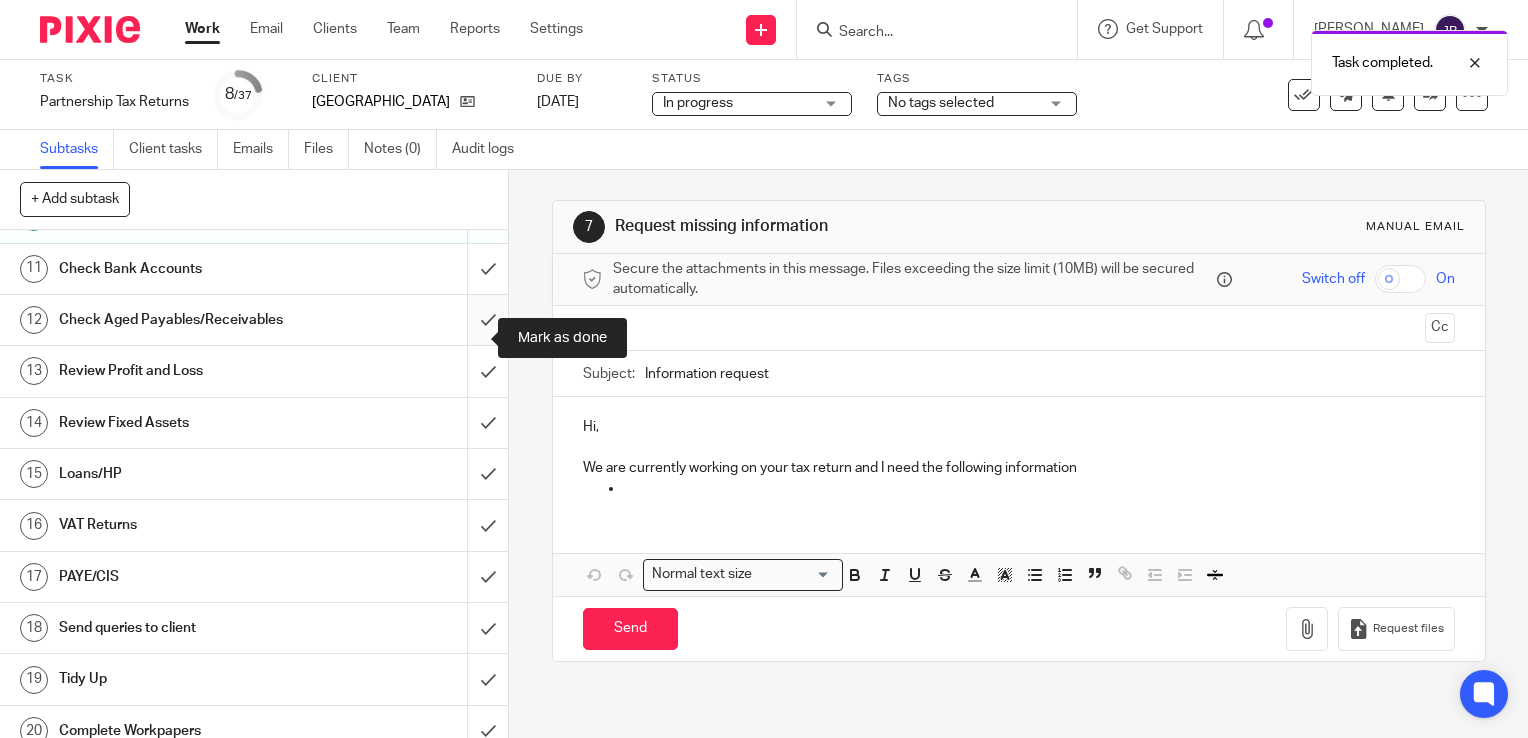 click at bounding box center [254, 320] 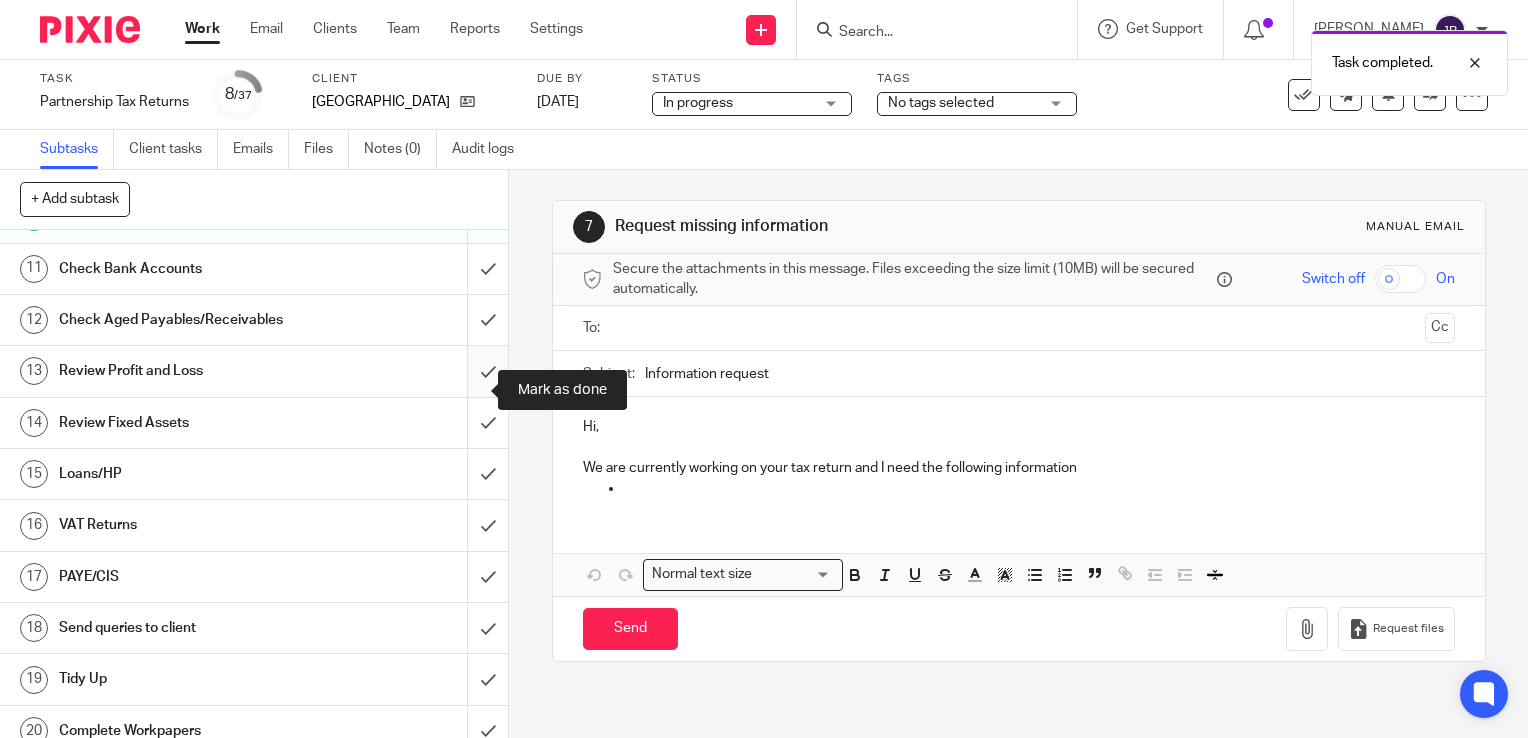 click at bounding box center [254, 371] 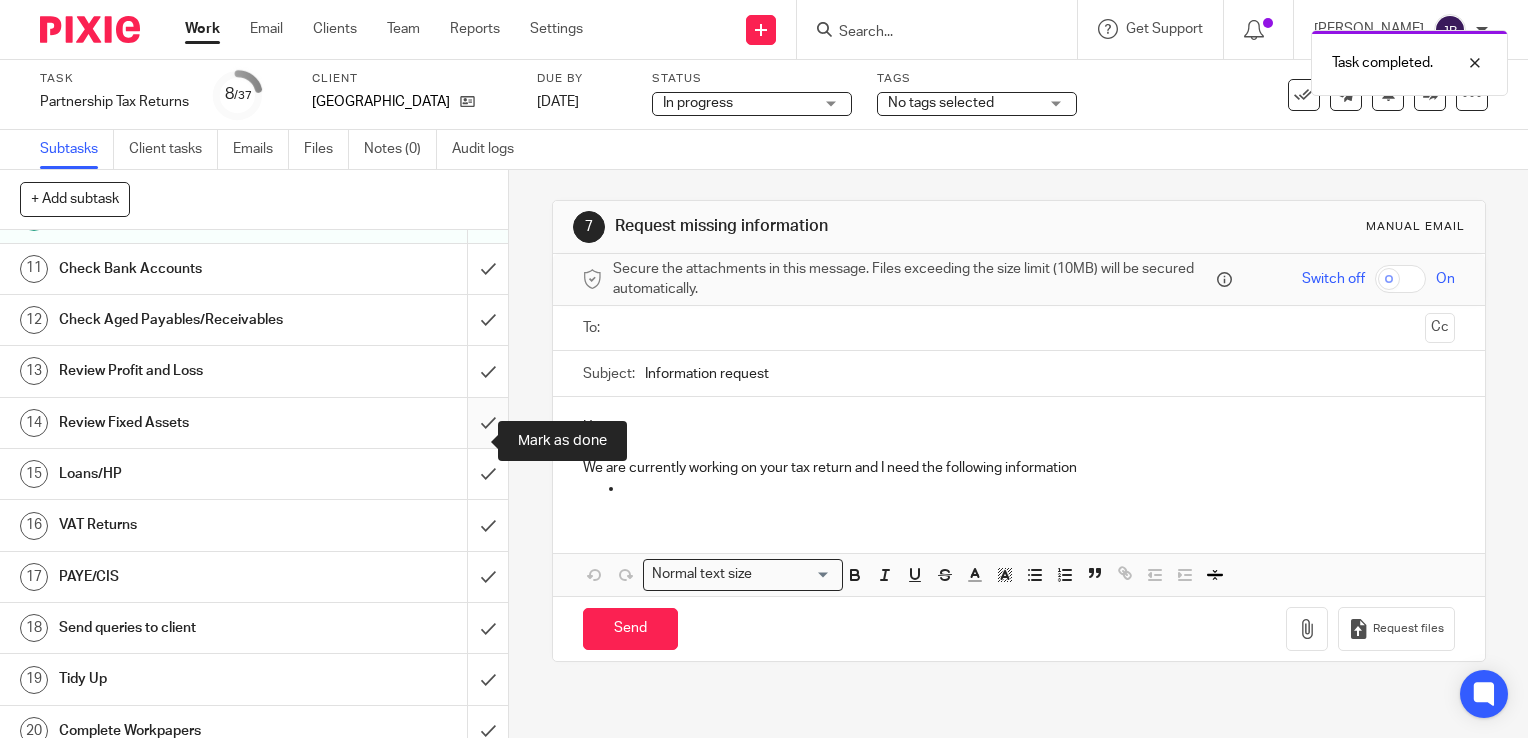click at bounding box center (254, 423) 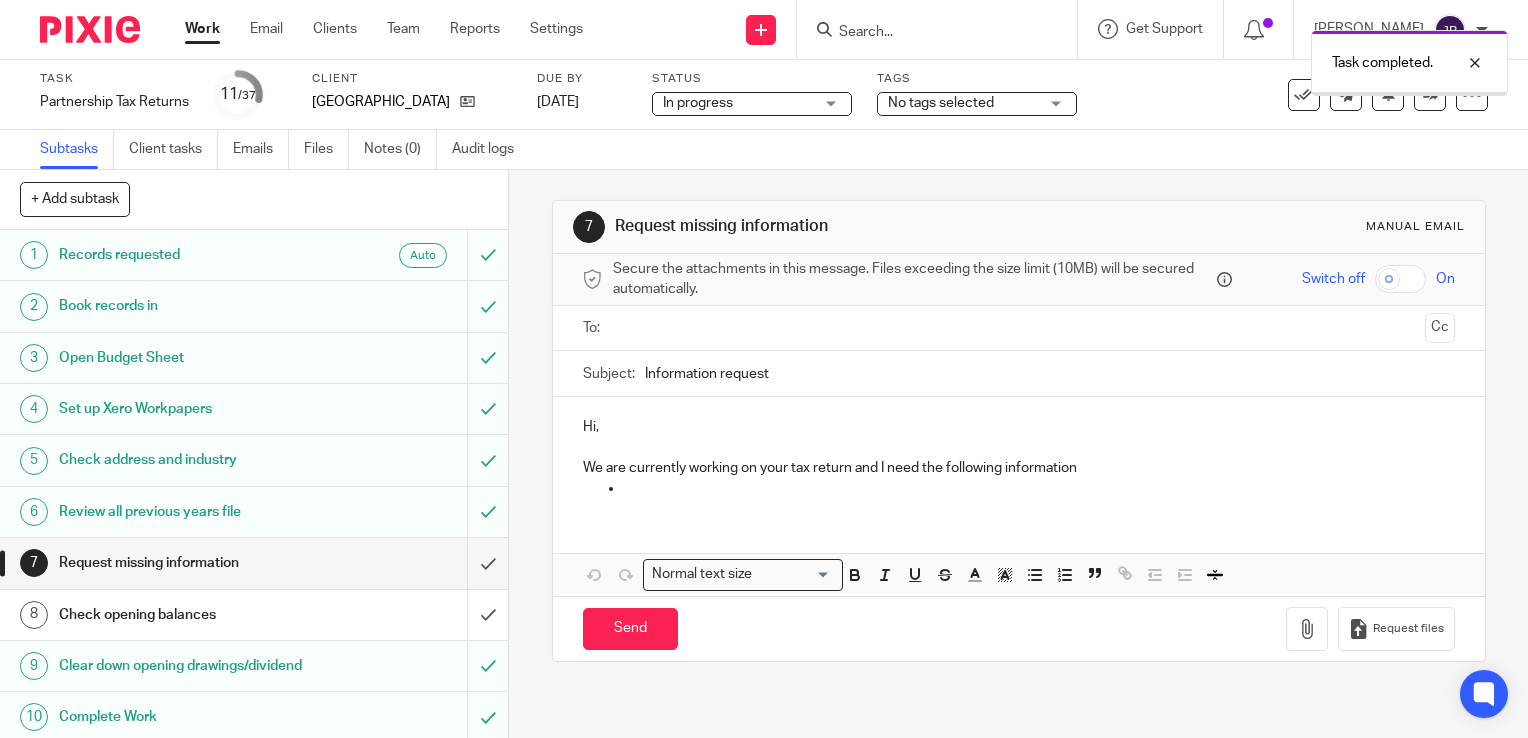 scroll, scrollTop: 0, scrollLeft: 0, axis: both 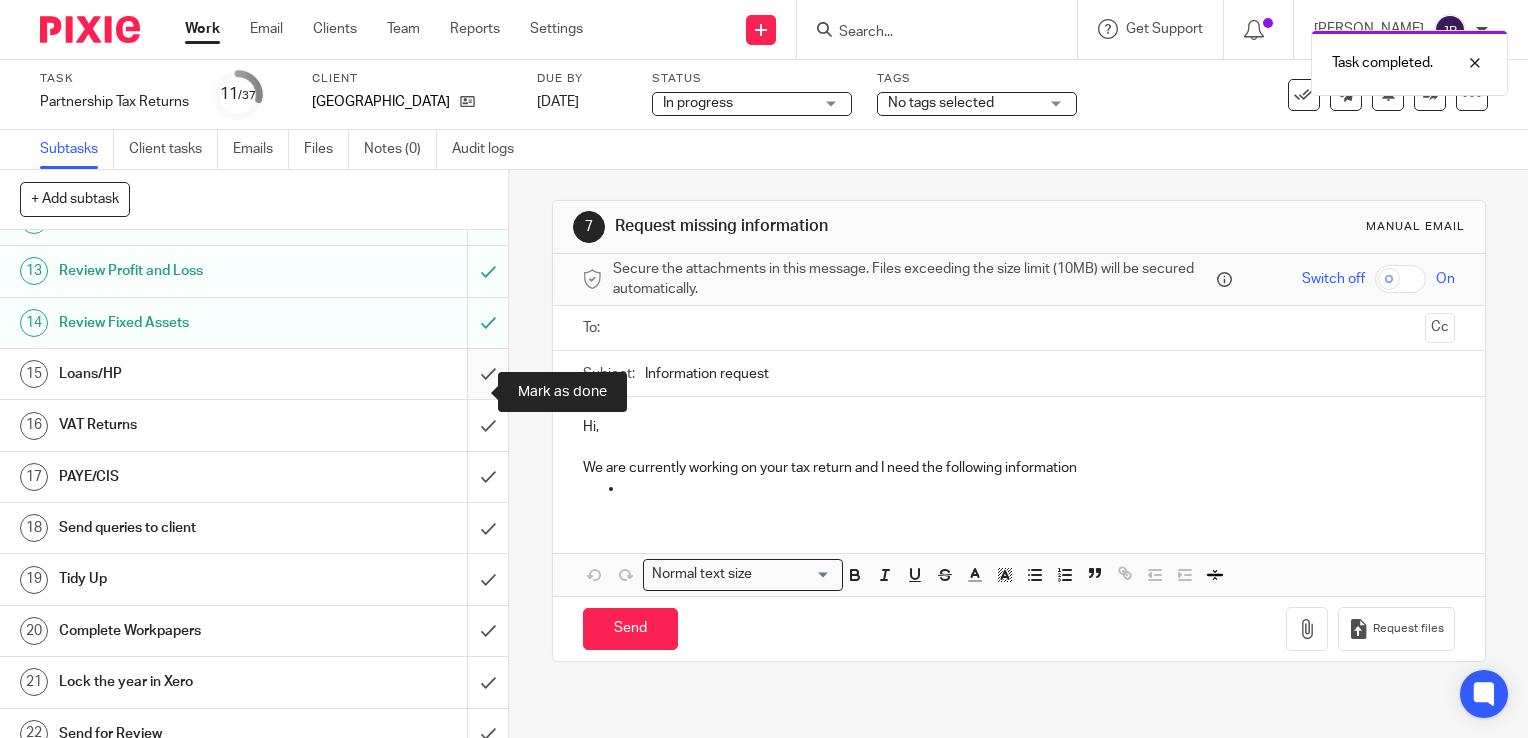 click at bounding box center (254, 374) 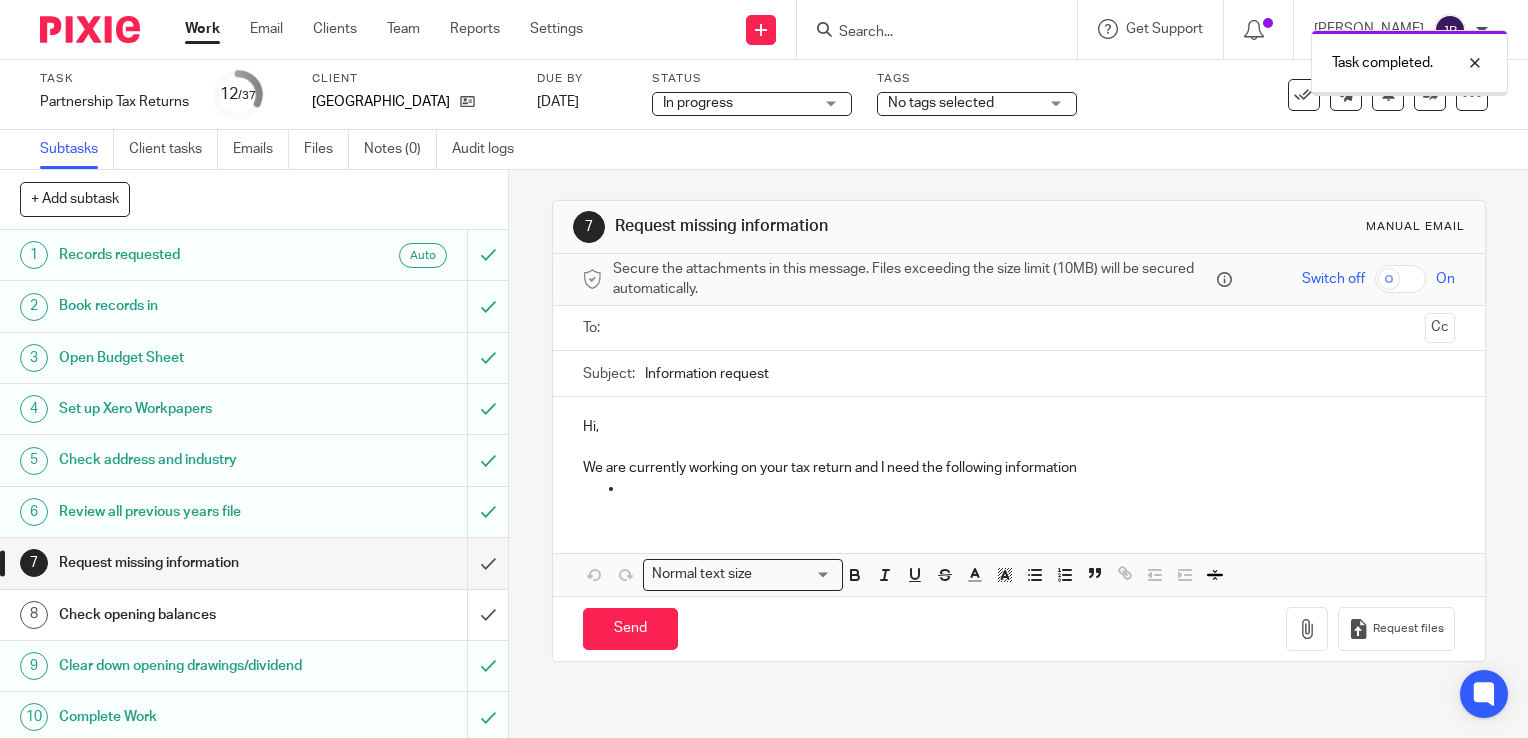 scroll, scrollTop: 0, scrollLeft: 0, axis: both 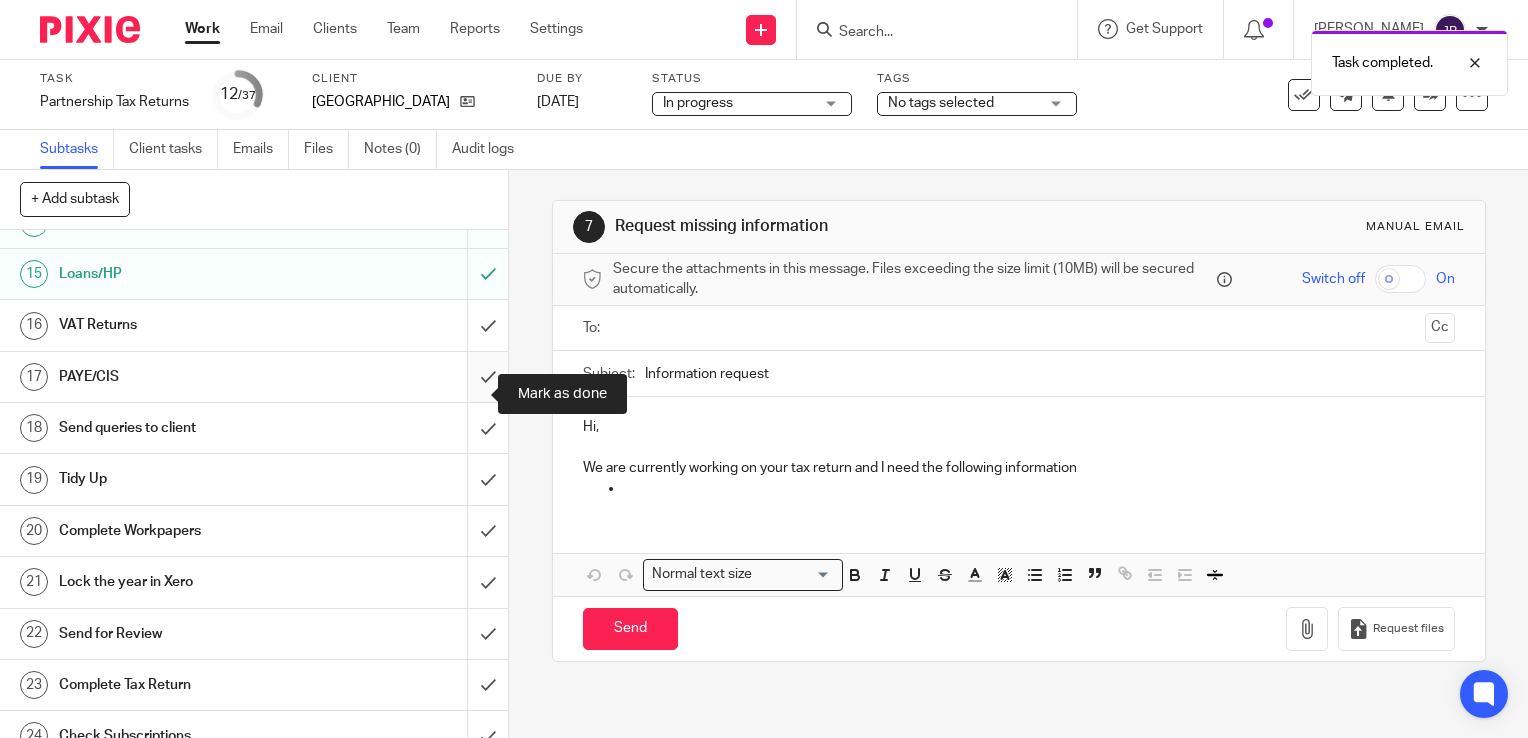 click at bounding box center (254, 377) 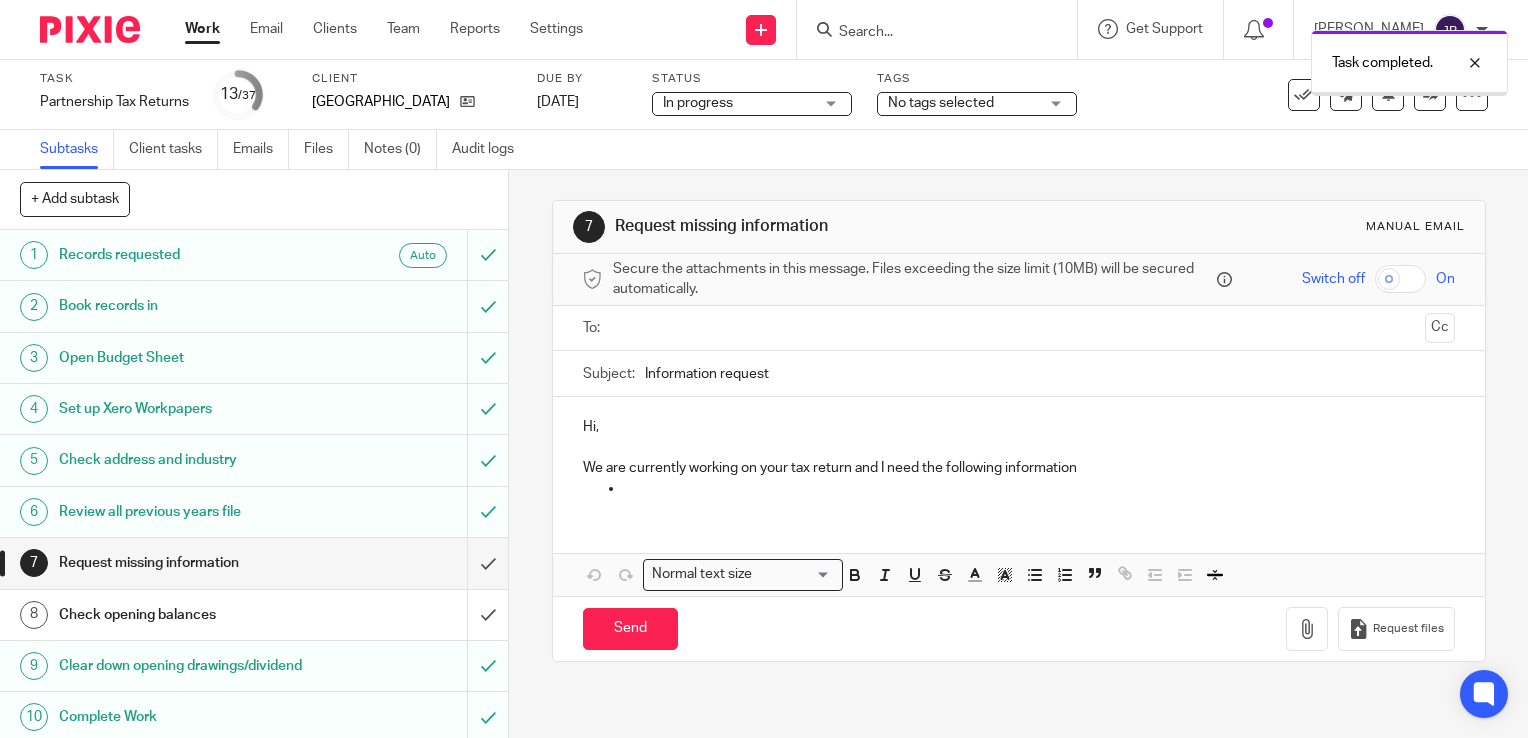 scroll, scrollTop: 0, scrollLeft: 0, axis: both 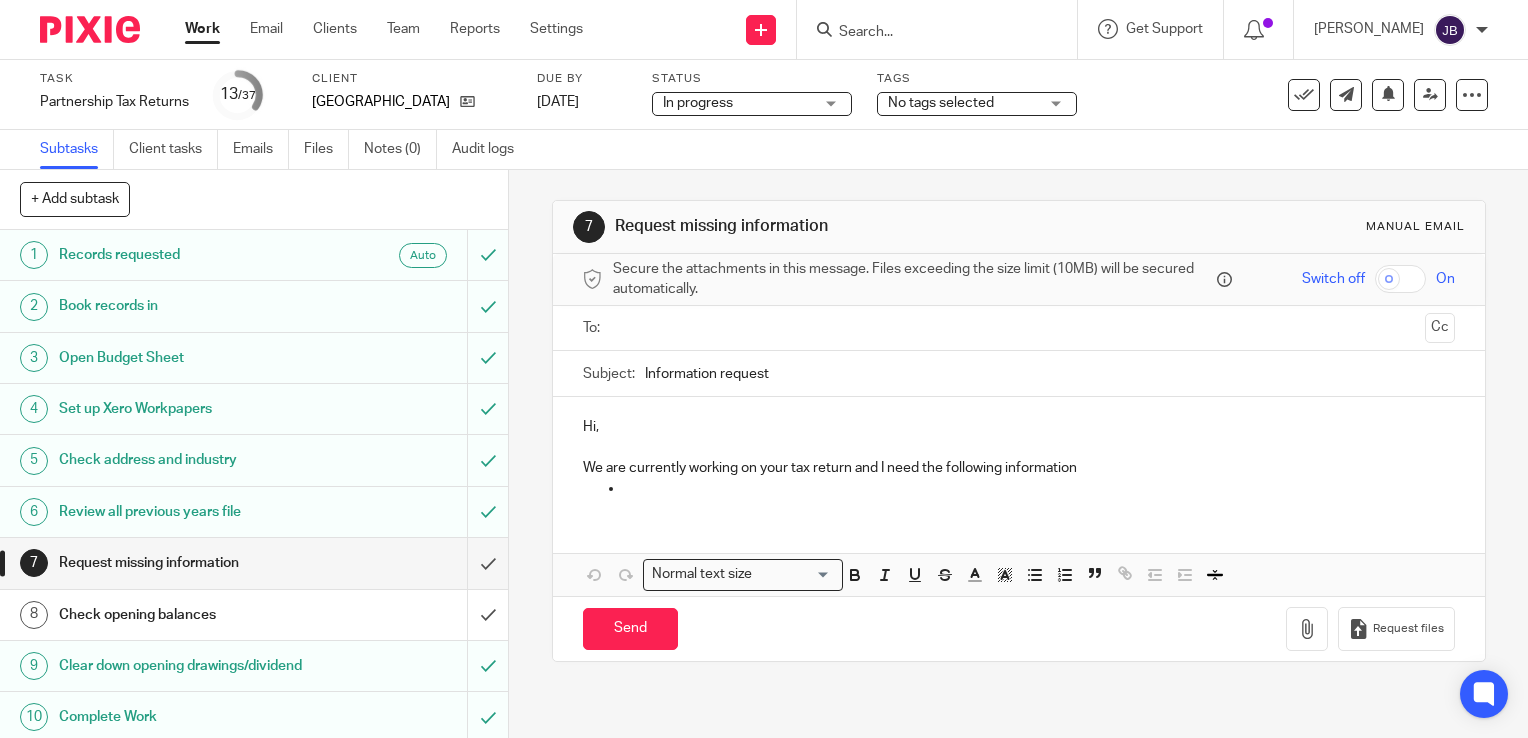 click on "No tags selected" at bounding box center [941, 103] 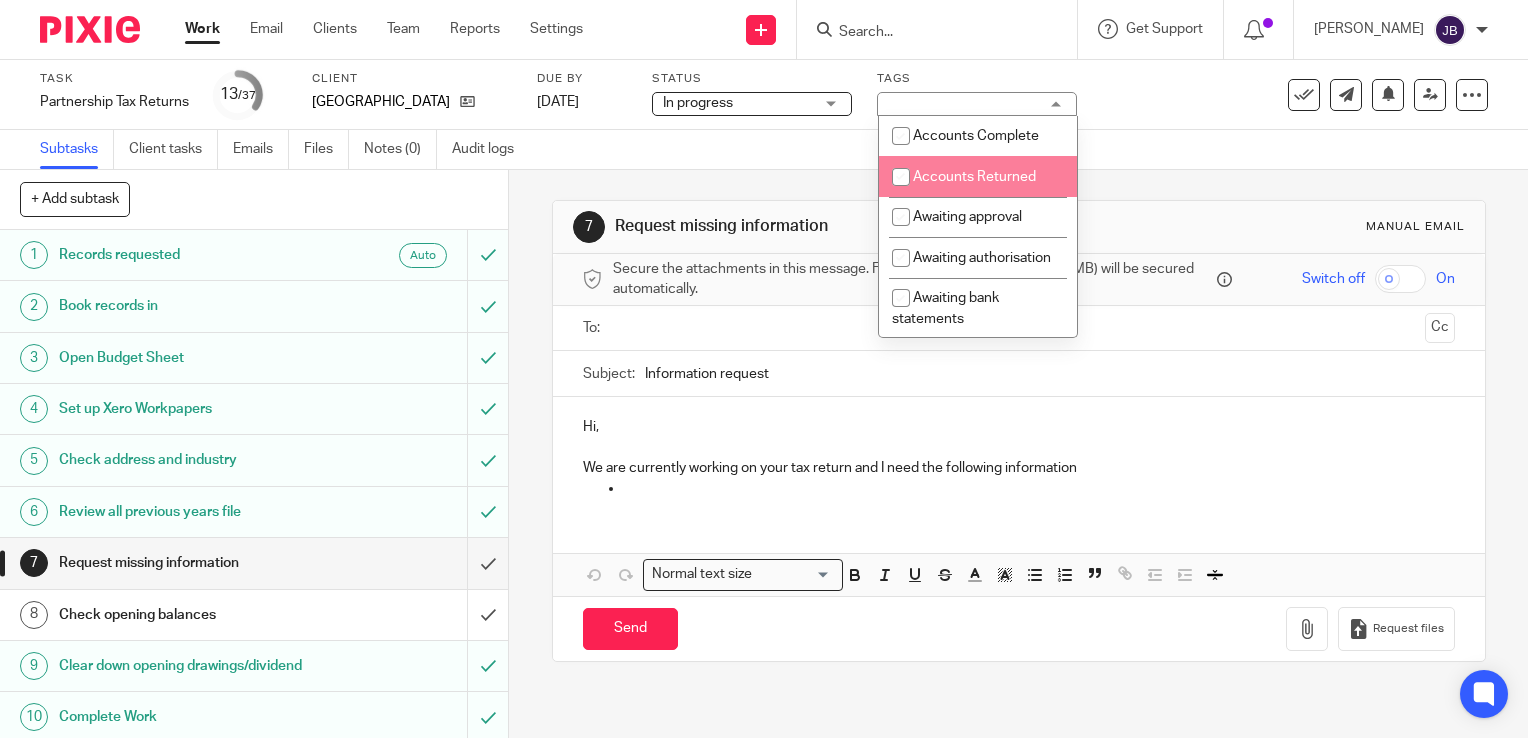 click on "Subtasks
Client tasks
Emails
Files
Notes (0)
Audit logs" at bounding box center [764, 150] 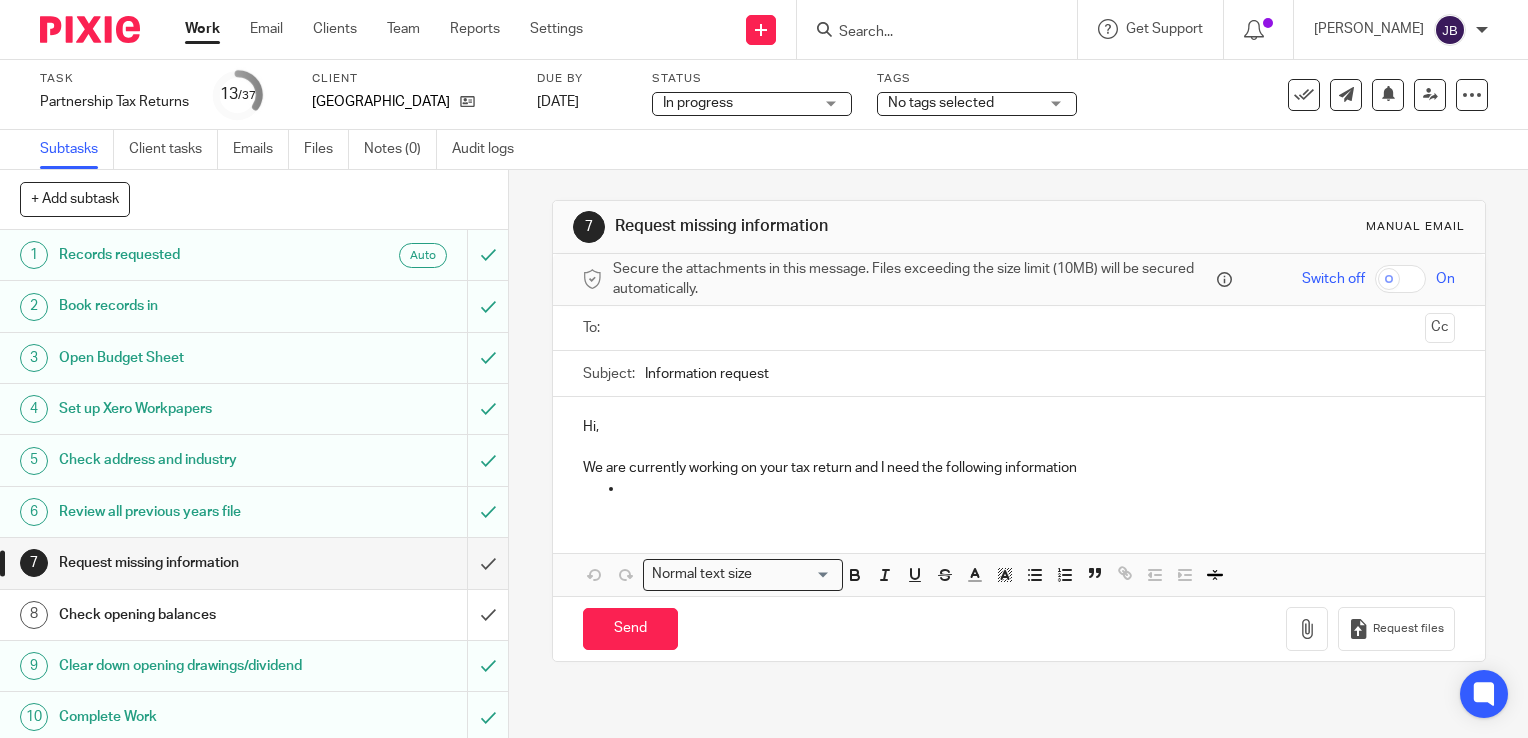 click on "Work" at bounding box center [202, 29] 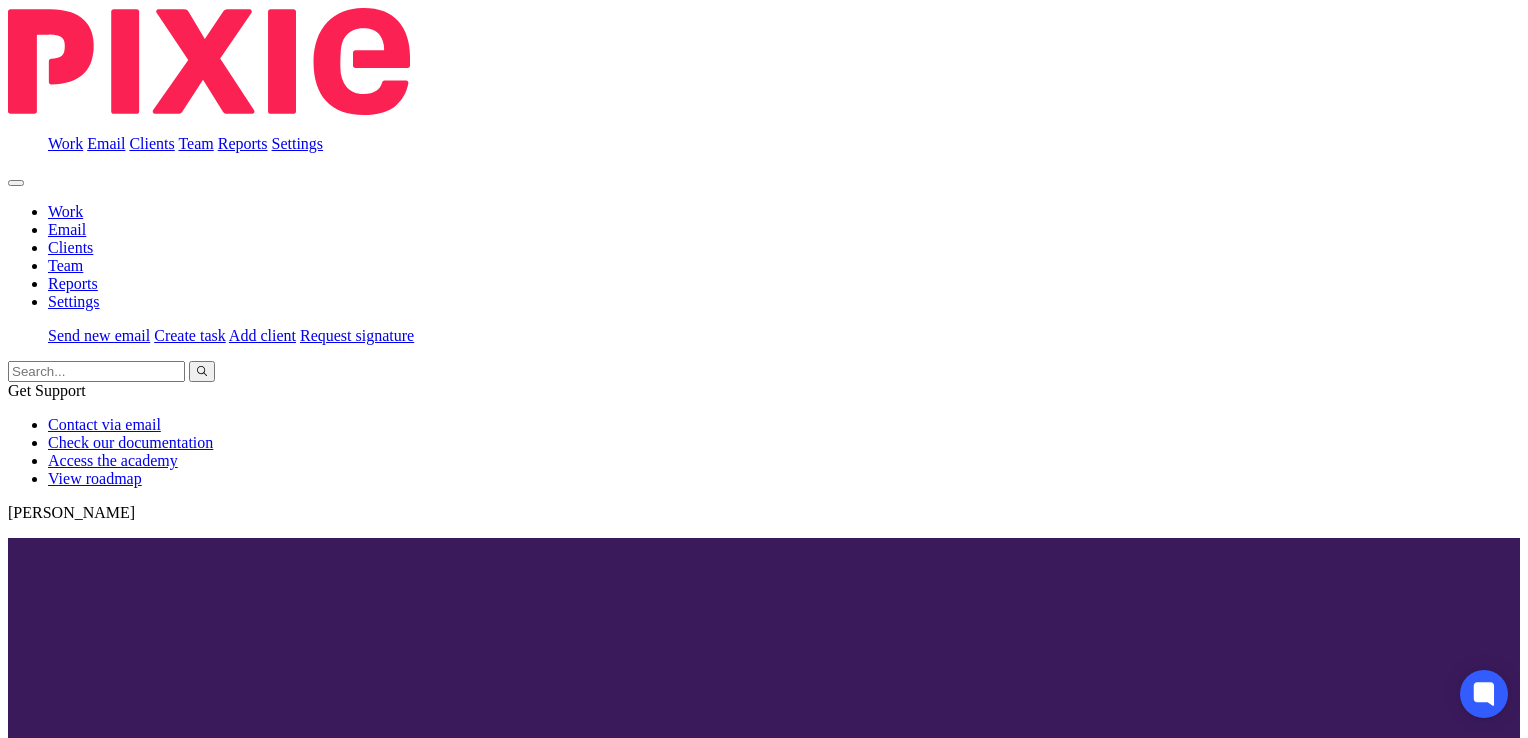 scroll, scrollTop: 0, scrollLeft: 0, axis: both 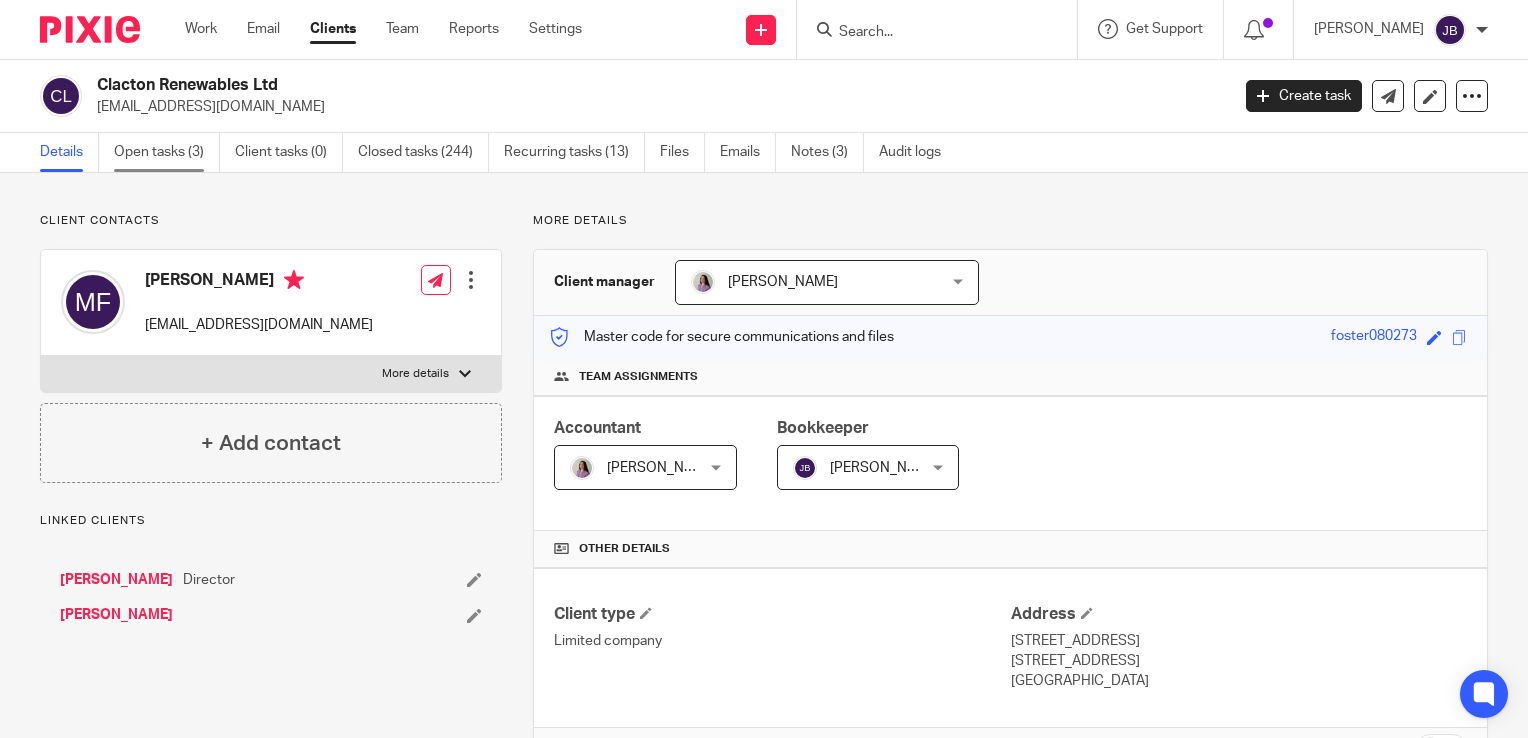 click on "Open tasks (3)" at bounding box center (167, 152) 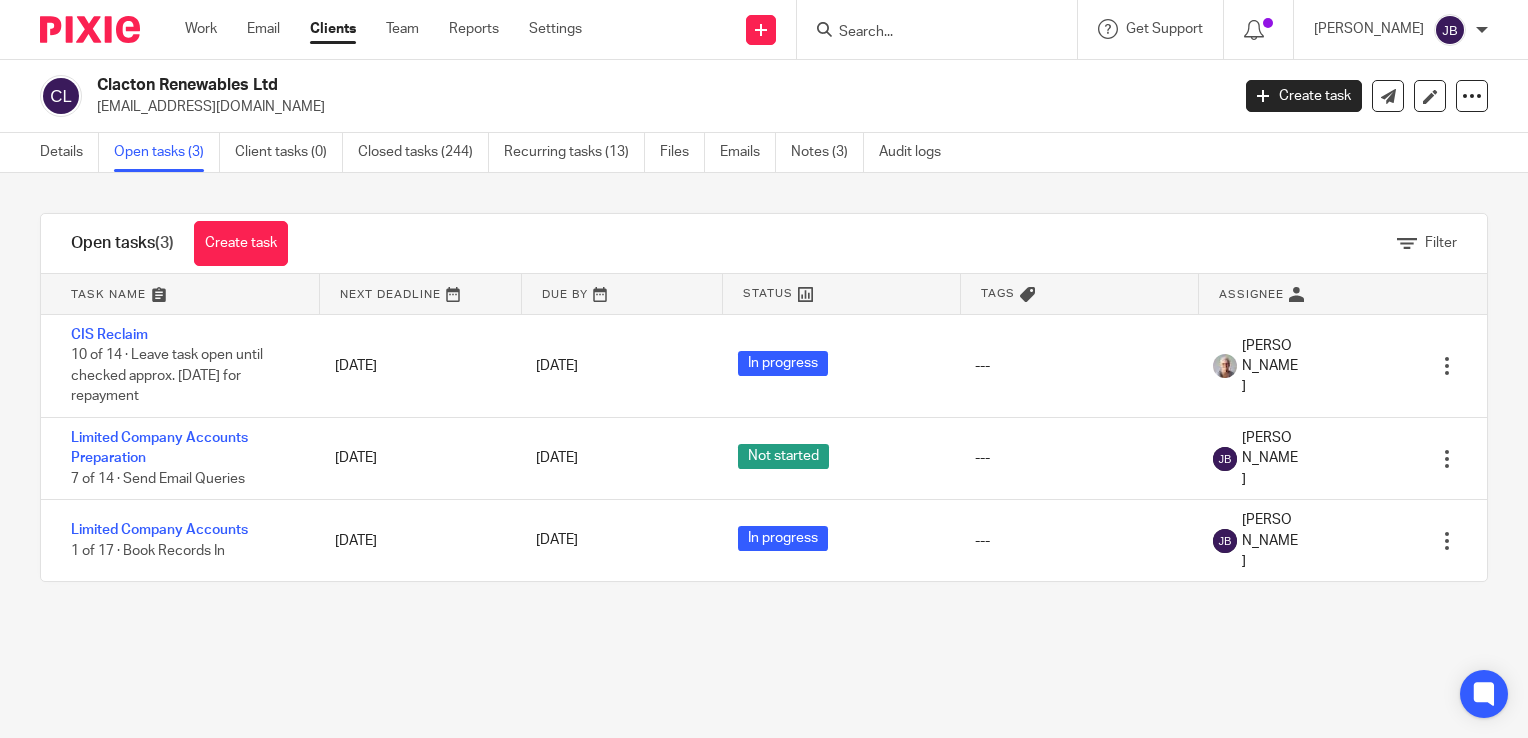 scroll, scrollTop: 0, scrollLeft: 0, axis: both 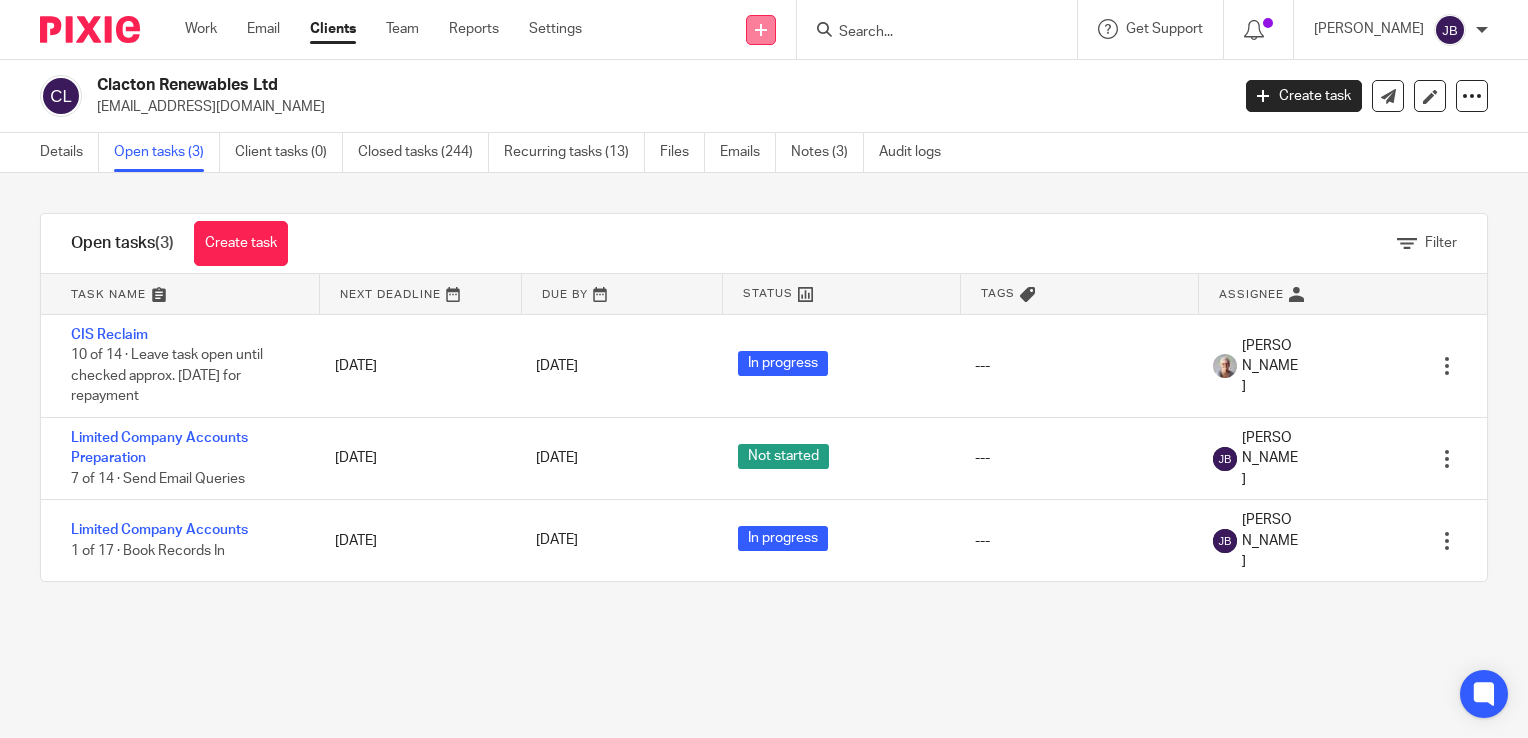 click at bounding box center [761, 30] 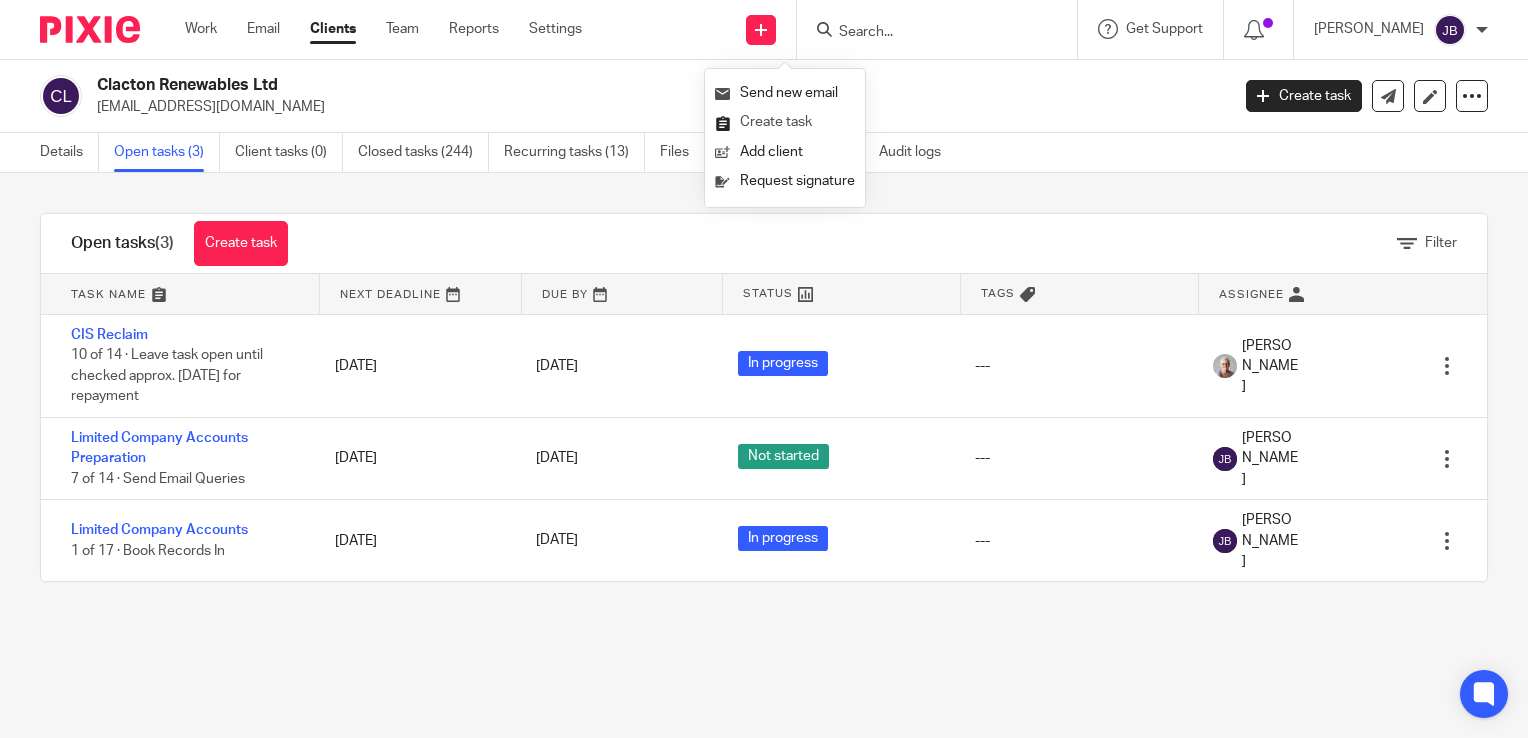 click on "Create task" at bounding box center (785, 122) 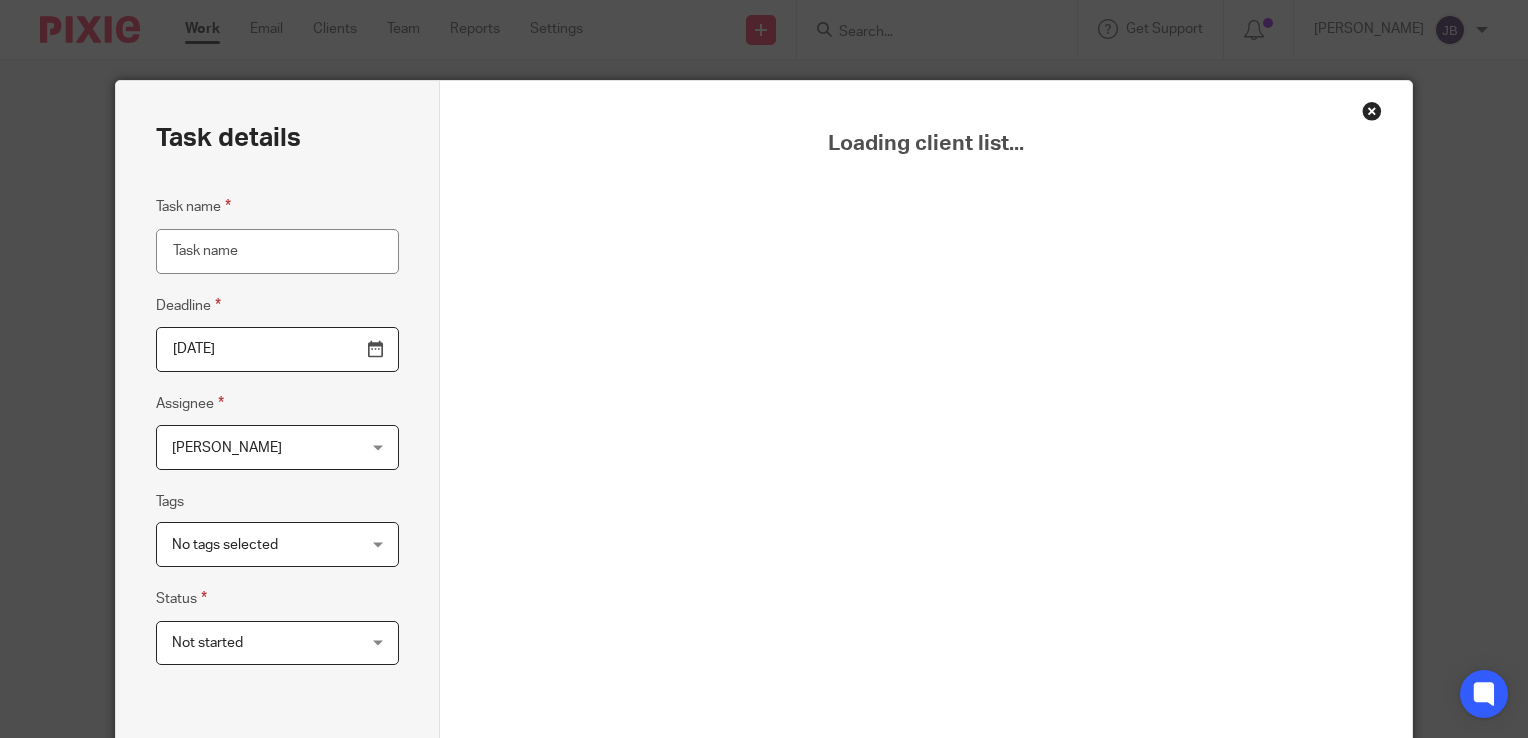 scroll, scrollTop: 0, scrollLeft: 0, axis: both 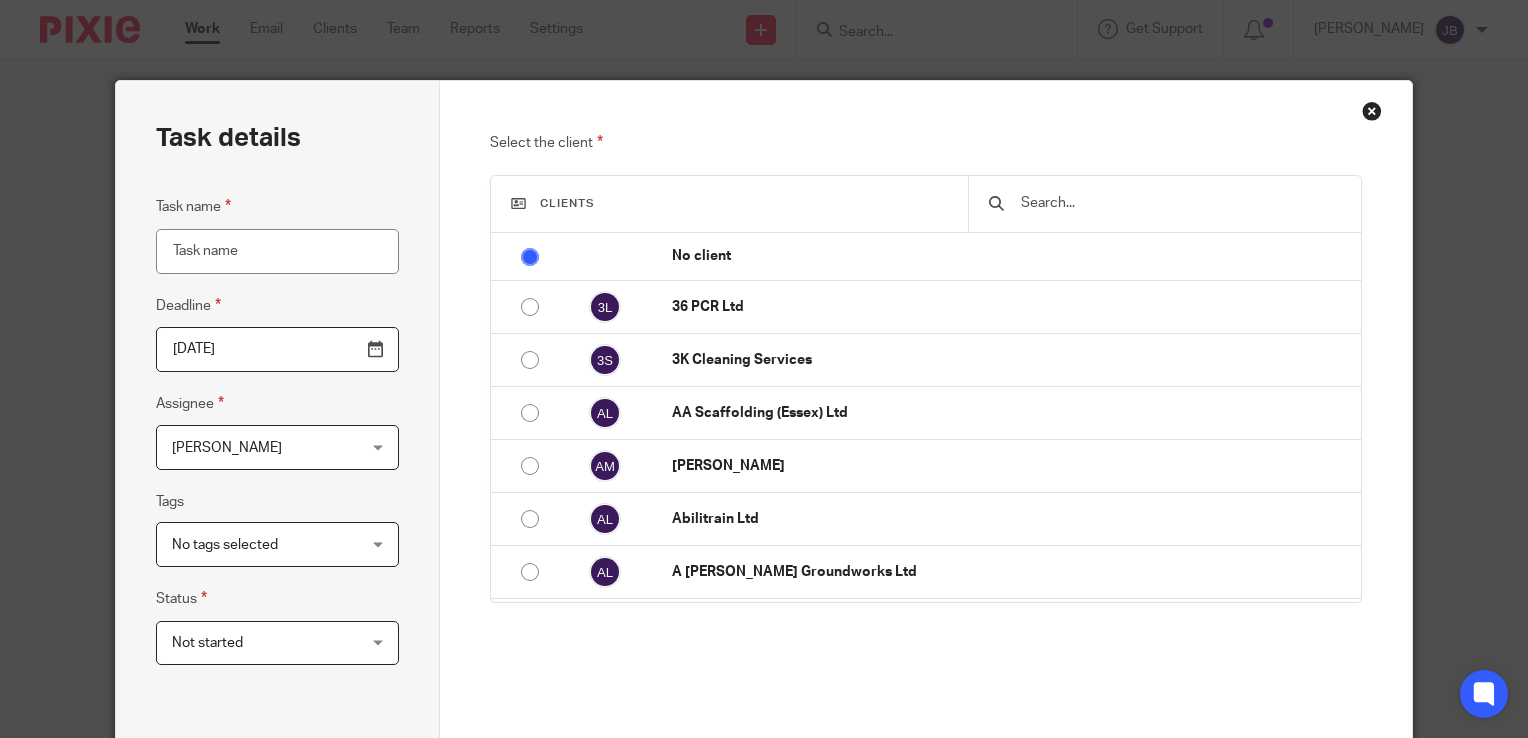 click at bounding box center [1165, 204] 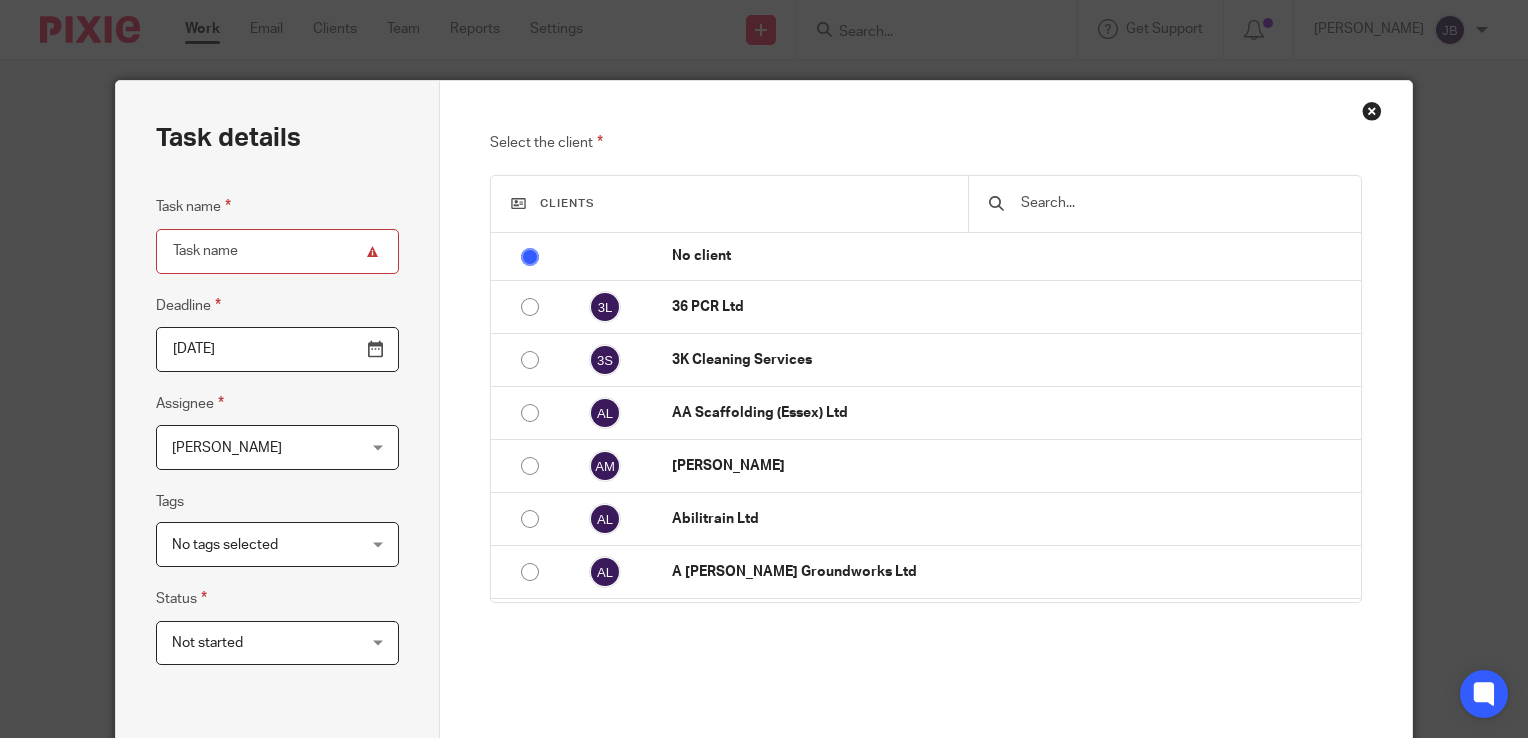 click at bounding box center (1180, 203) 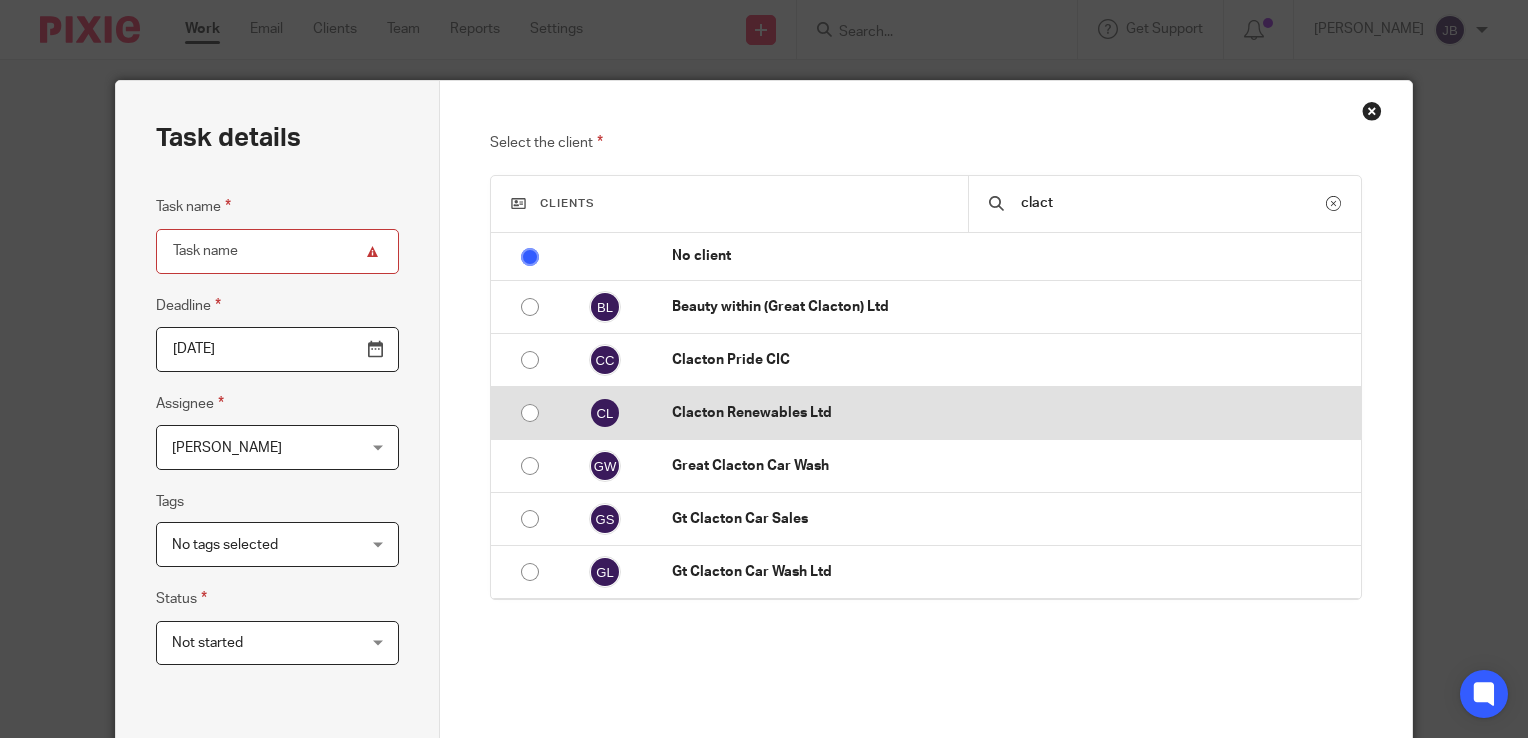 type on "clact" 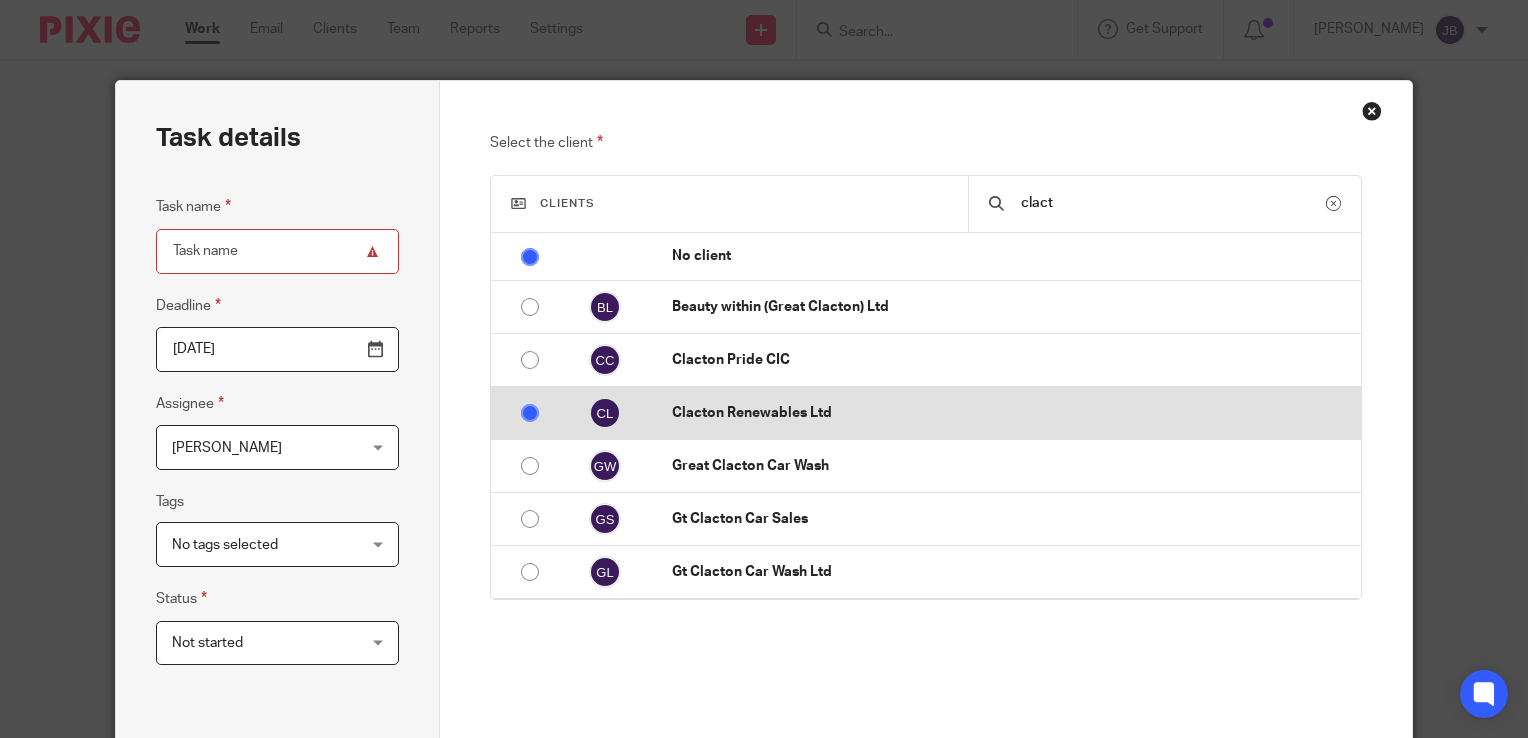 radio on "false" 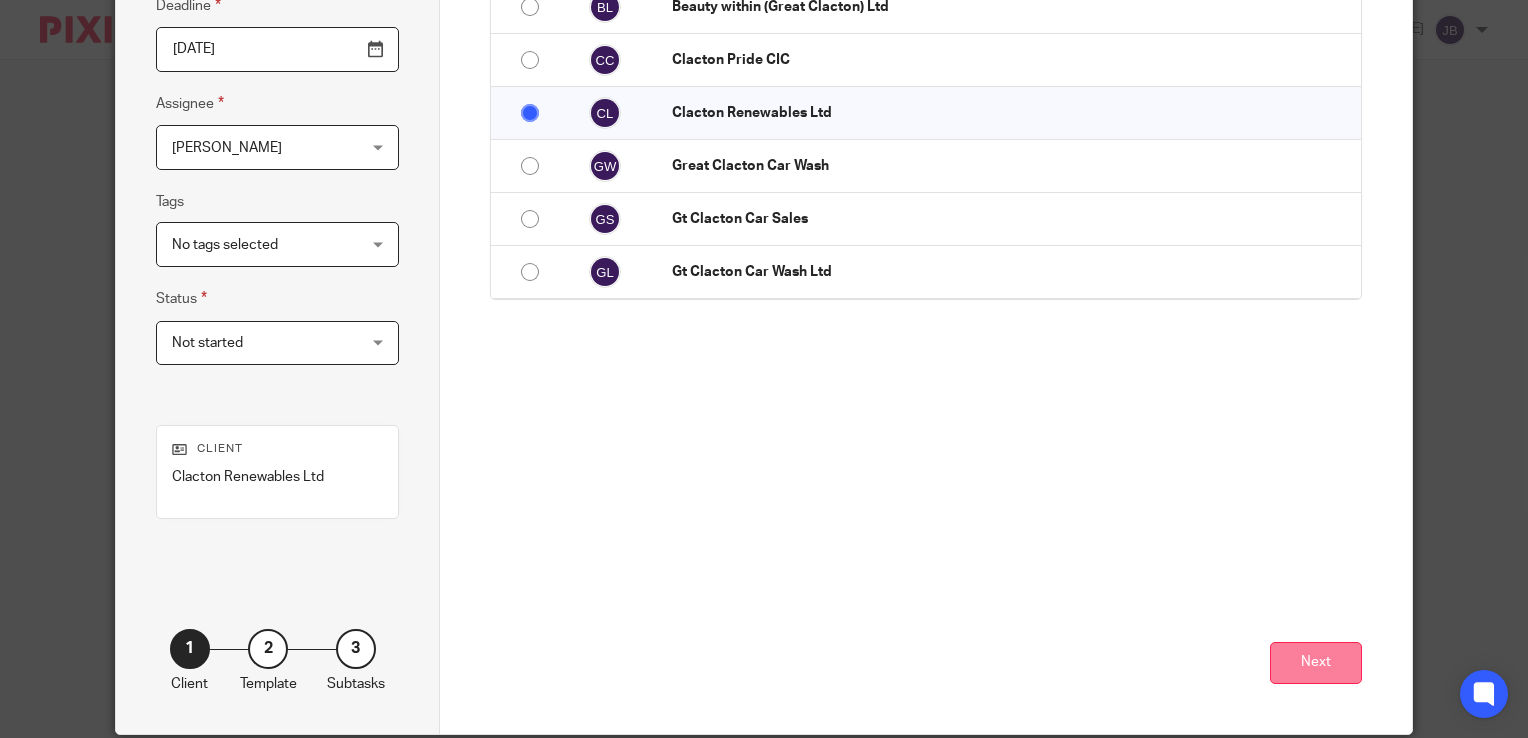 click on "Next" at bounding box center [1316, 663] 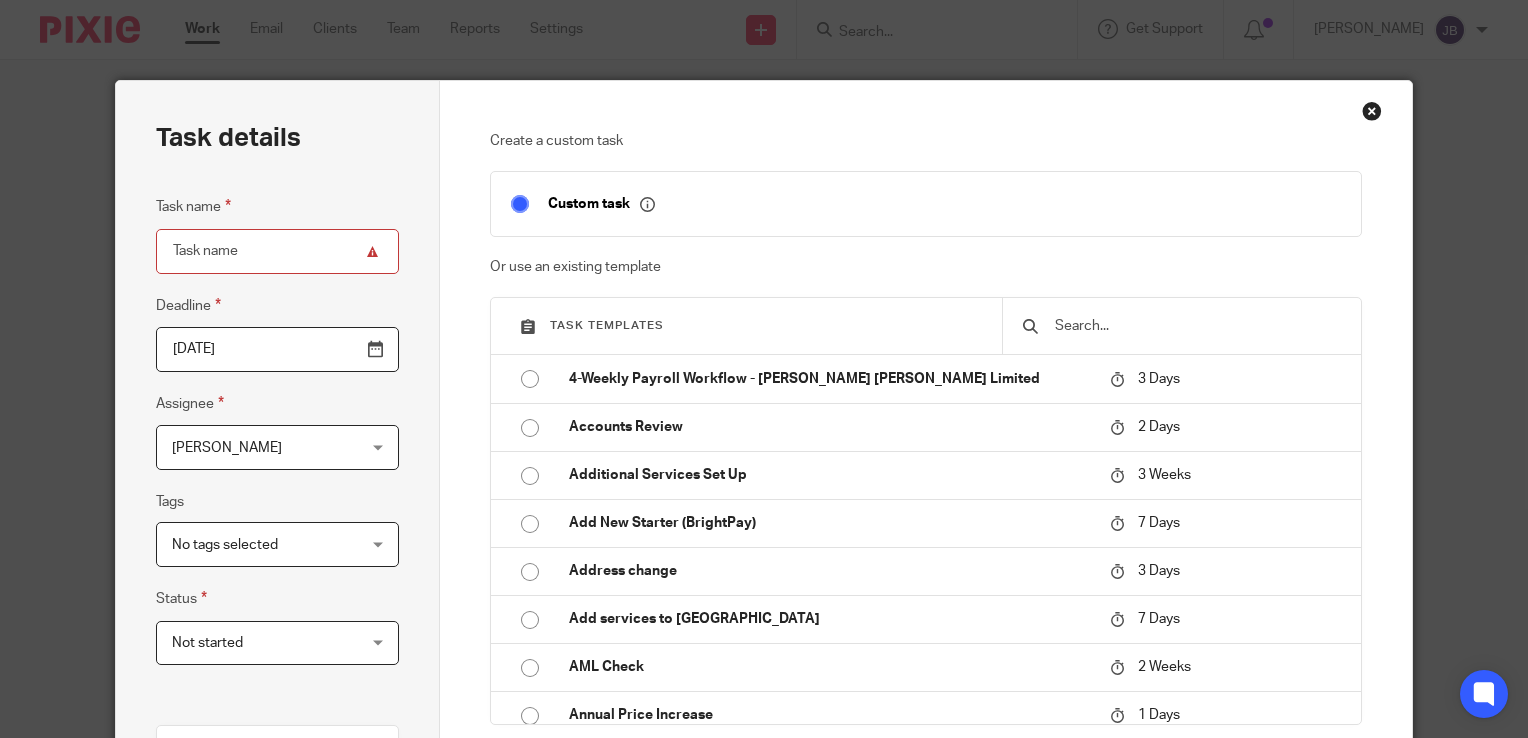 scroll, scrollTop: 100, scrollLeft: 0, axis: vertical 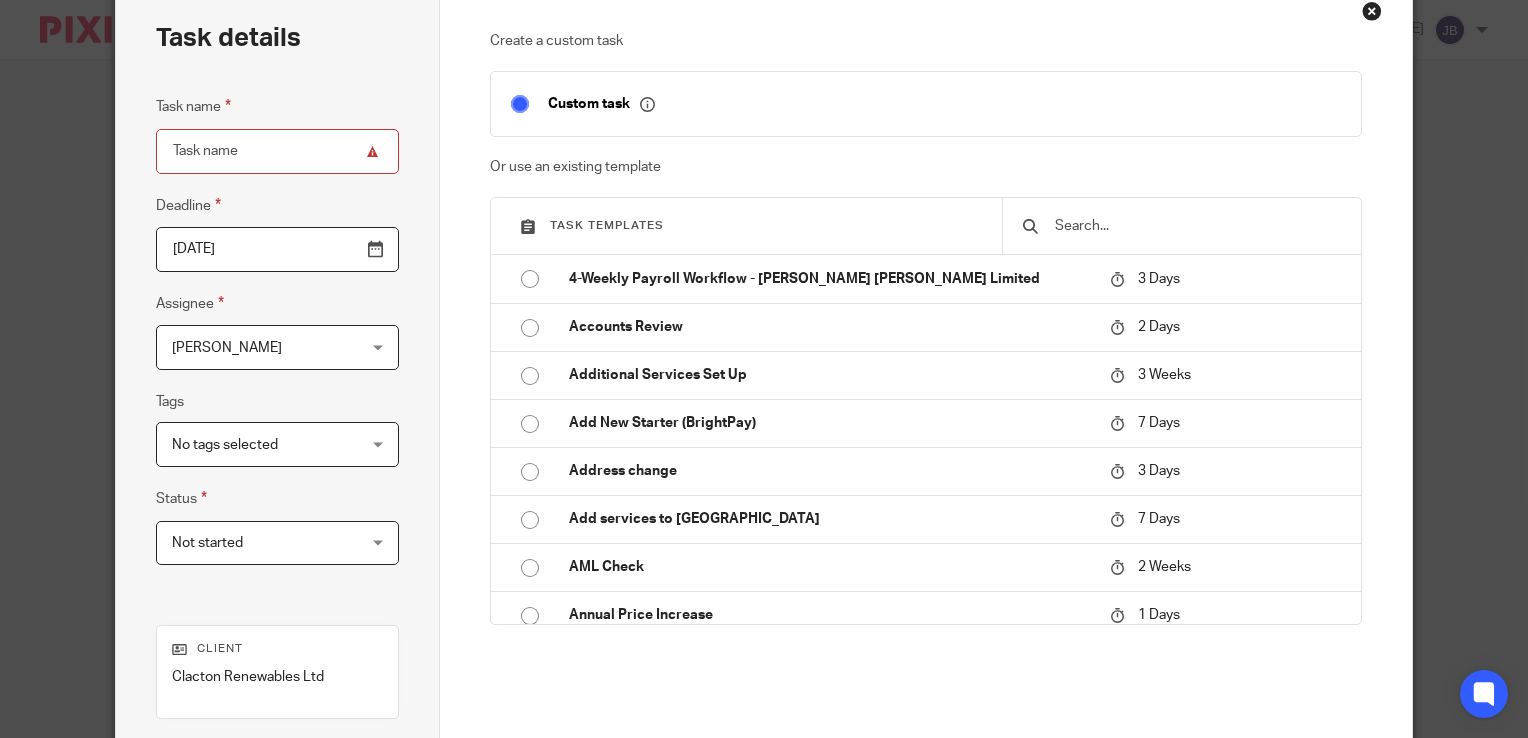 click at bounding box center [1197, 226] 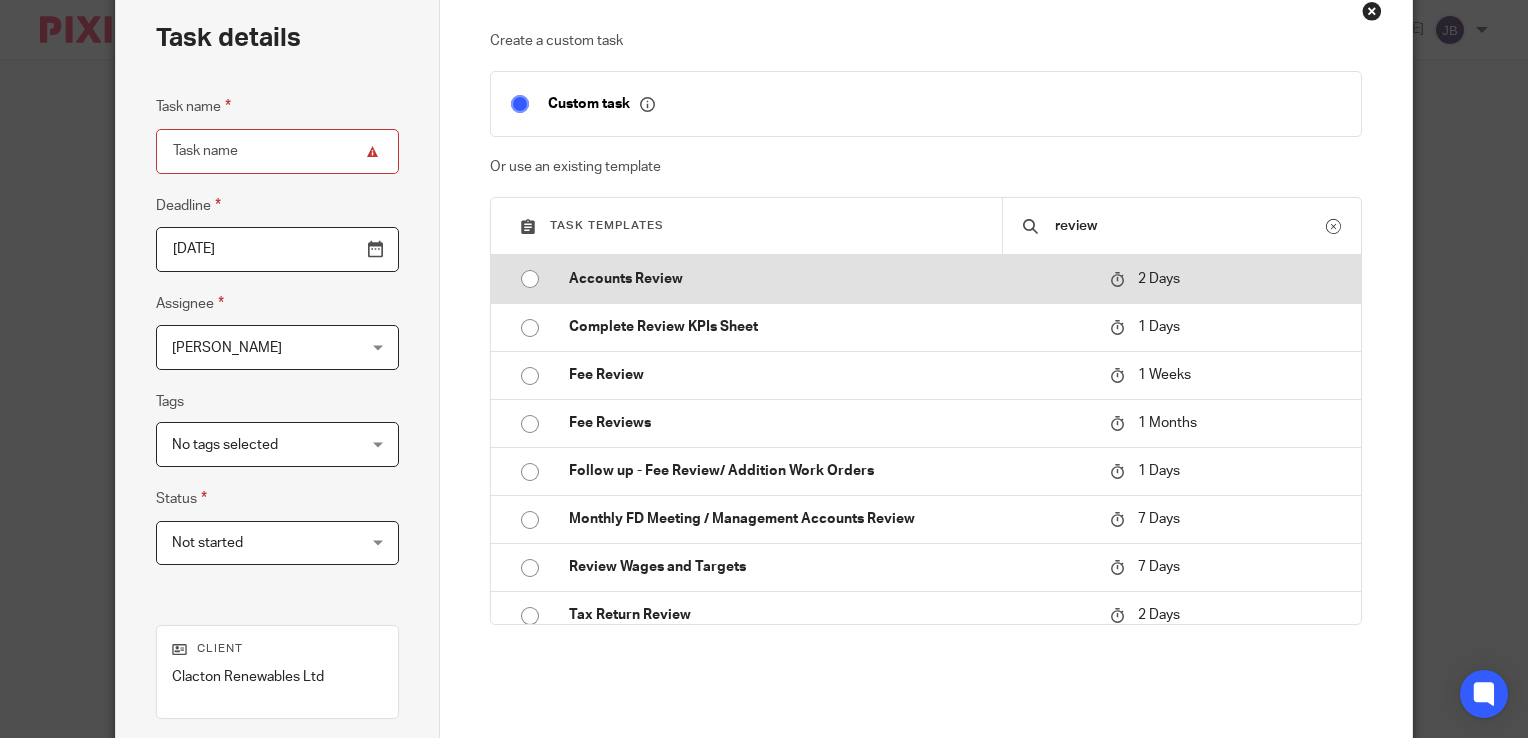type on "review" 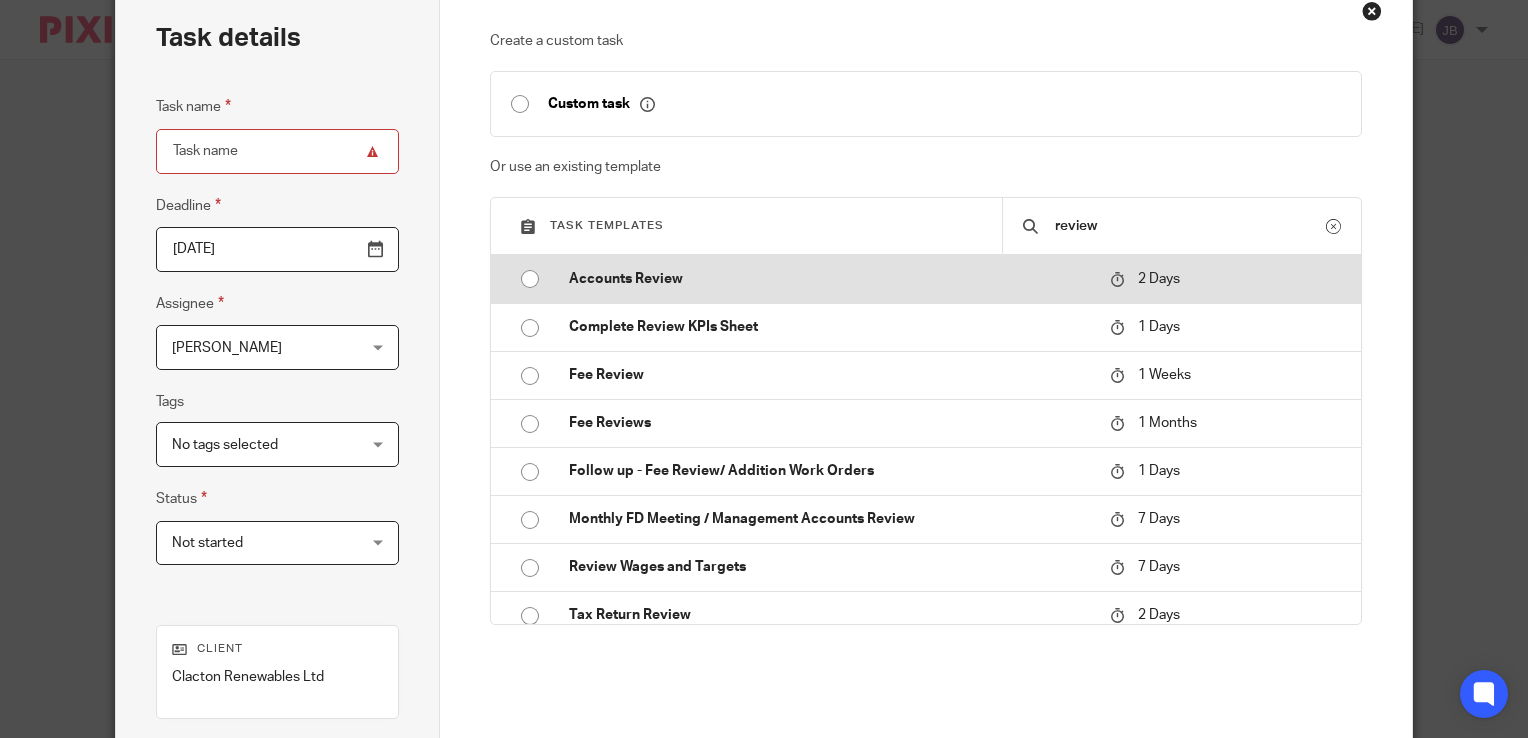 type on "2025-07-13" 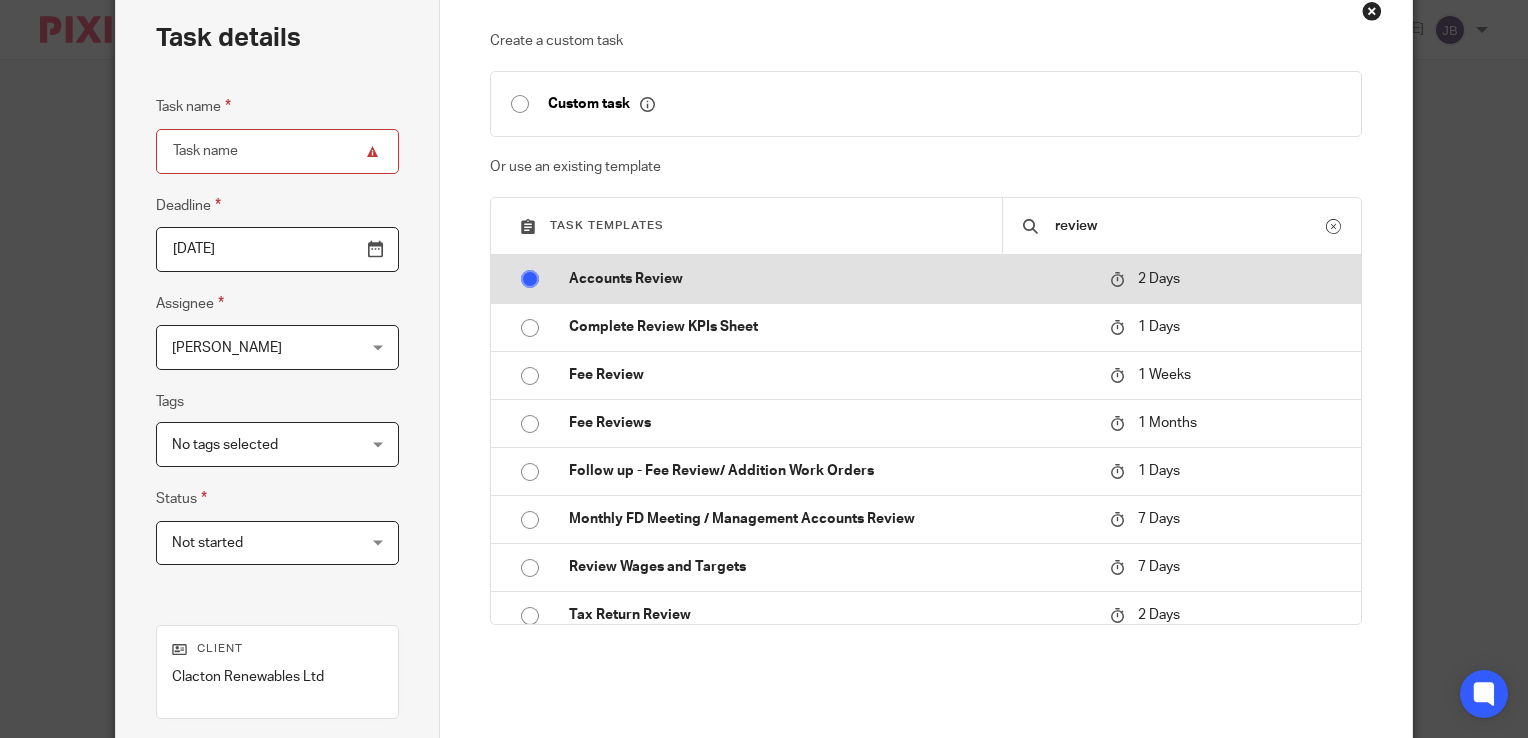 type on "Accounts Review" 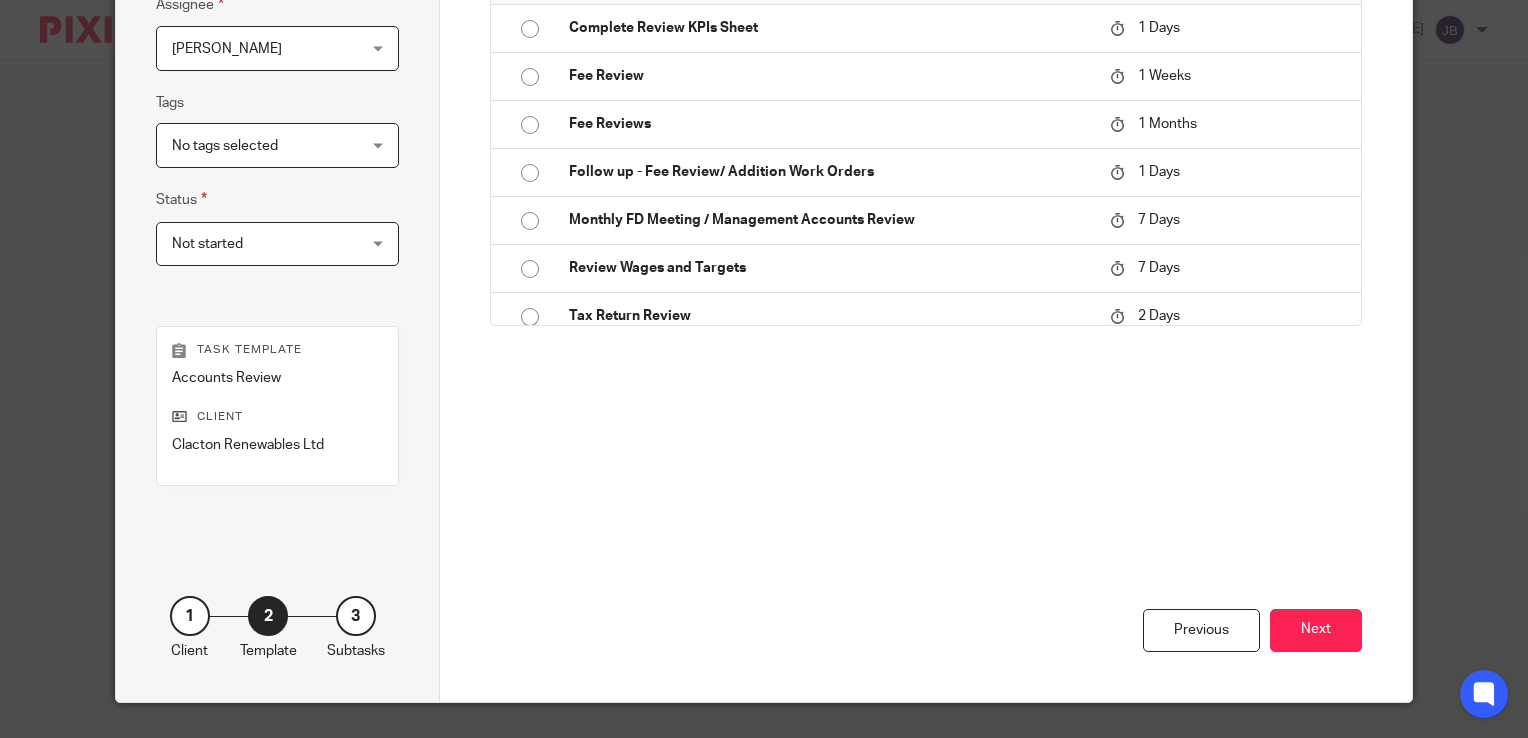scroll, scrollTop: 400, scrollLeft: 0, axis: vertical 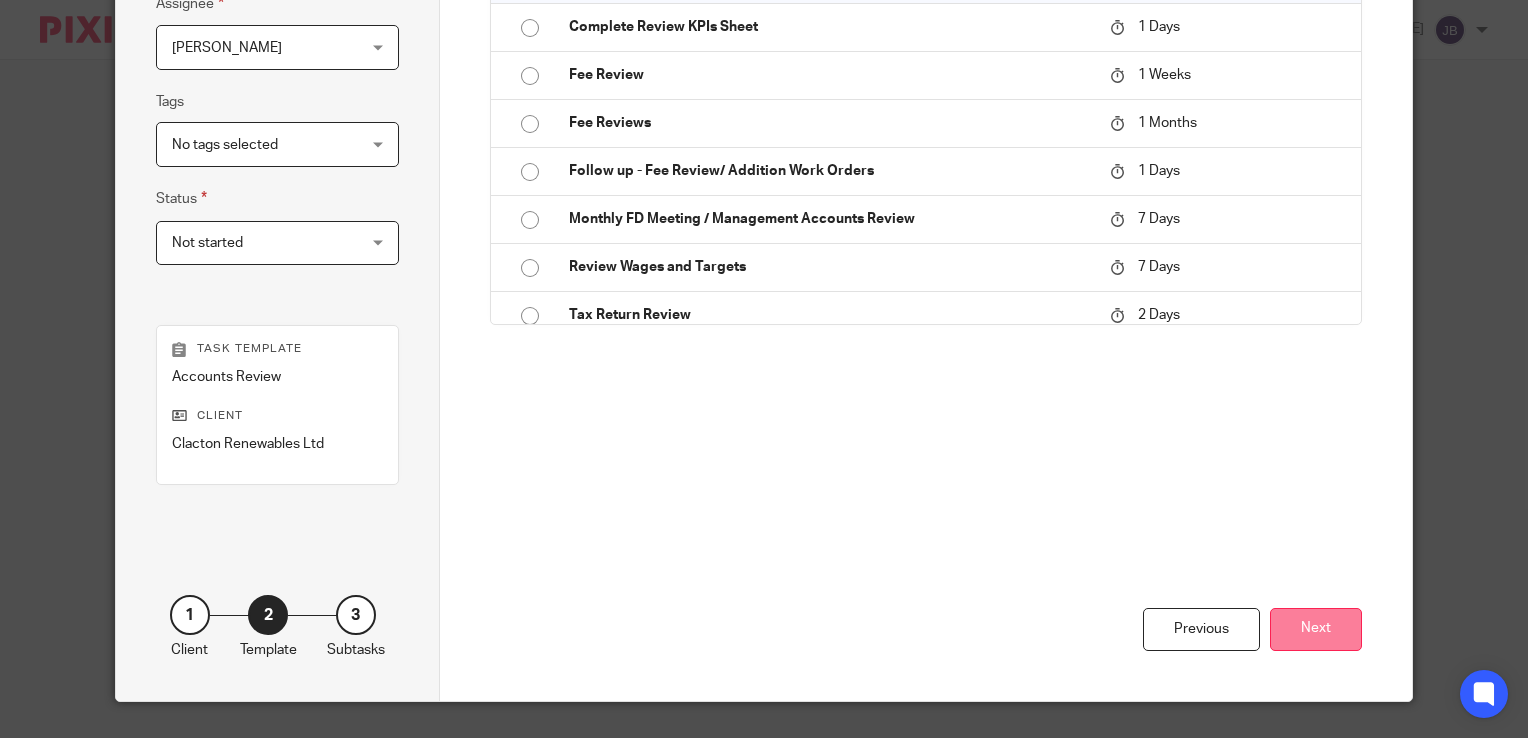 click on "Next" at bounding box center [1316, 629] 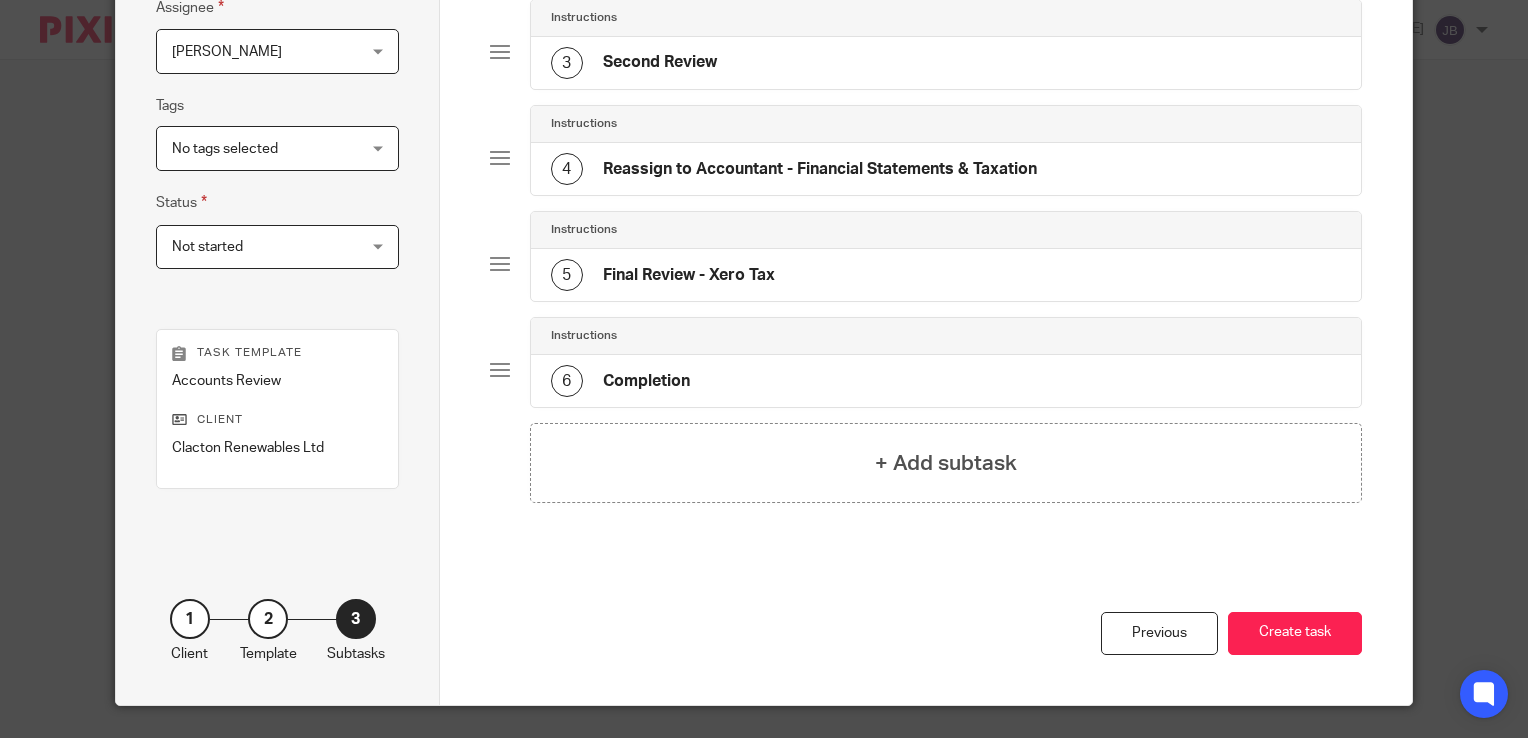 scroll, scrollTop: 400, scrollLeft: 0, axis: vertical 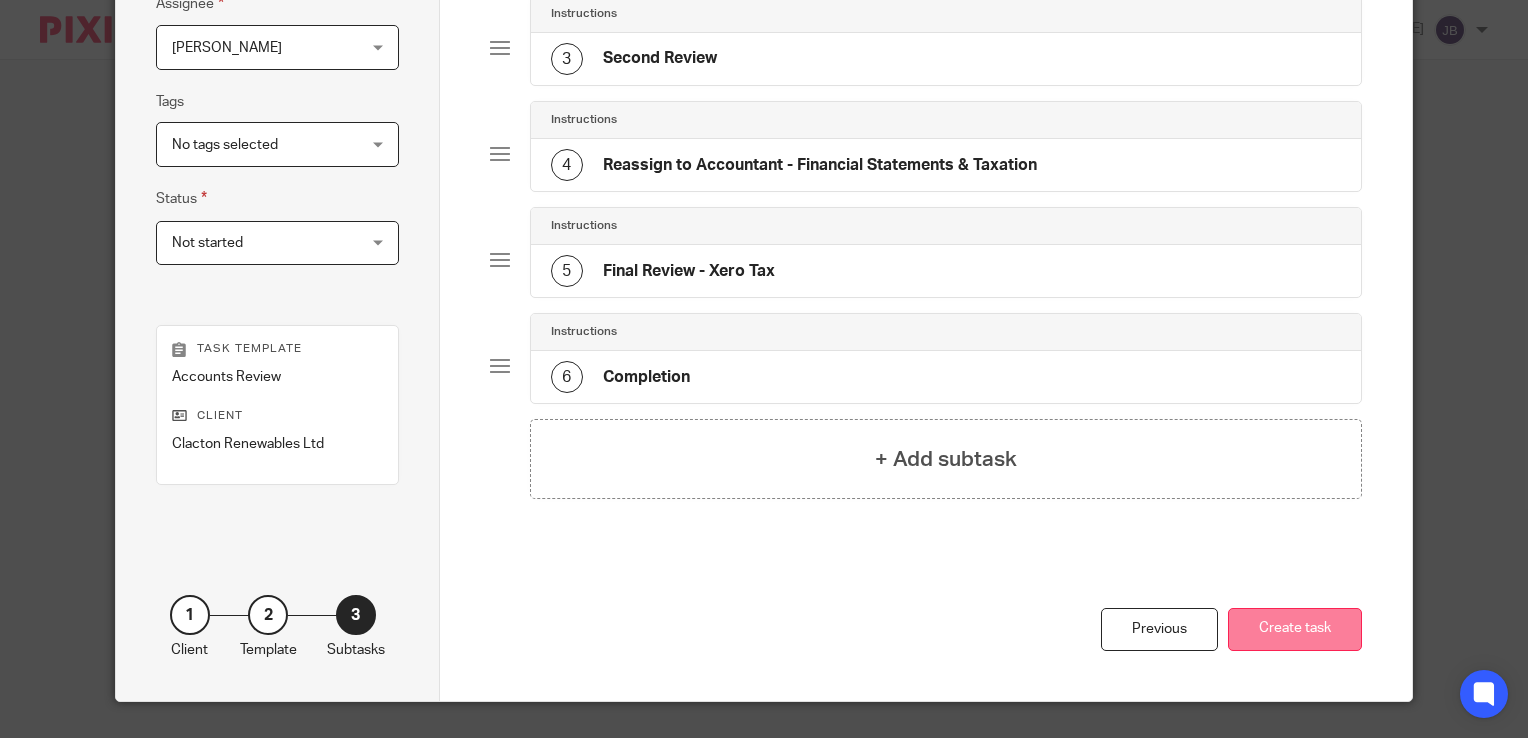 click on "Create task" at bounding box center [1295, 629] 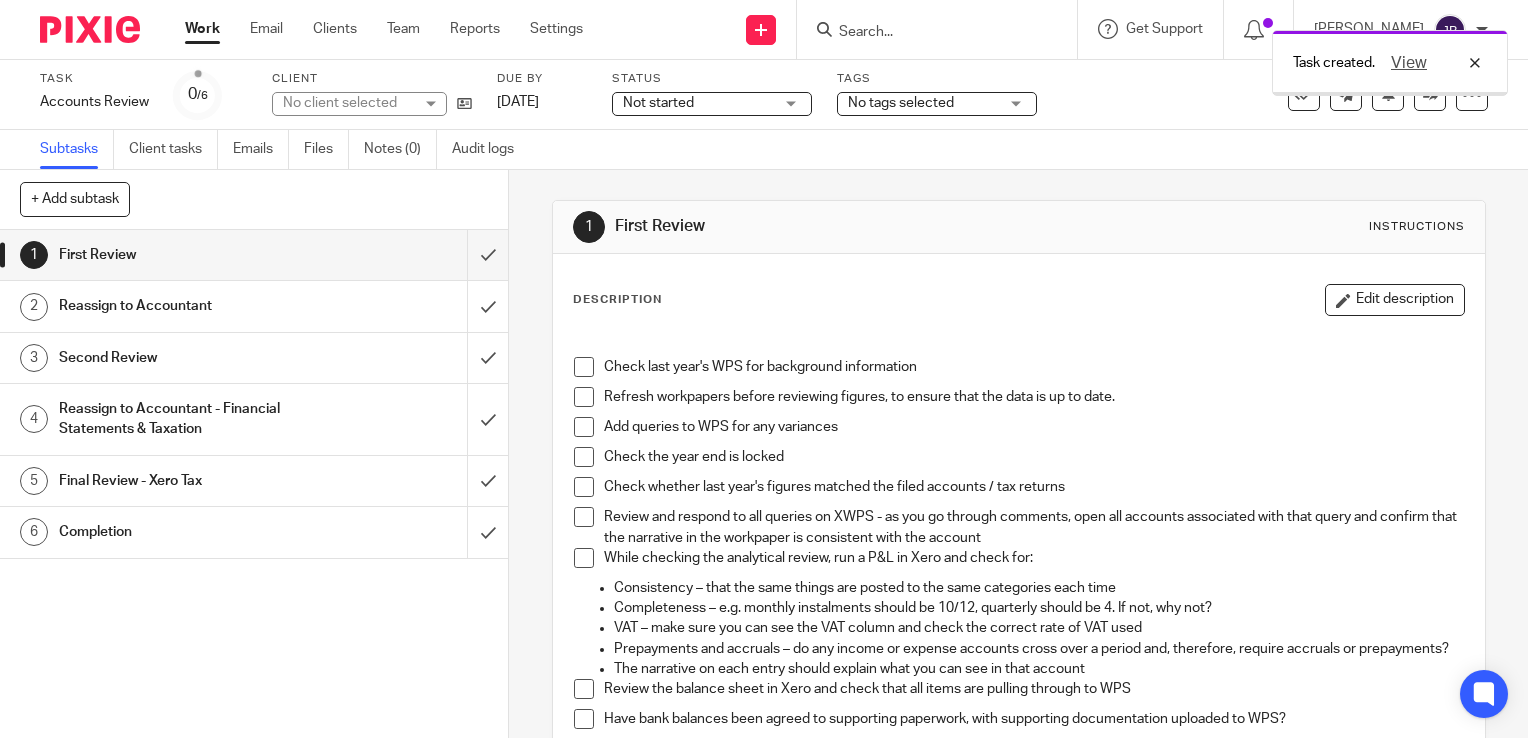 scroll, scrollTop: 0, scrollLeft: 0, axis: both 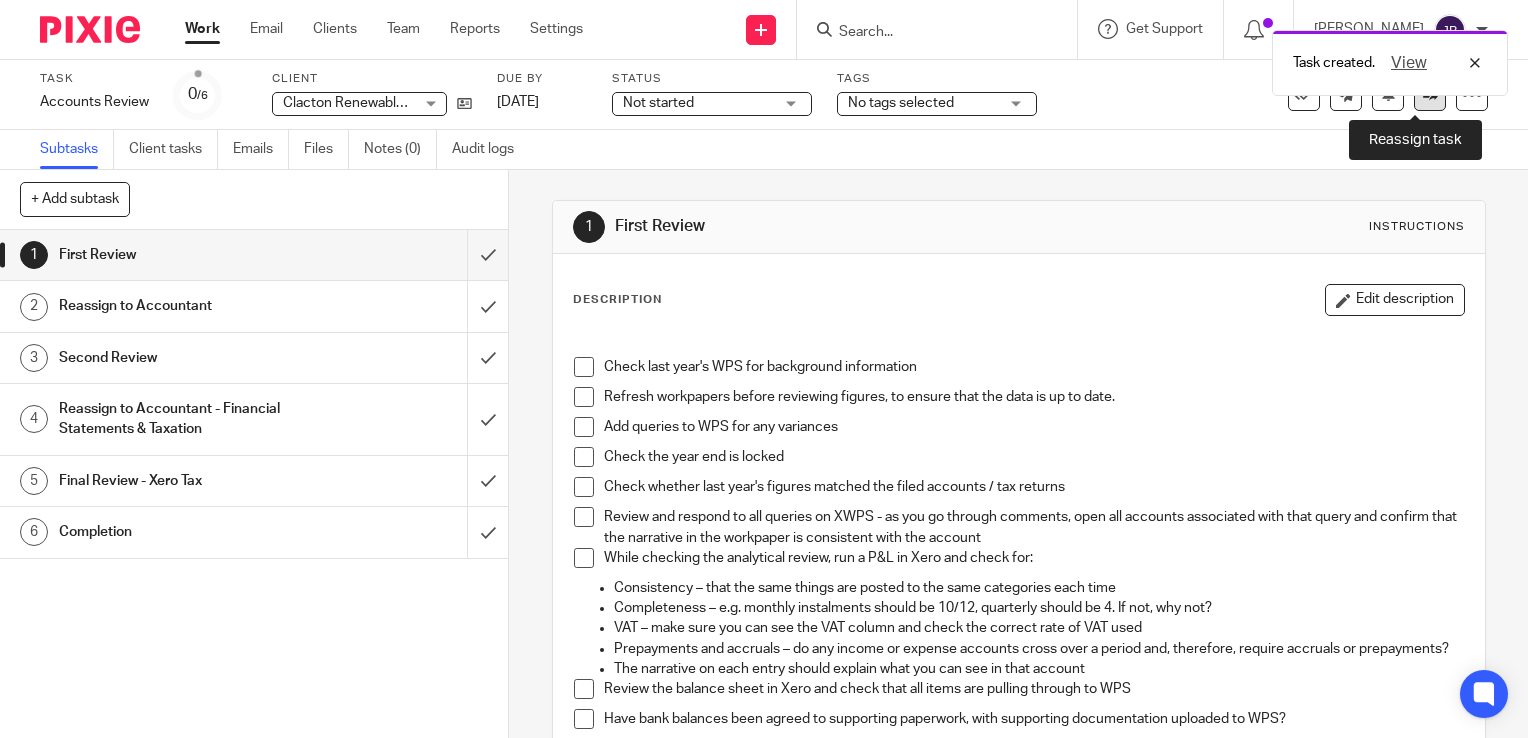 click at bounding box center (1430, 94) 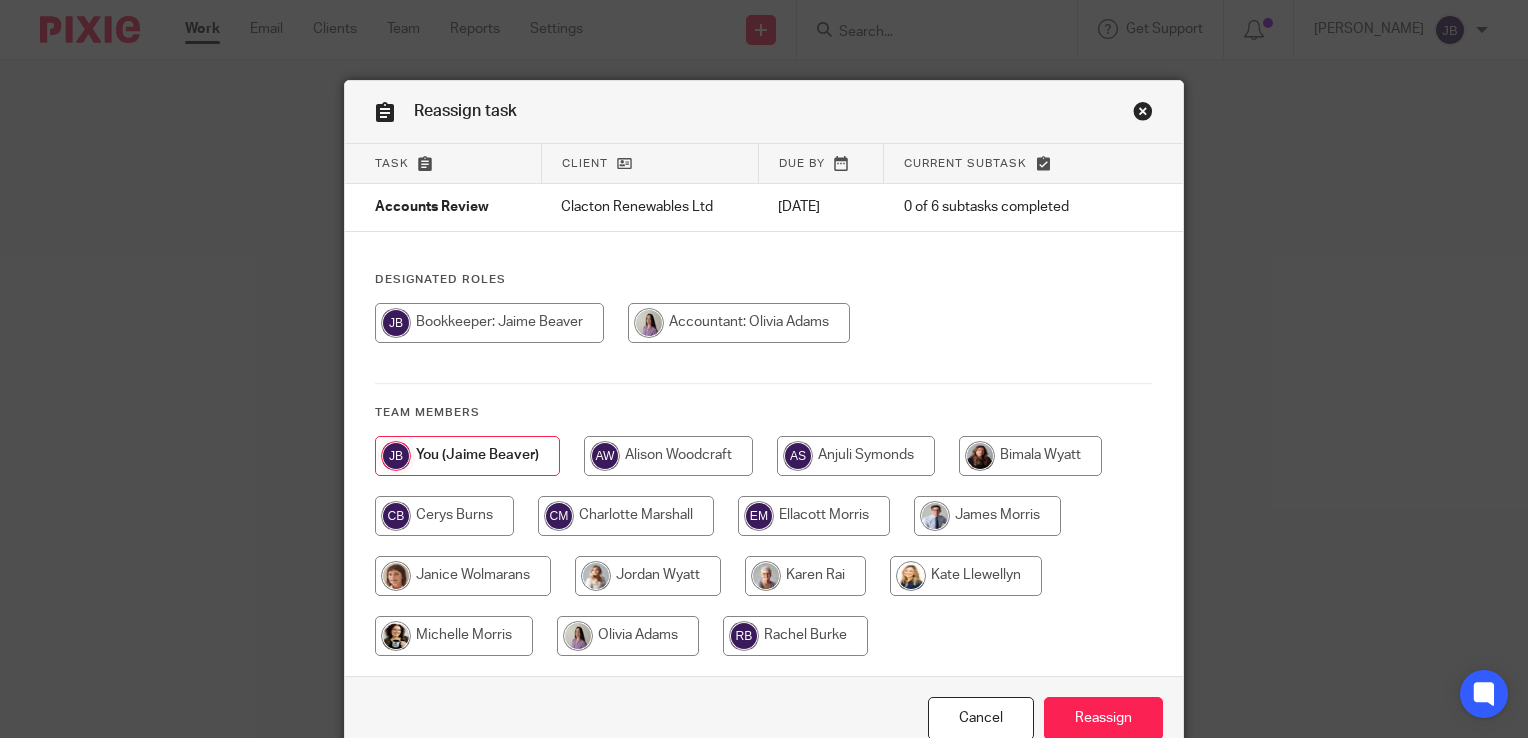 scroll, scrollTop: 0, scrollLeft: 0, axis: both 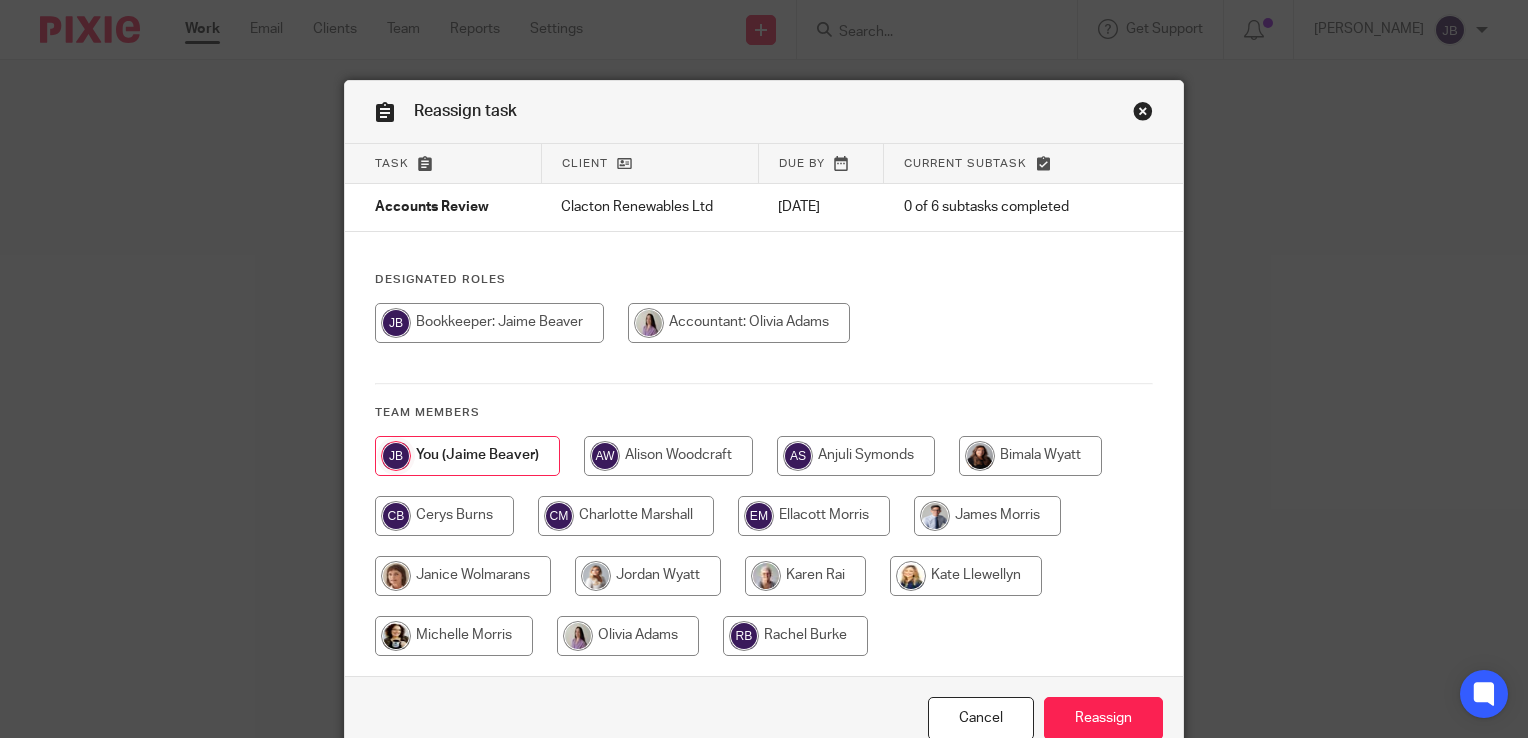 click at bounding box center (628, 636) 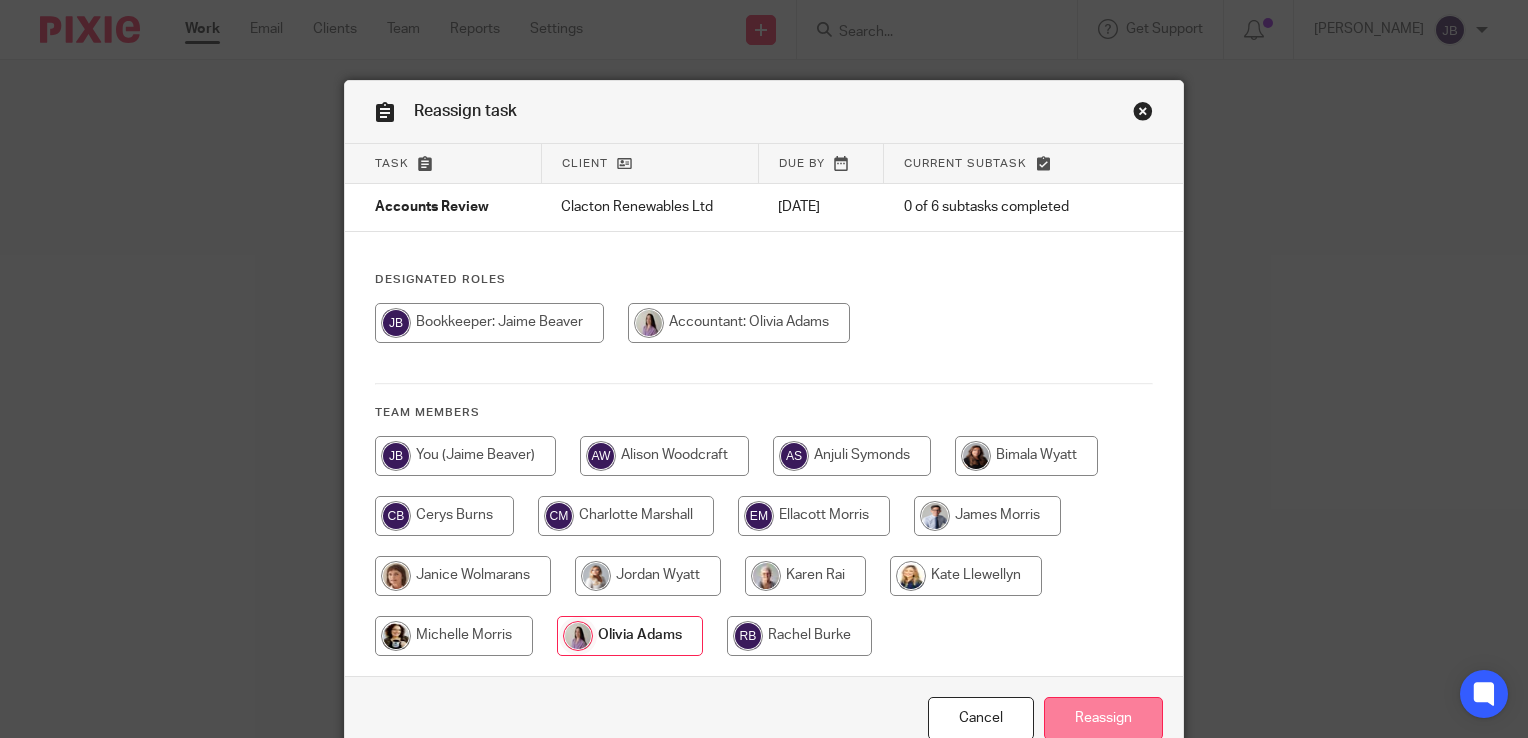 click on "Reassign" at bounding box center [1103, 718] 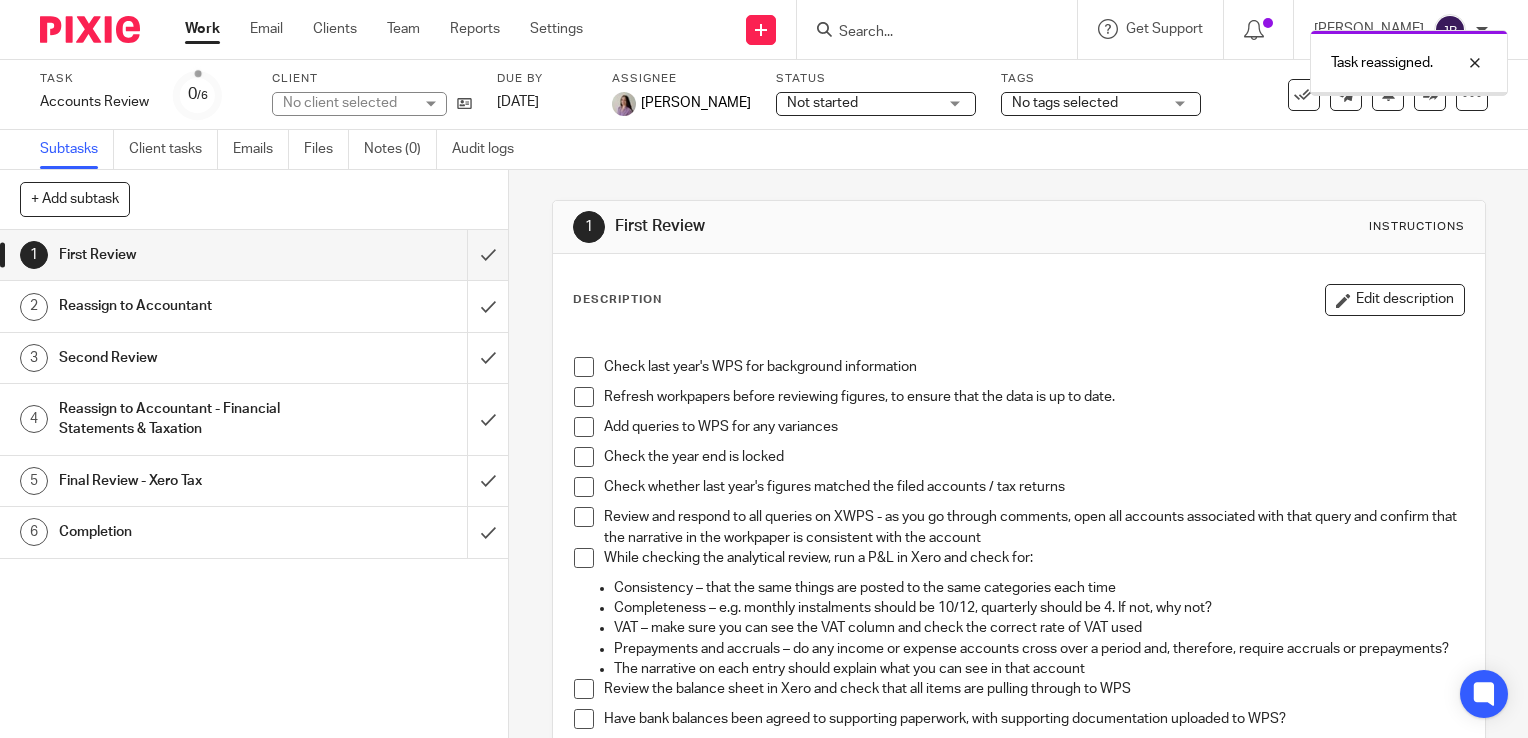 scroll, scrollTop: 0, scrollLeft: 0, axis: both 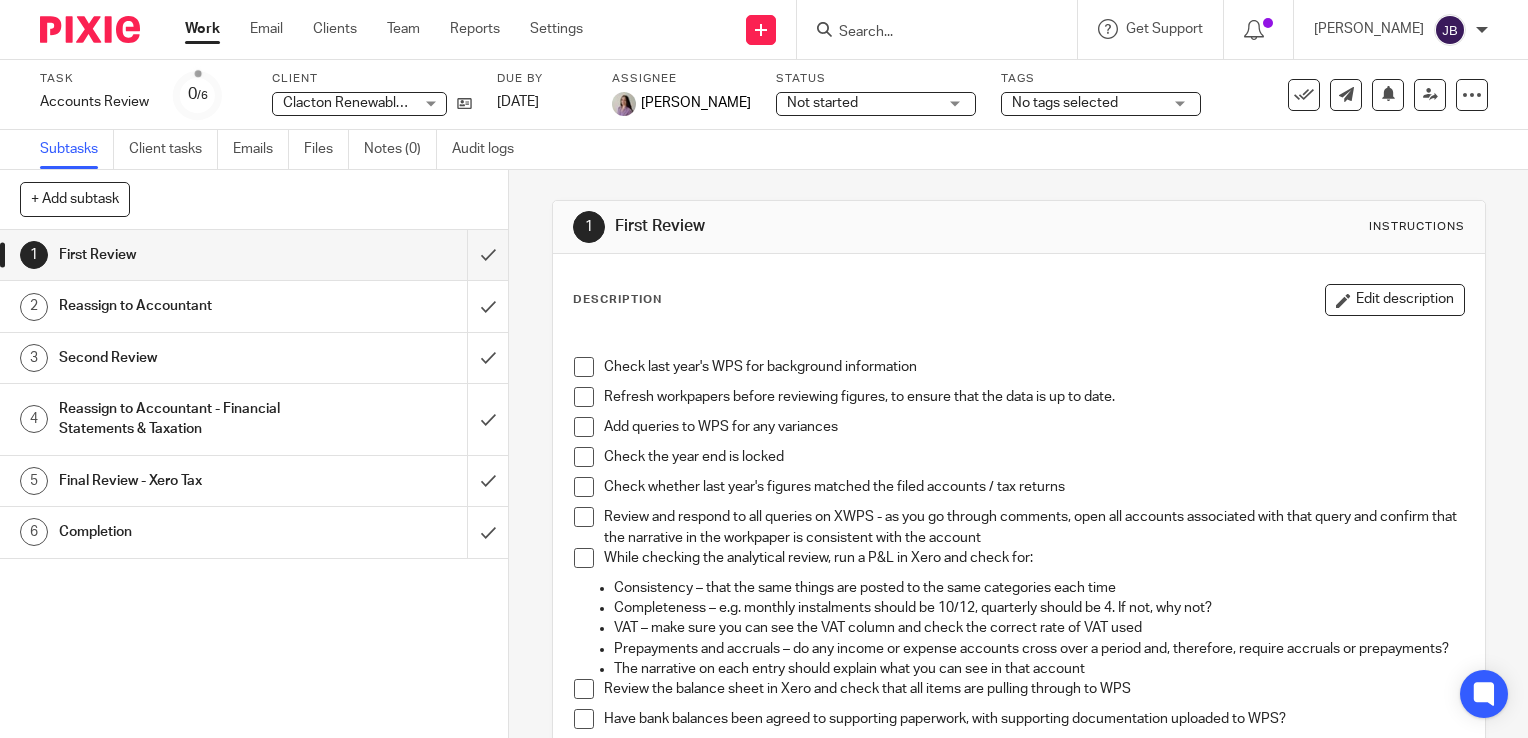 click on "Work" at bounding box center (202, 29) 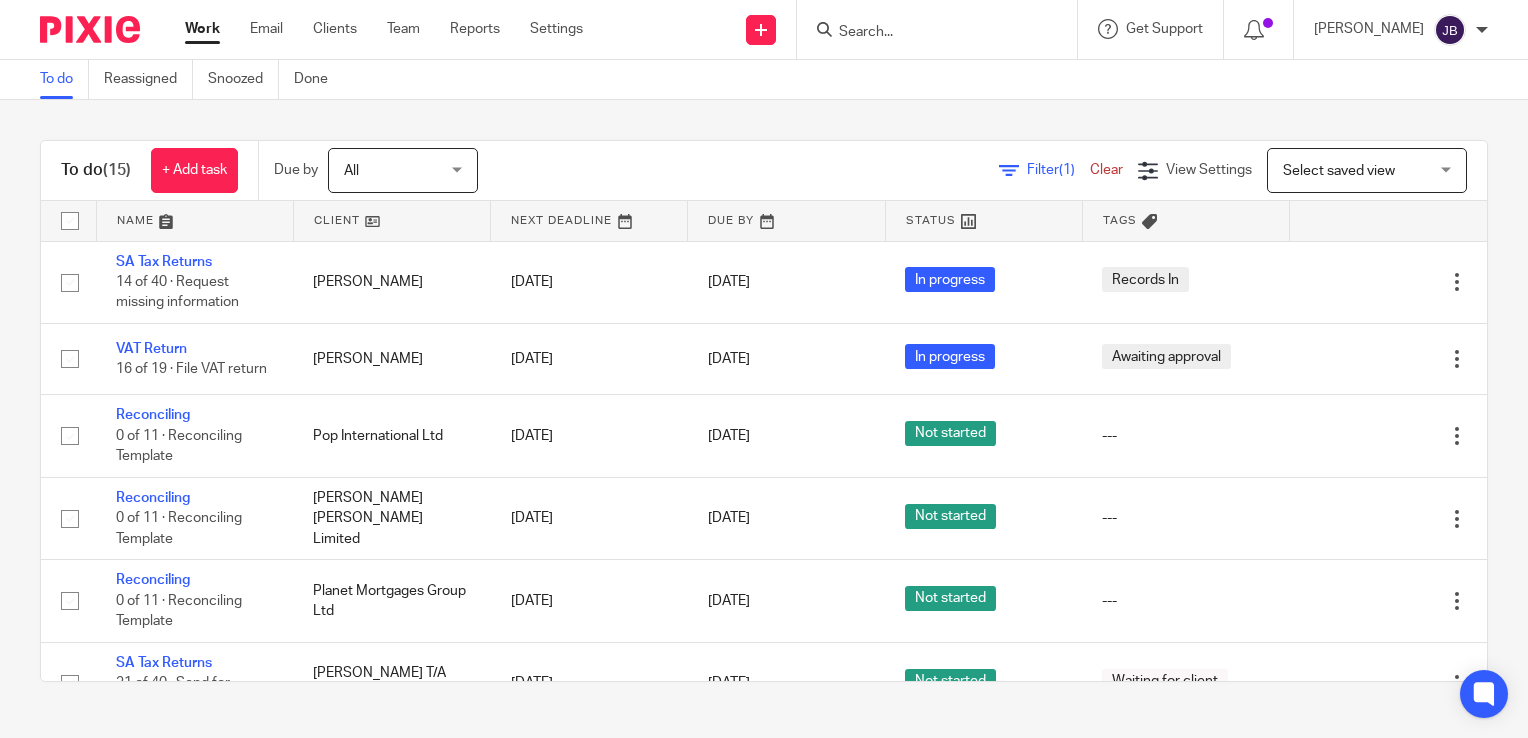 scroll, scrollTop: 0, scrollLeft: 0, axis: both 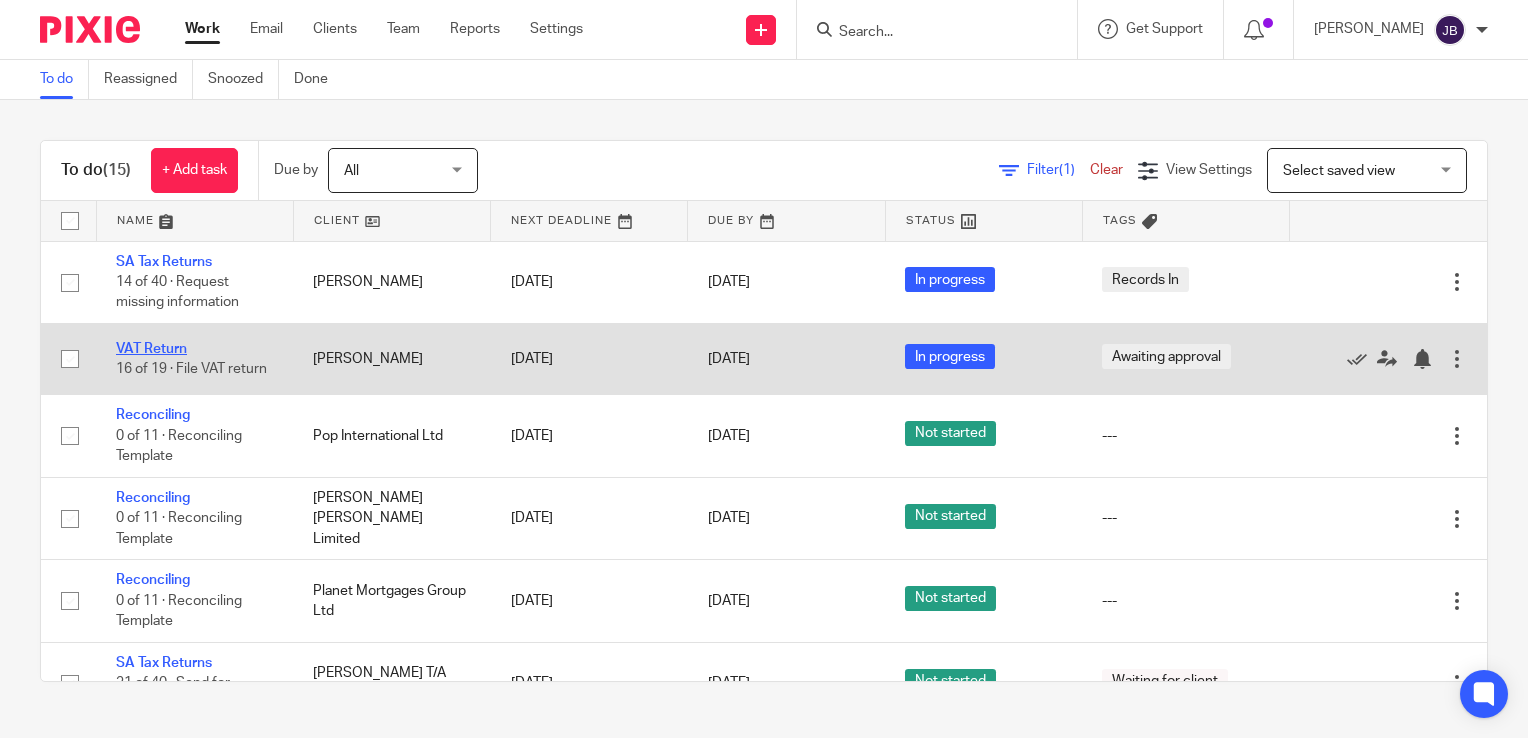 click on "VAT Return" at bounding box center (151, 349) 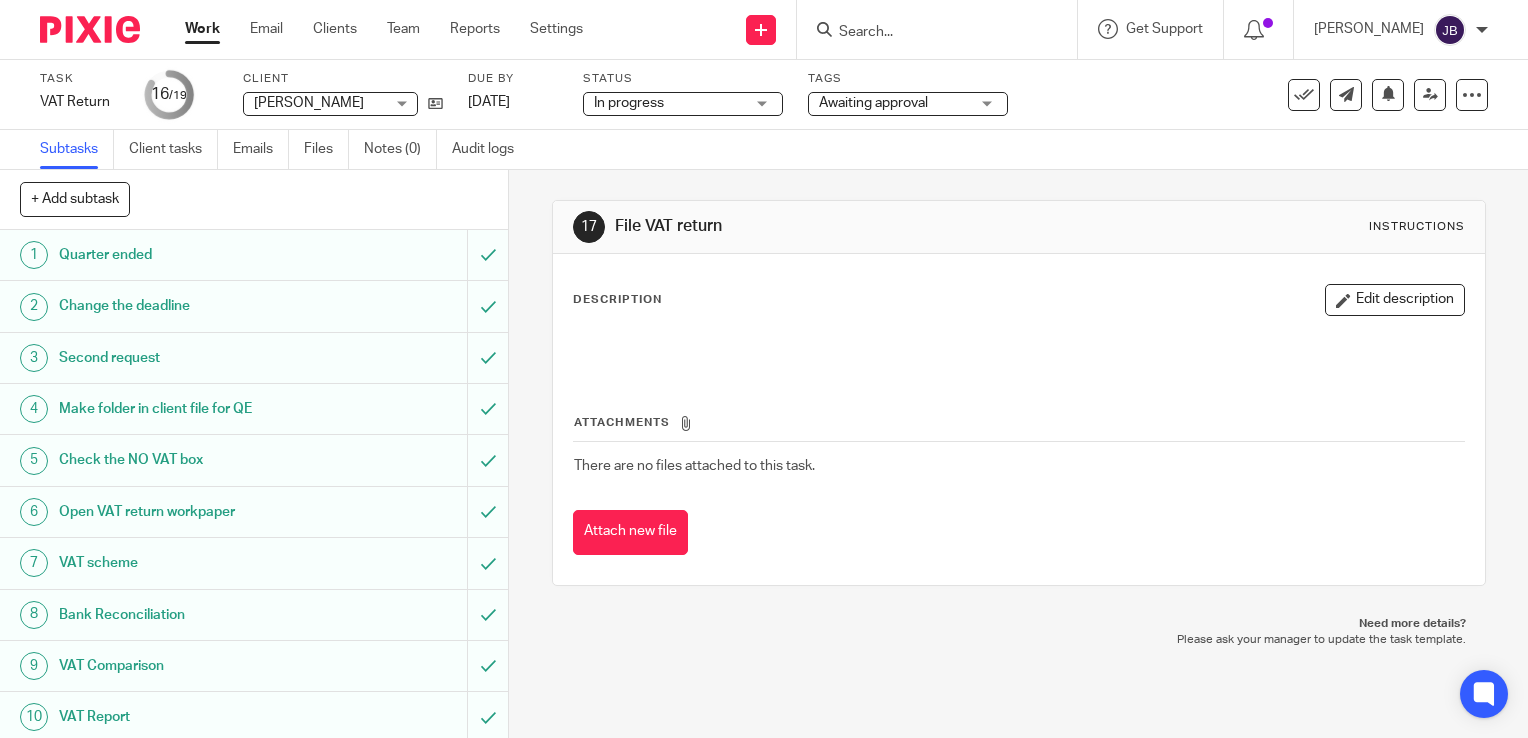 scroll, scrollTop: 0, scrollLeft: 0, axis: both 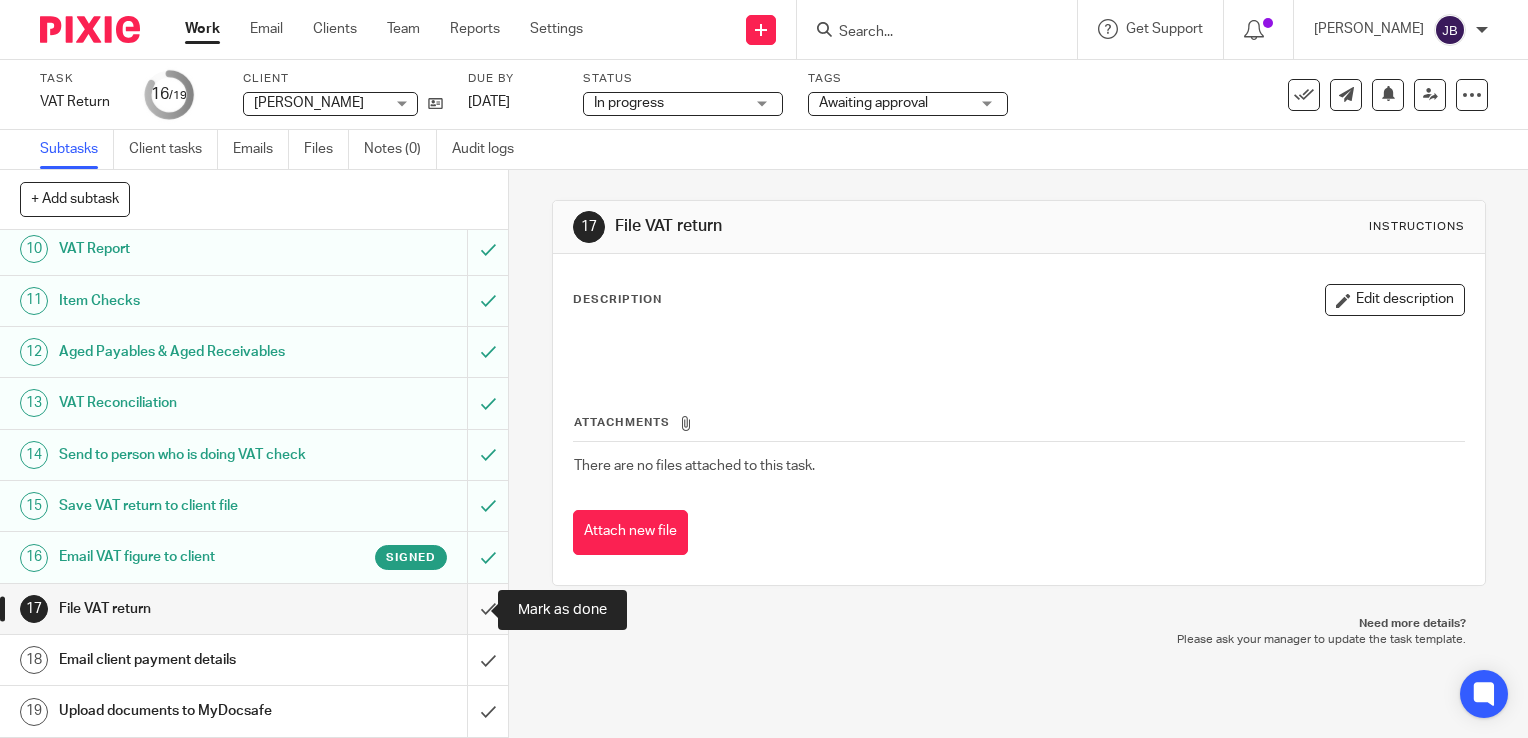 click at bounding box center [254, 609] 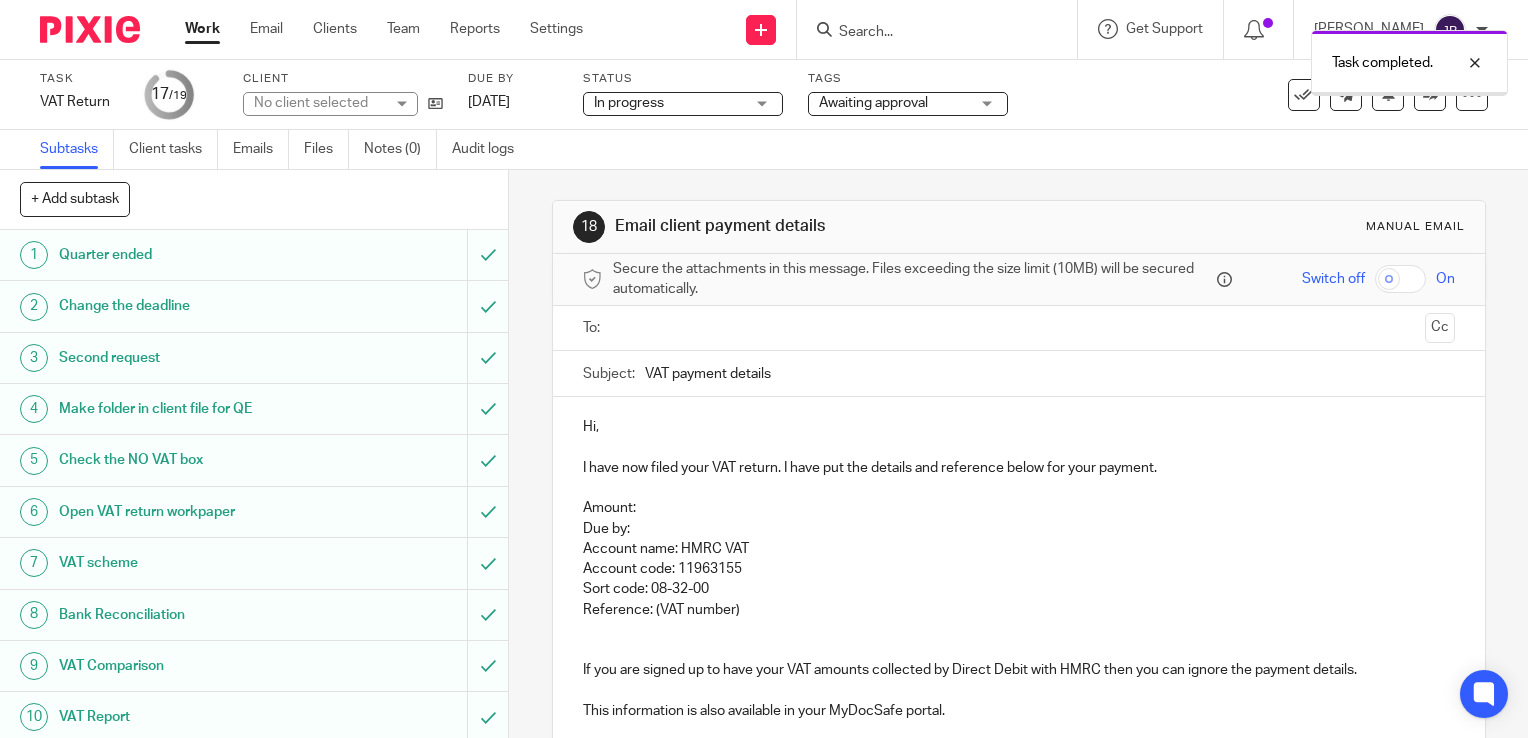 scroll, scrollTop: 0, scrollLeft: 0, axis: both 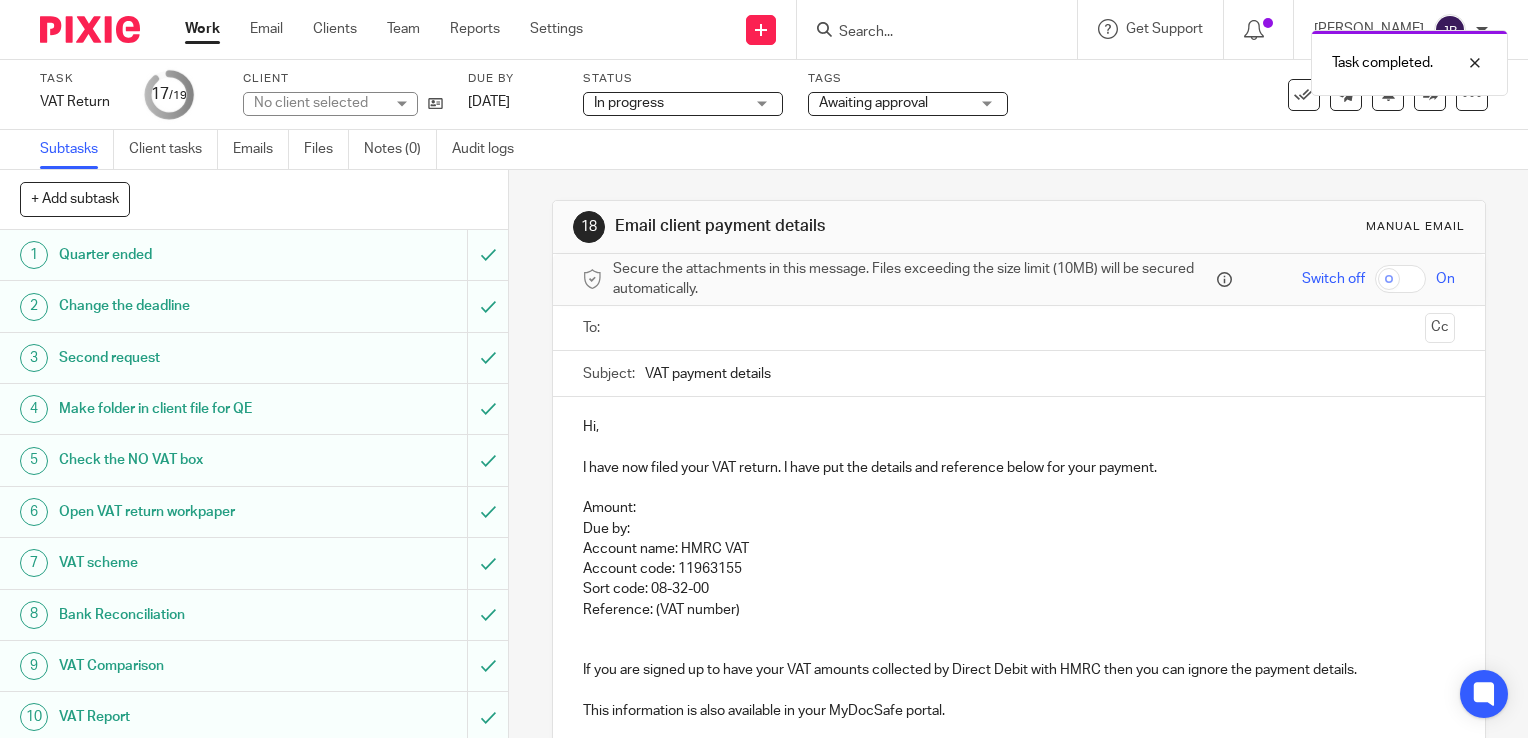 click at bounding box center (1018, 328) 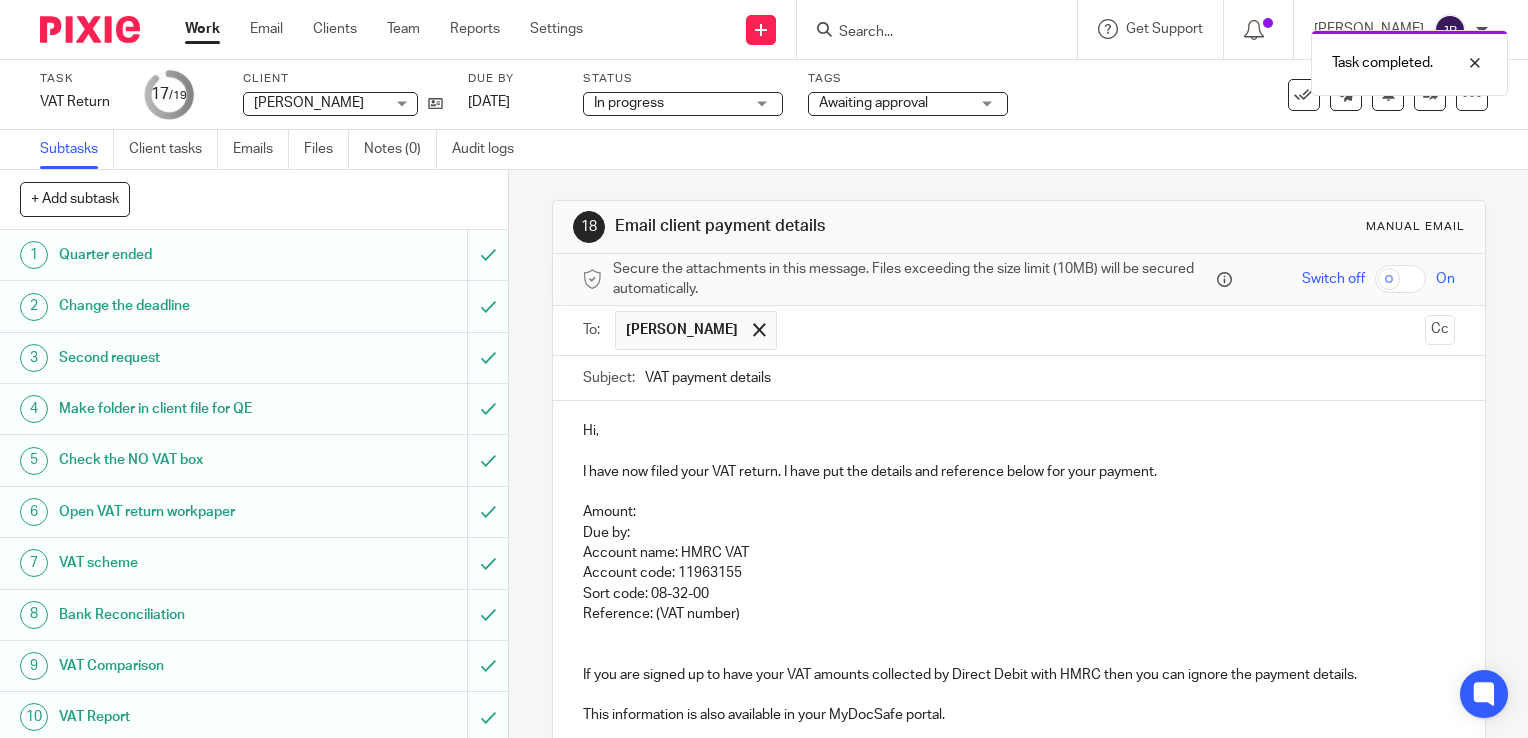 click on "Amount:" at bounding box center (1019, 512) 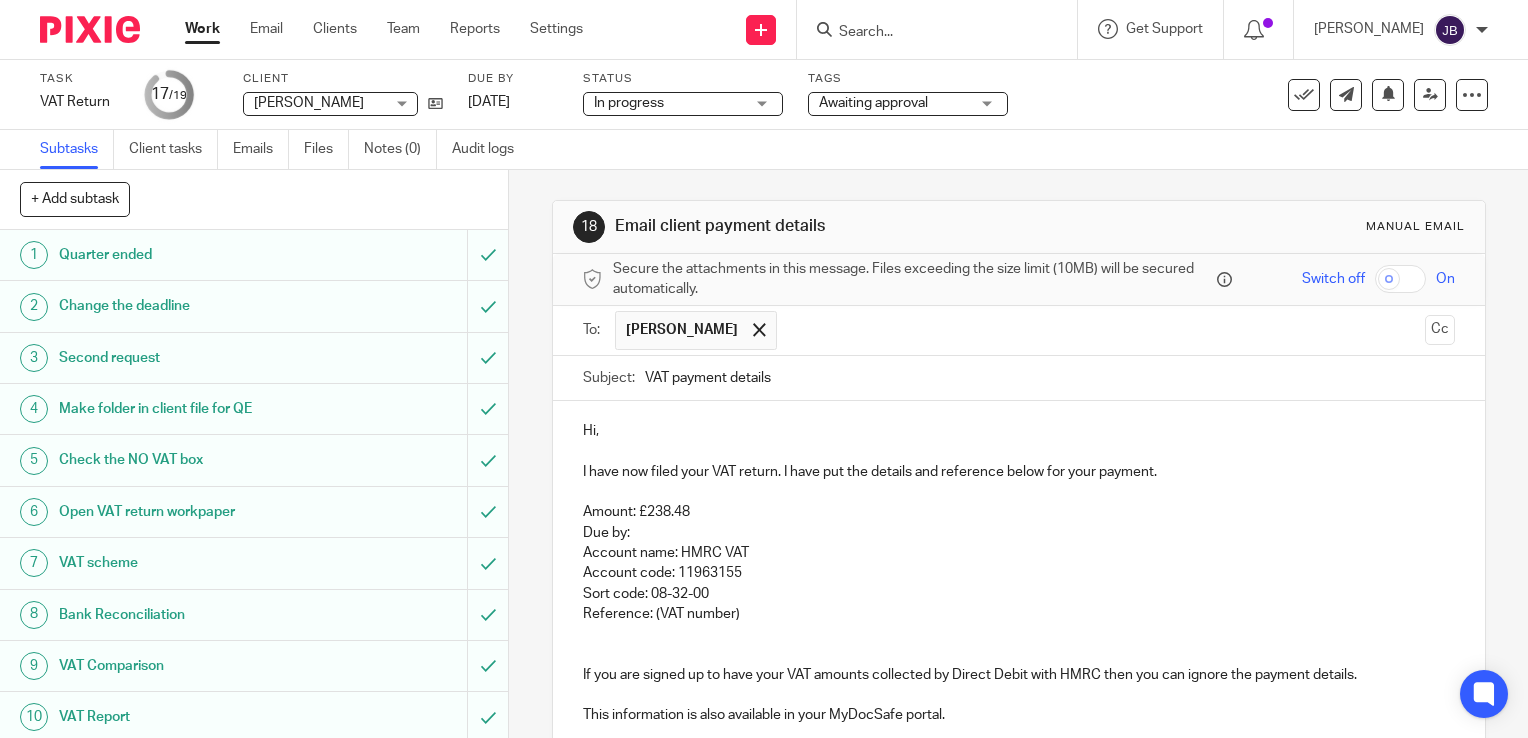 click on "Due by: Account name: HMRC VAT" at bounding box center [1019, 543] 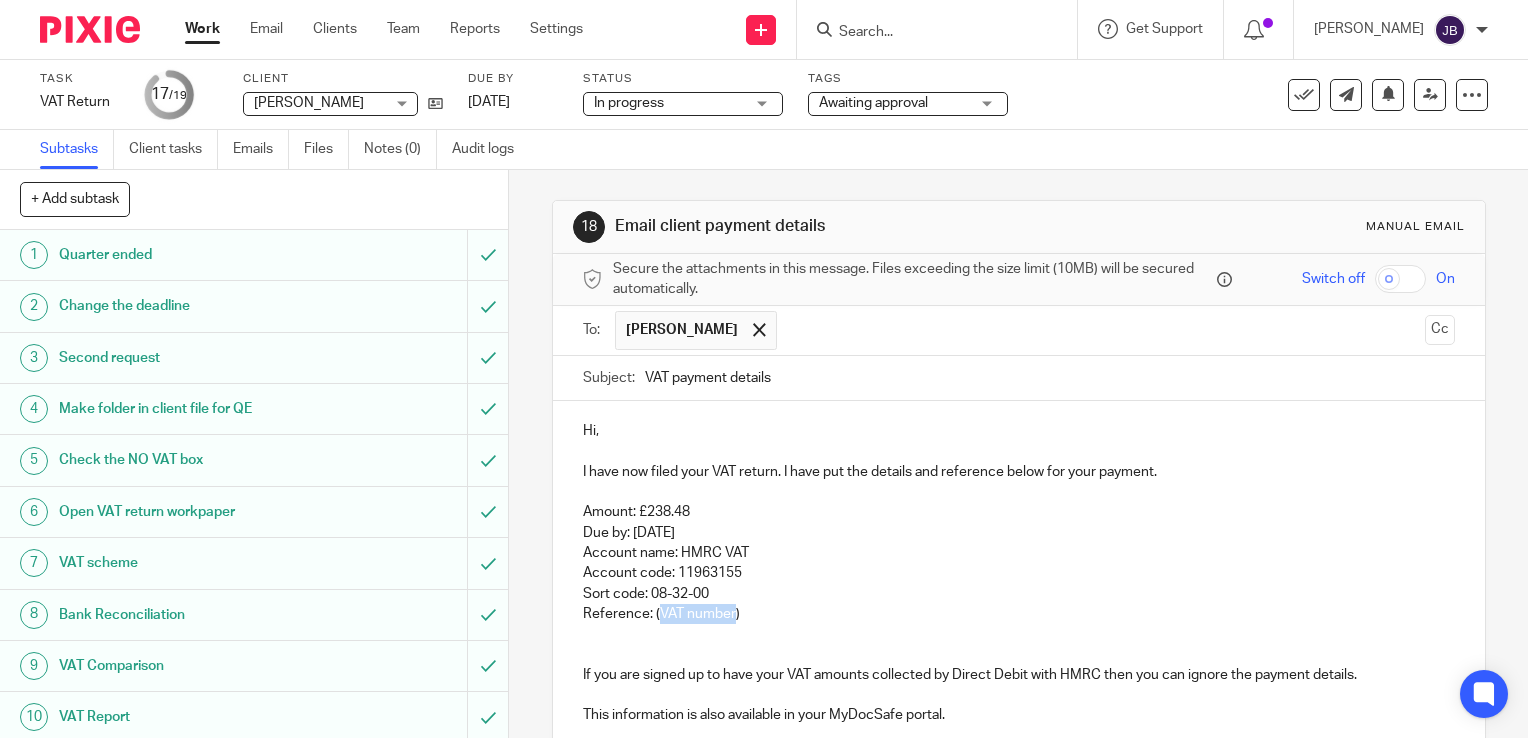drag, startPoint x: 725, startPoint y: 612, endPoint x: 651, endPoint y: 618, distance: 74.24284 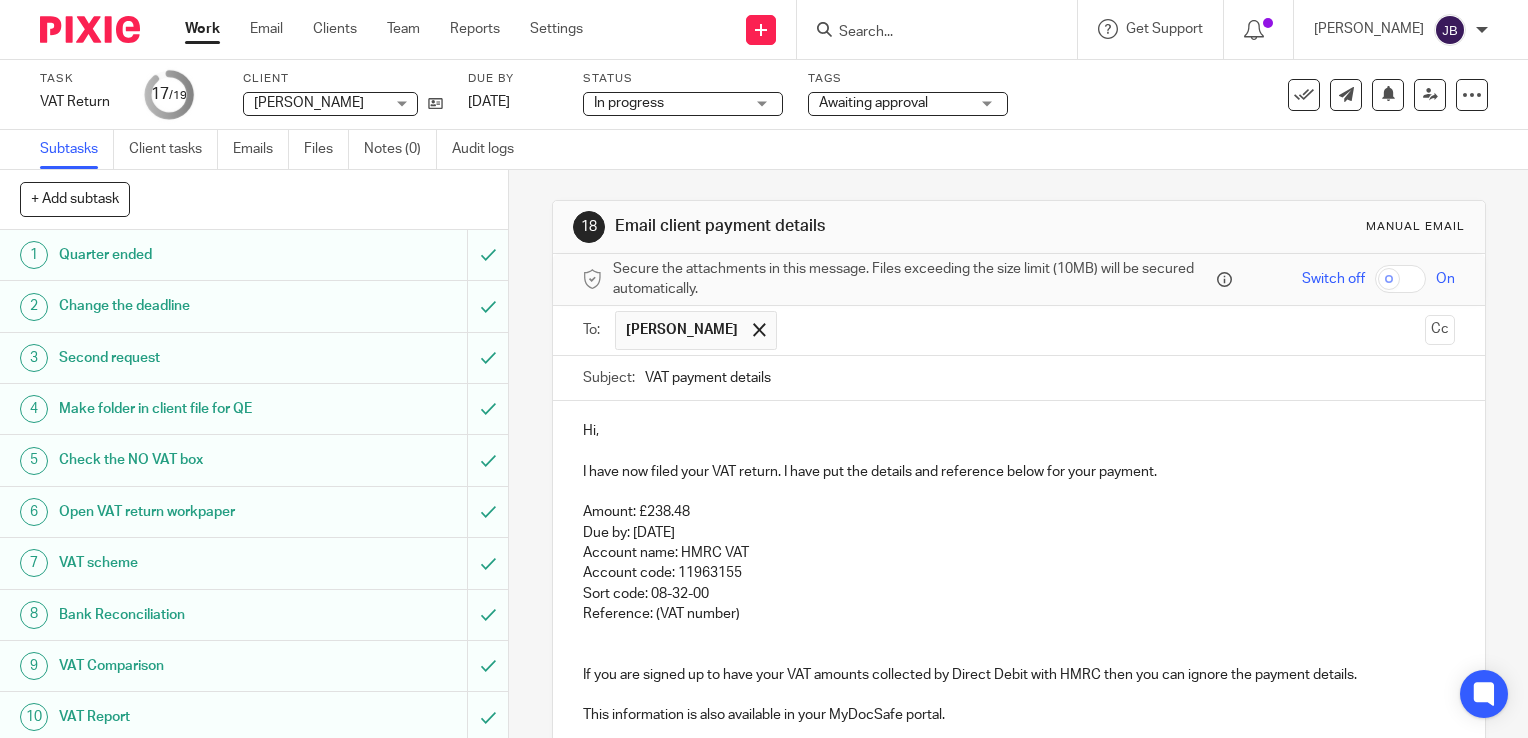 click on "Account code: 11963155" at bounding box center [1019, 573] 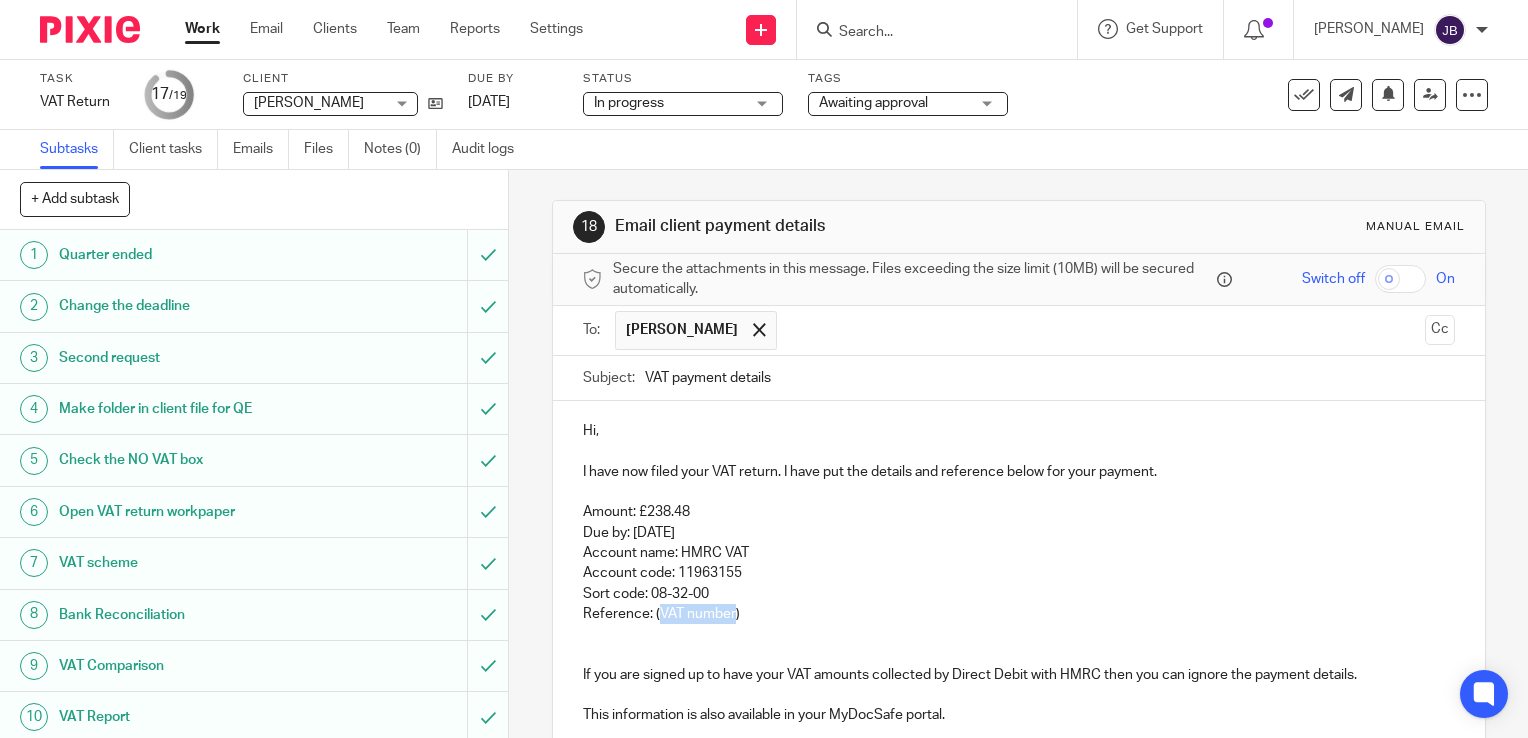 drag, startPoint x: 726, startPoint y: 610, endPoint x: 652, endPoint y: 611, distance: 74.00676 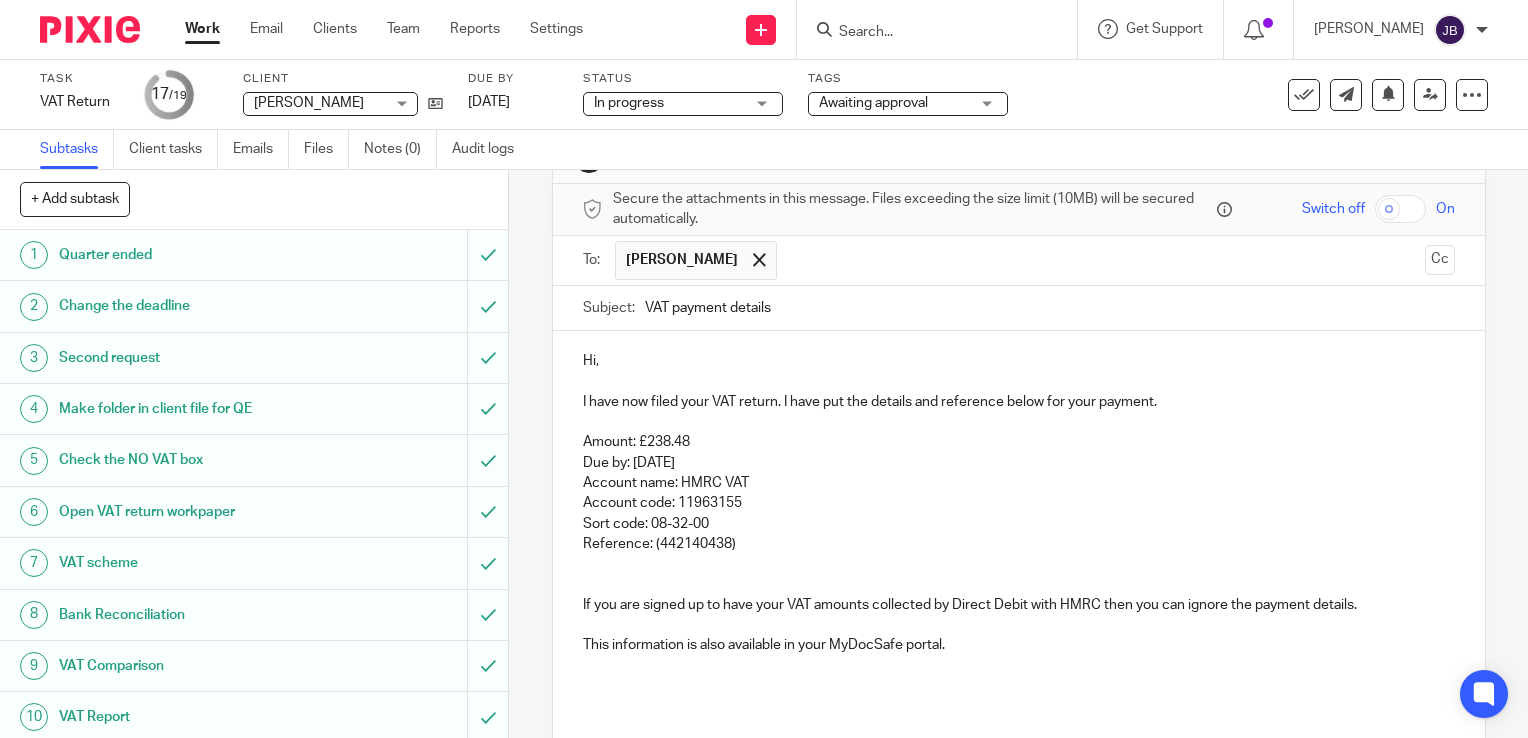 scroll, scrollTop: 100, scrollLeft: 0, axis: vertical 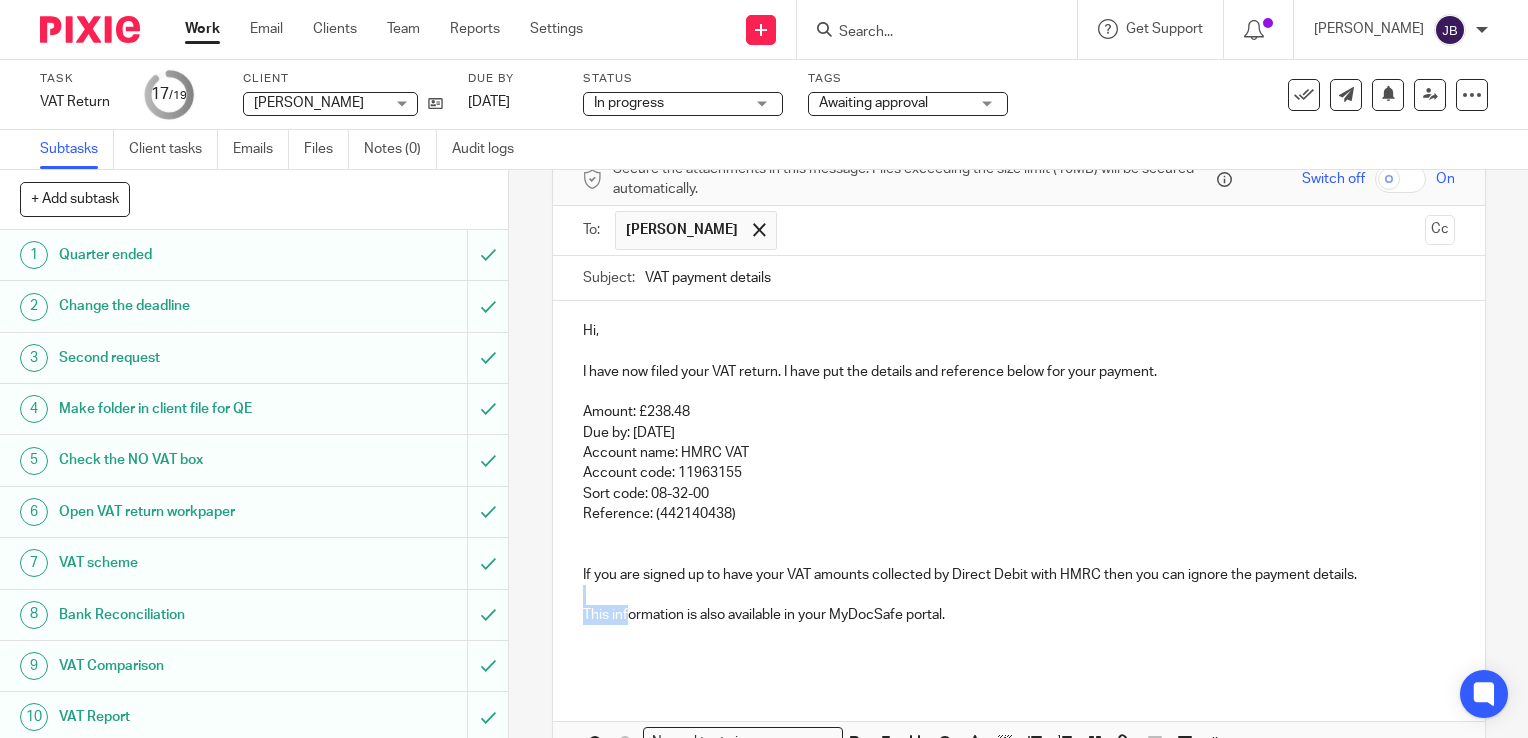 drag, startPoint x: 965, startPoint y: 602, endPoint x: 635, endPoint y: 608, distance: 330.05453 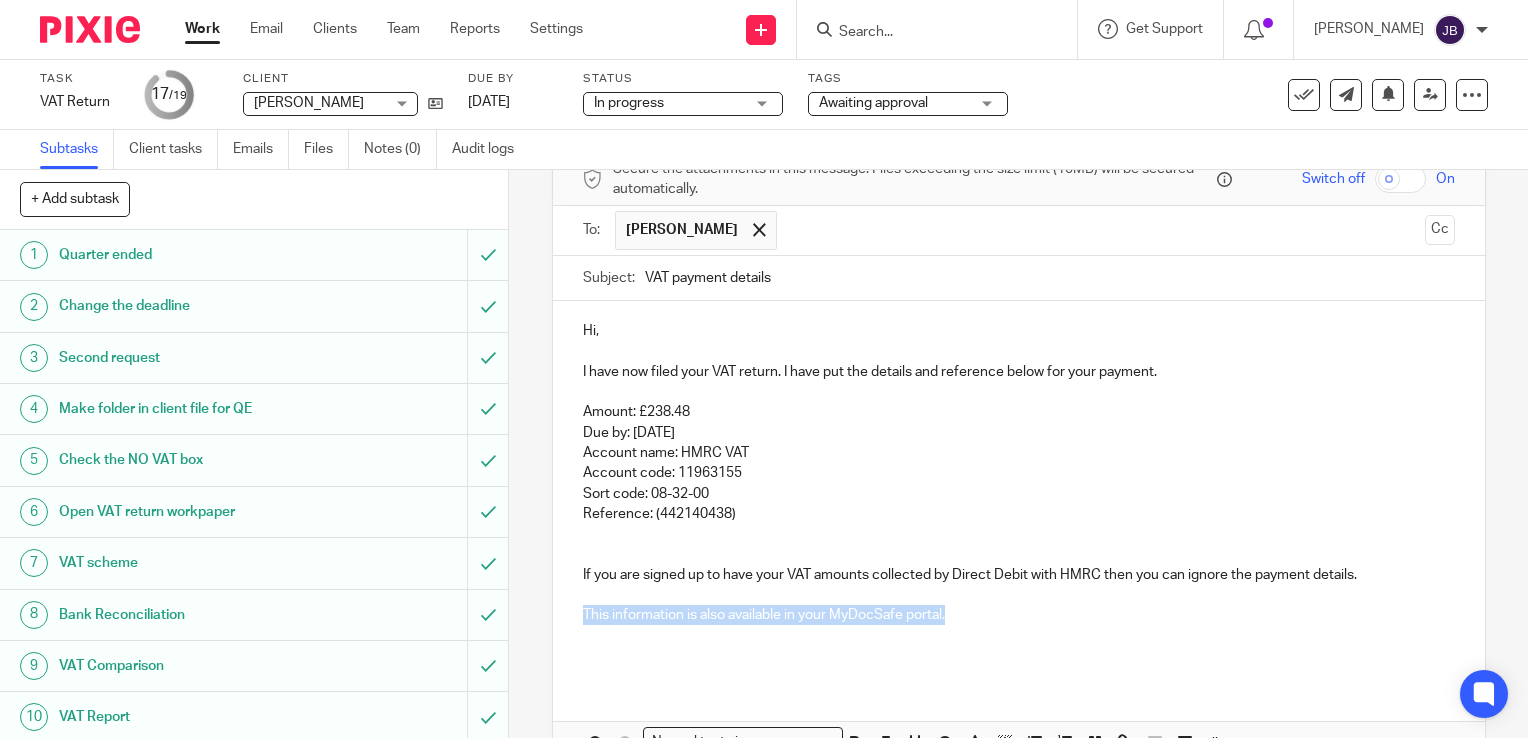 drag, startPoint x: 836, startPoint y: 612, endPoint x: 502, endPoint y: 618, distance: 334.0539 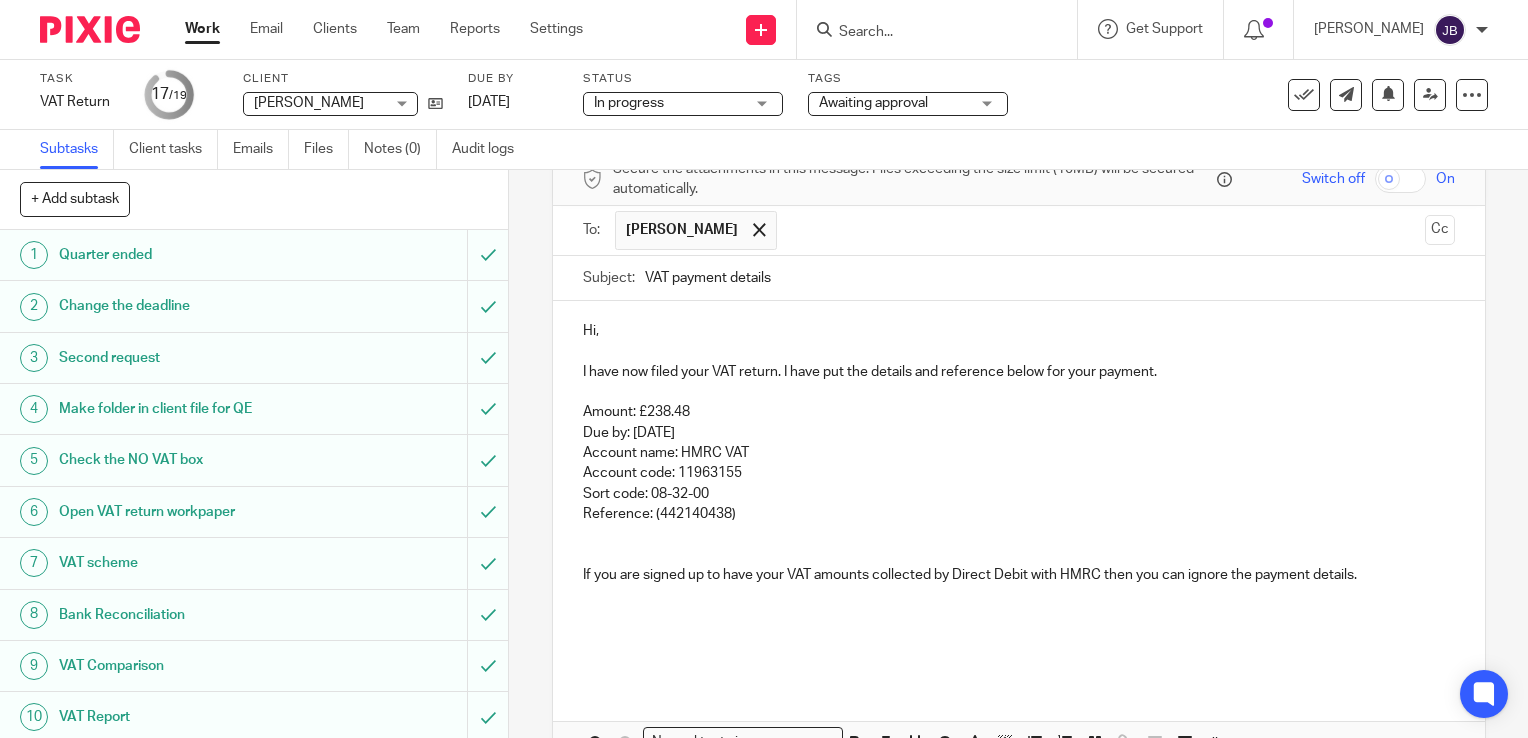 click on "Due by: 19/07/25 Account name: HMRC VAT" at bounding box center [1019, 443] 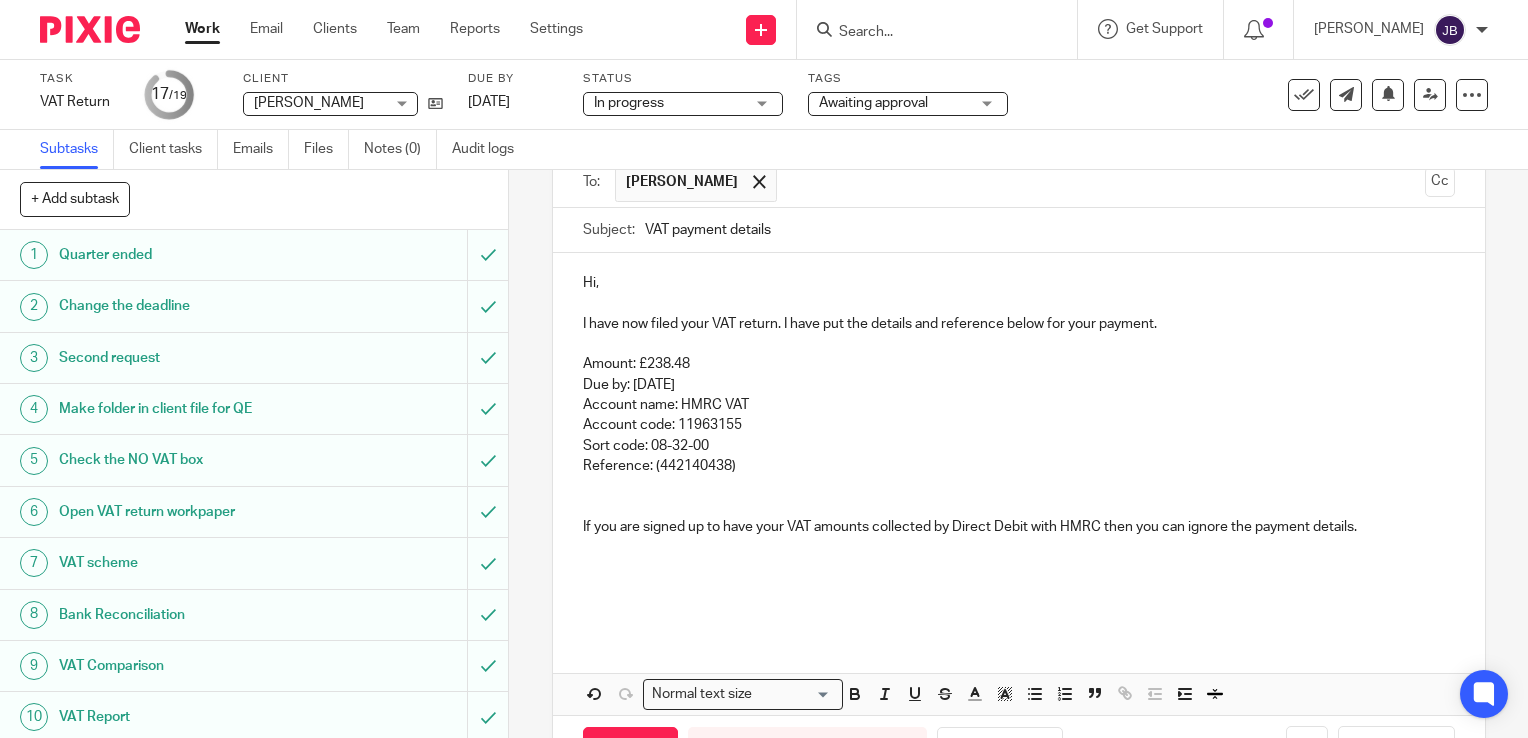 scroll, scrollTop: 218, scrollLeft: 0, axis: vertical 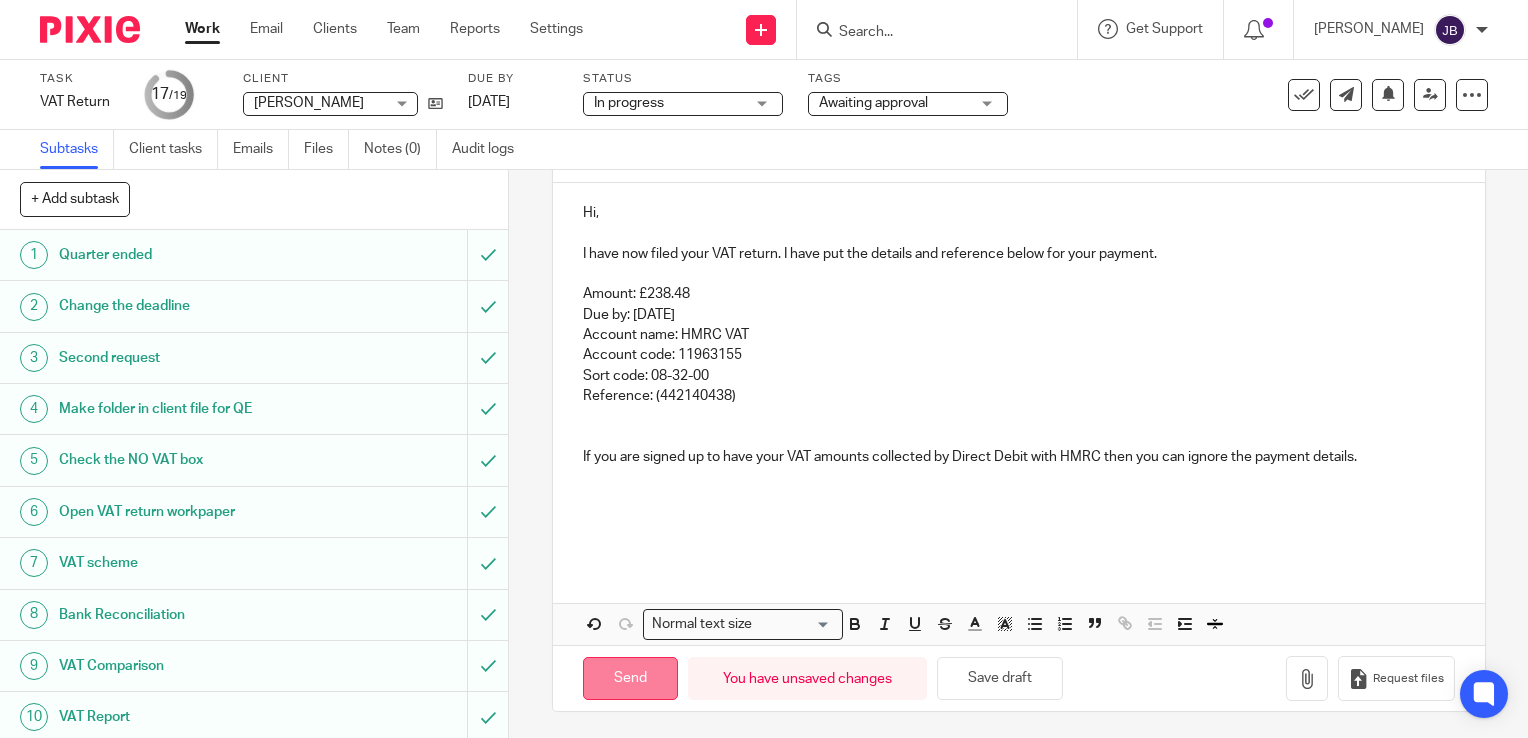 click on "Send" at bounding box center [630, 678] 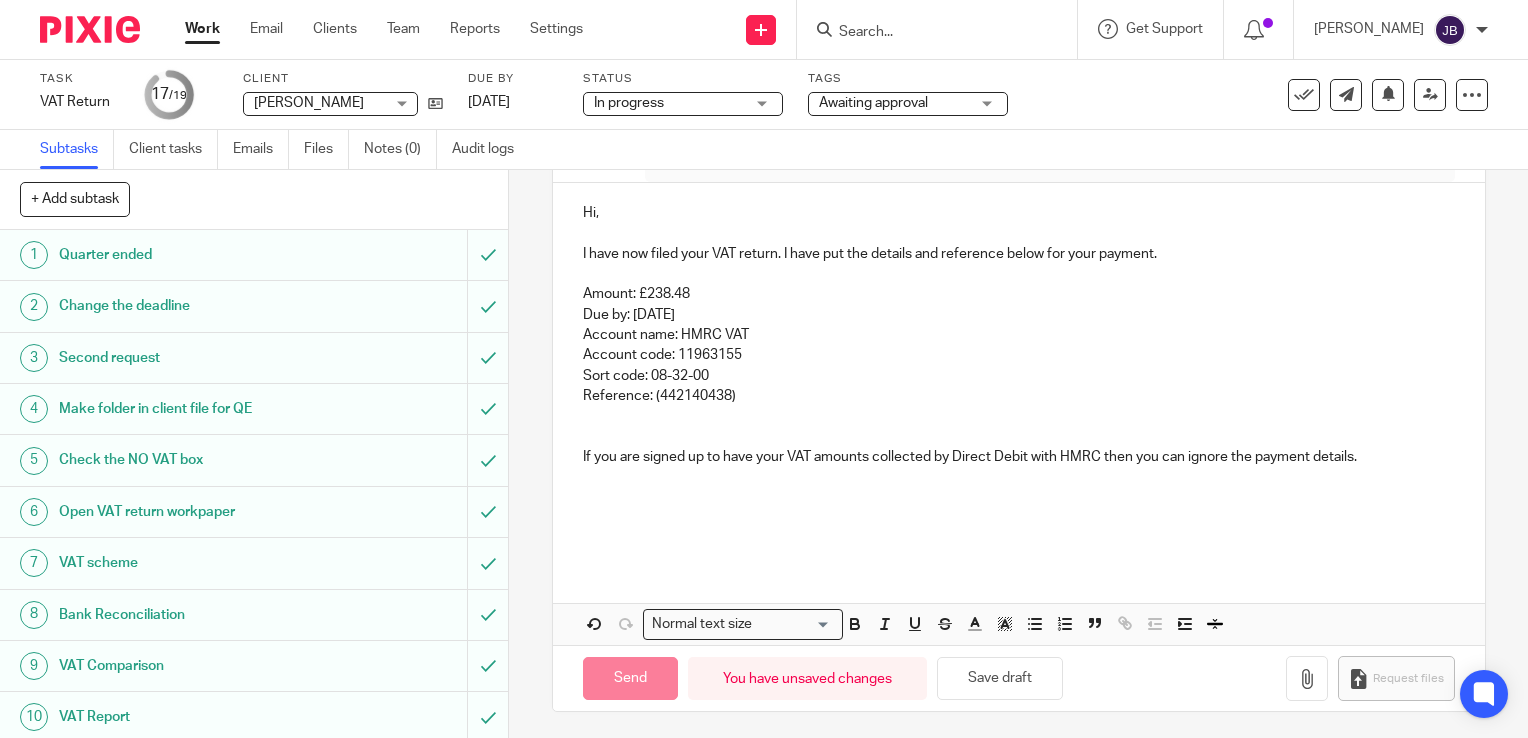 type on "Sent" 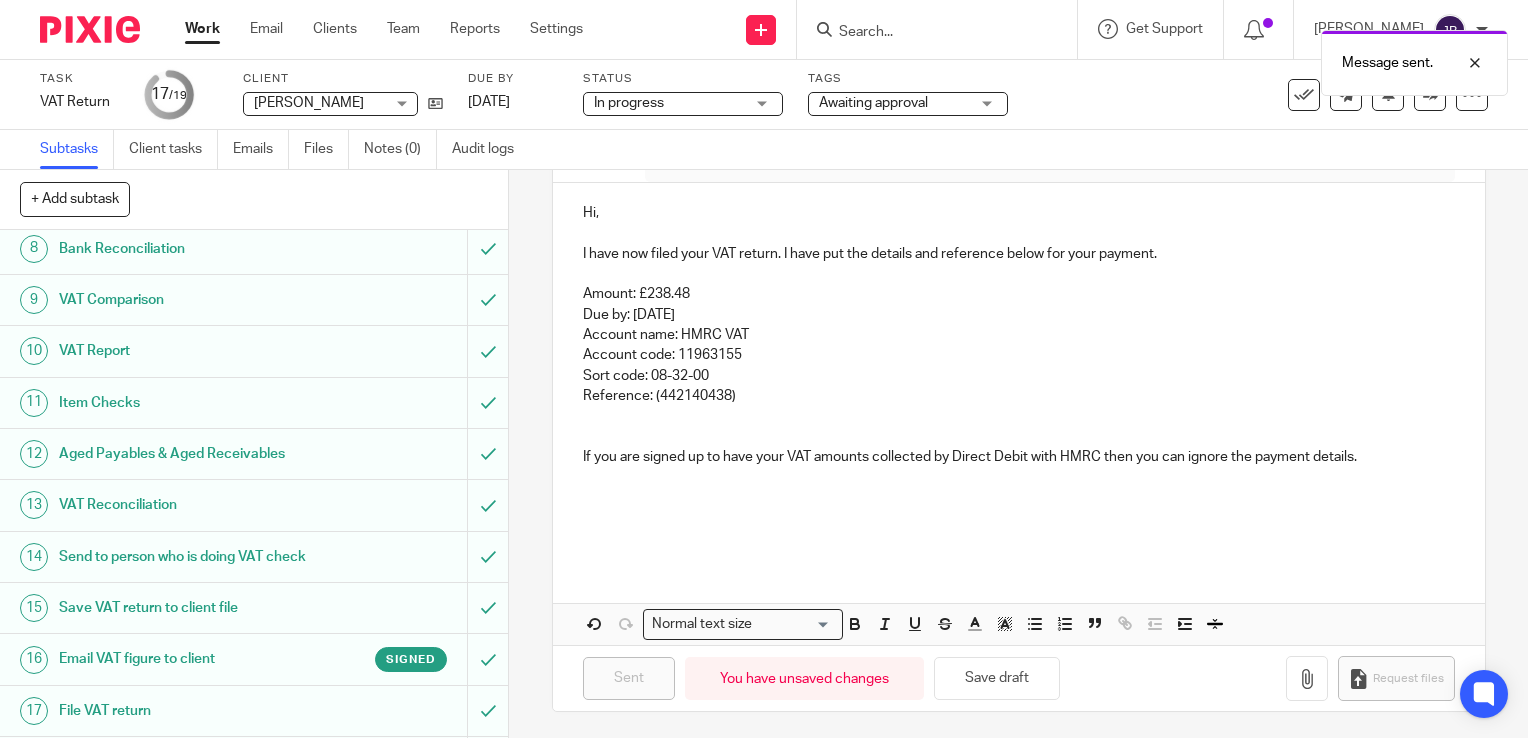 scroll, scrollTop: 484, scrollLeft: 0, axis: vertical 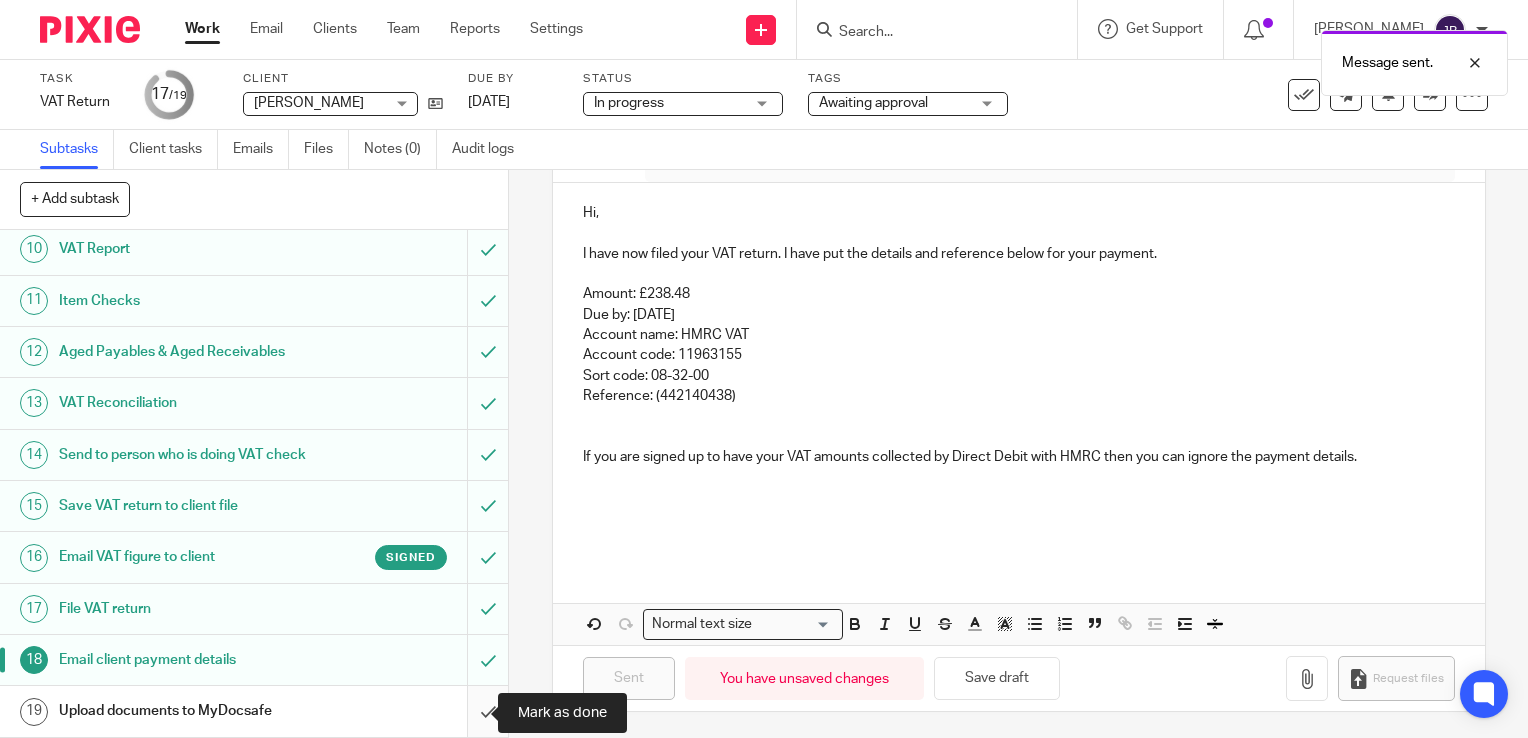 click at bounding box center (254, 711) 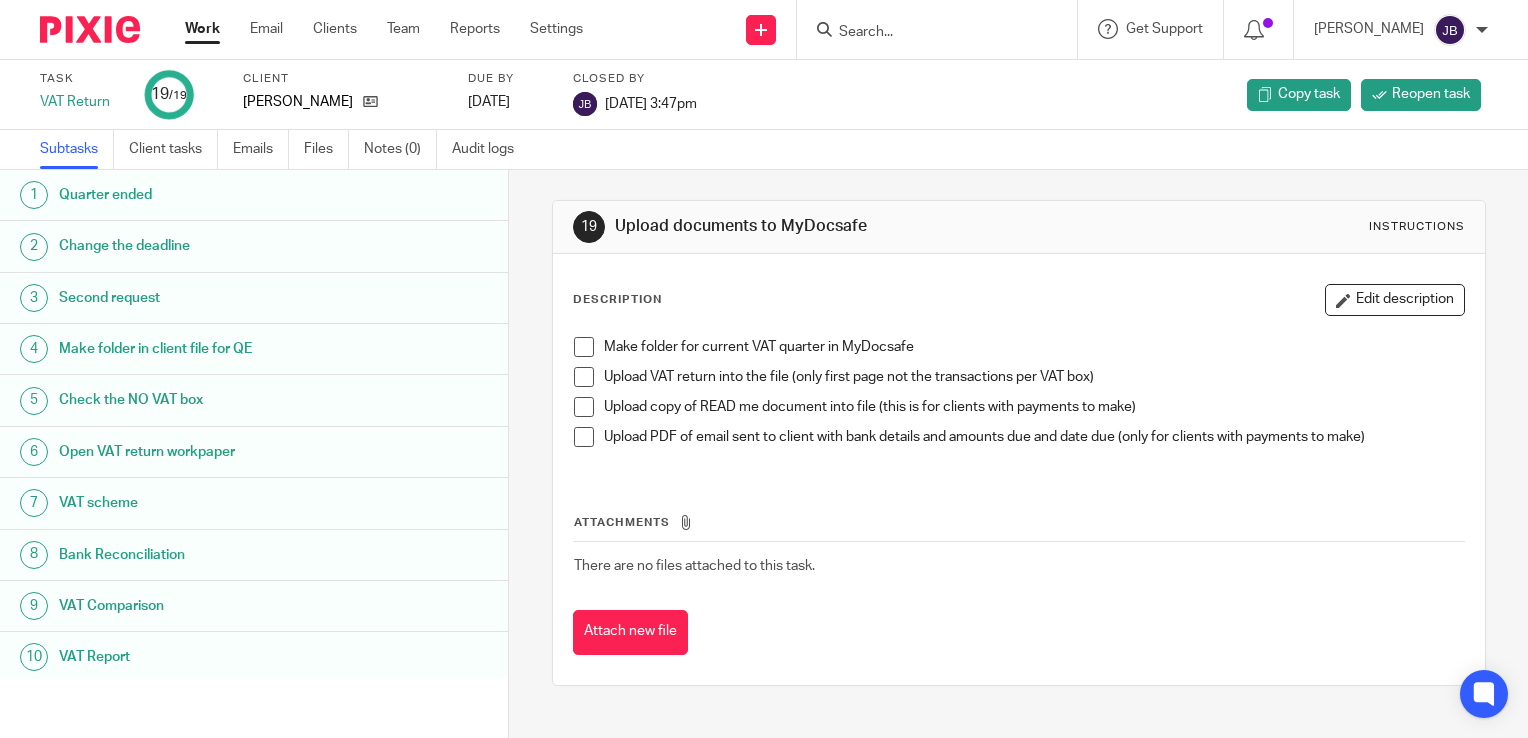 scroll, scrollTop: 0, scrollLeft: 0, axis: both 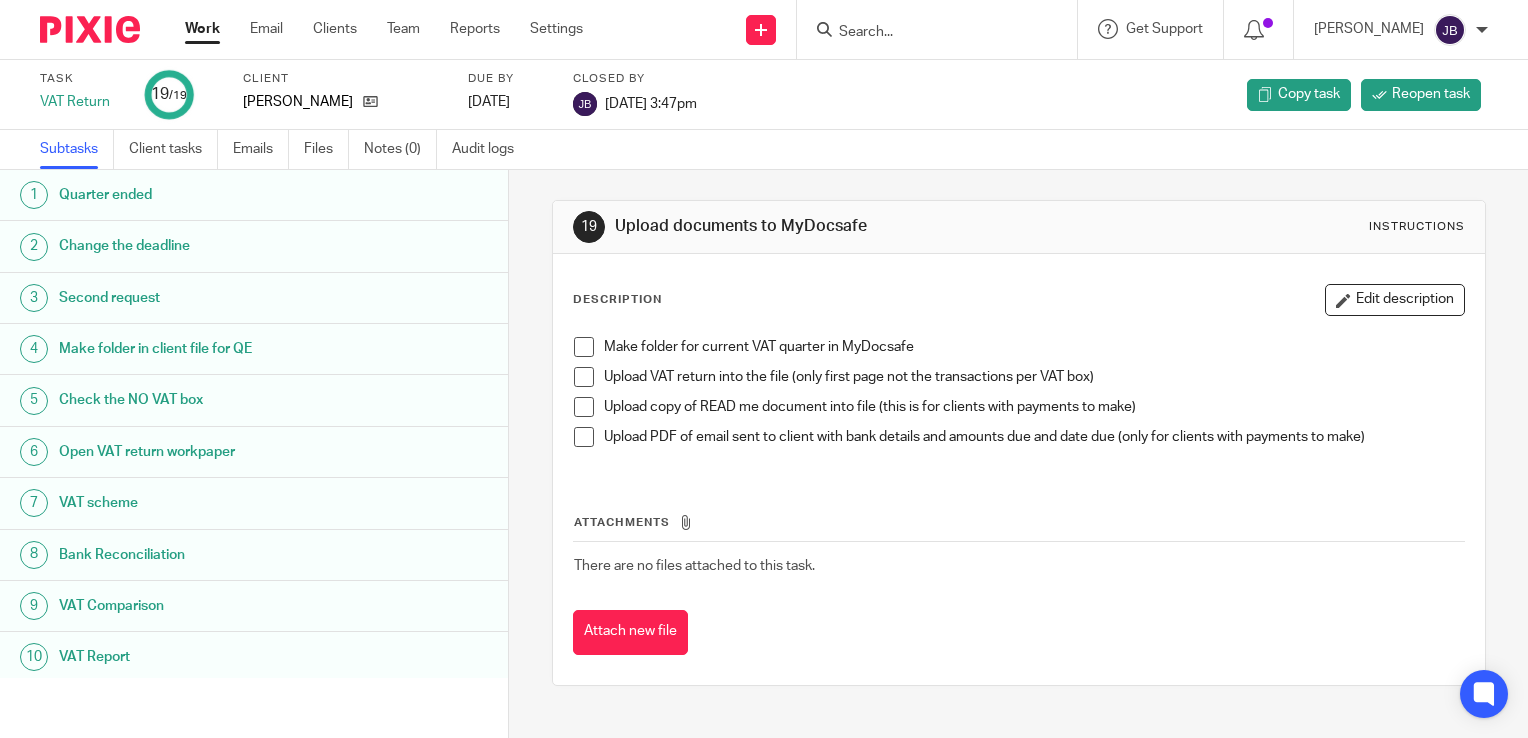 click on "Work" at bounding box center [202, 29] 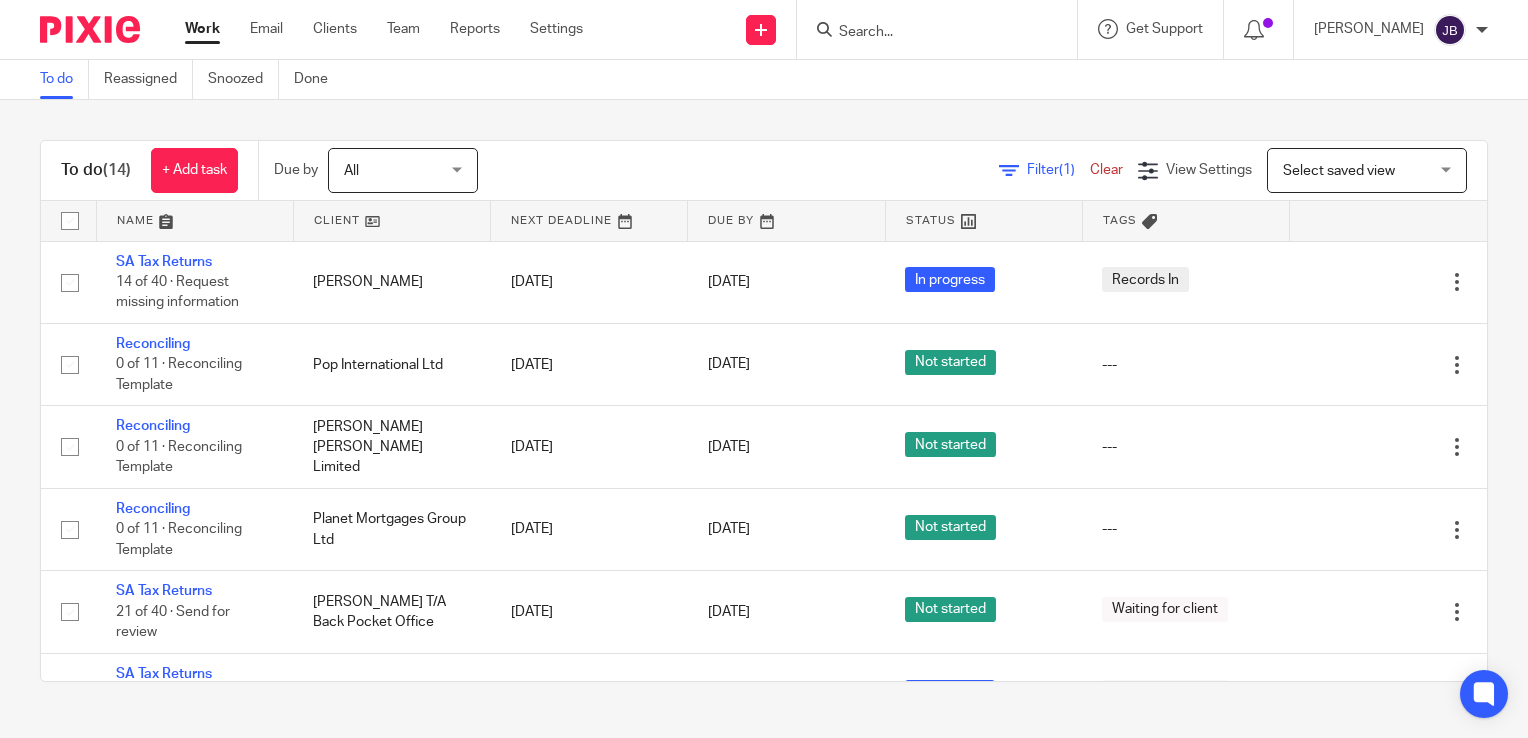 scroll, scrollTop: 0, scrollLeft: 0, axis: both 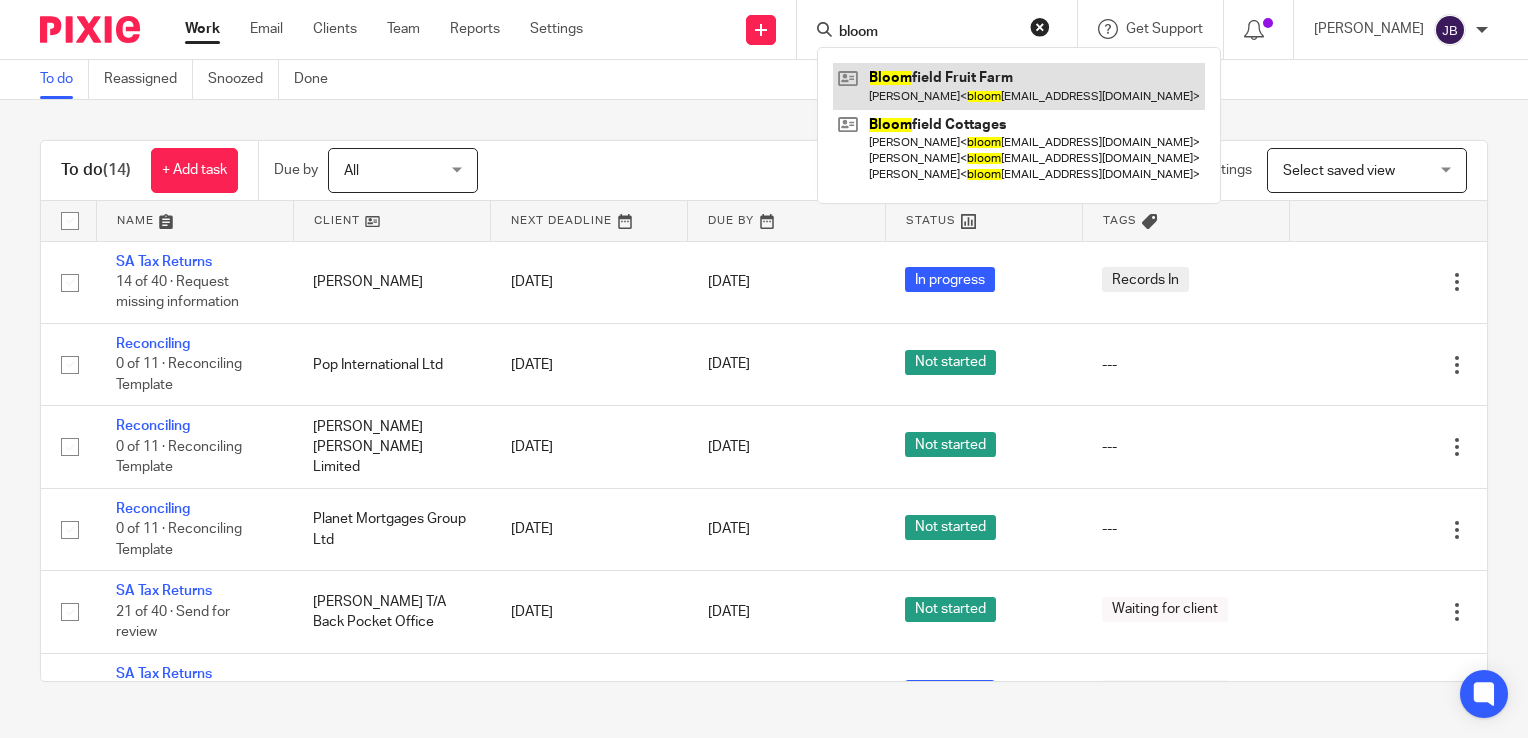type on "bloom" 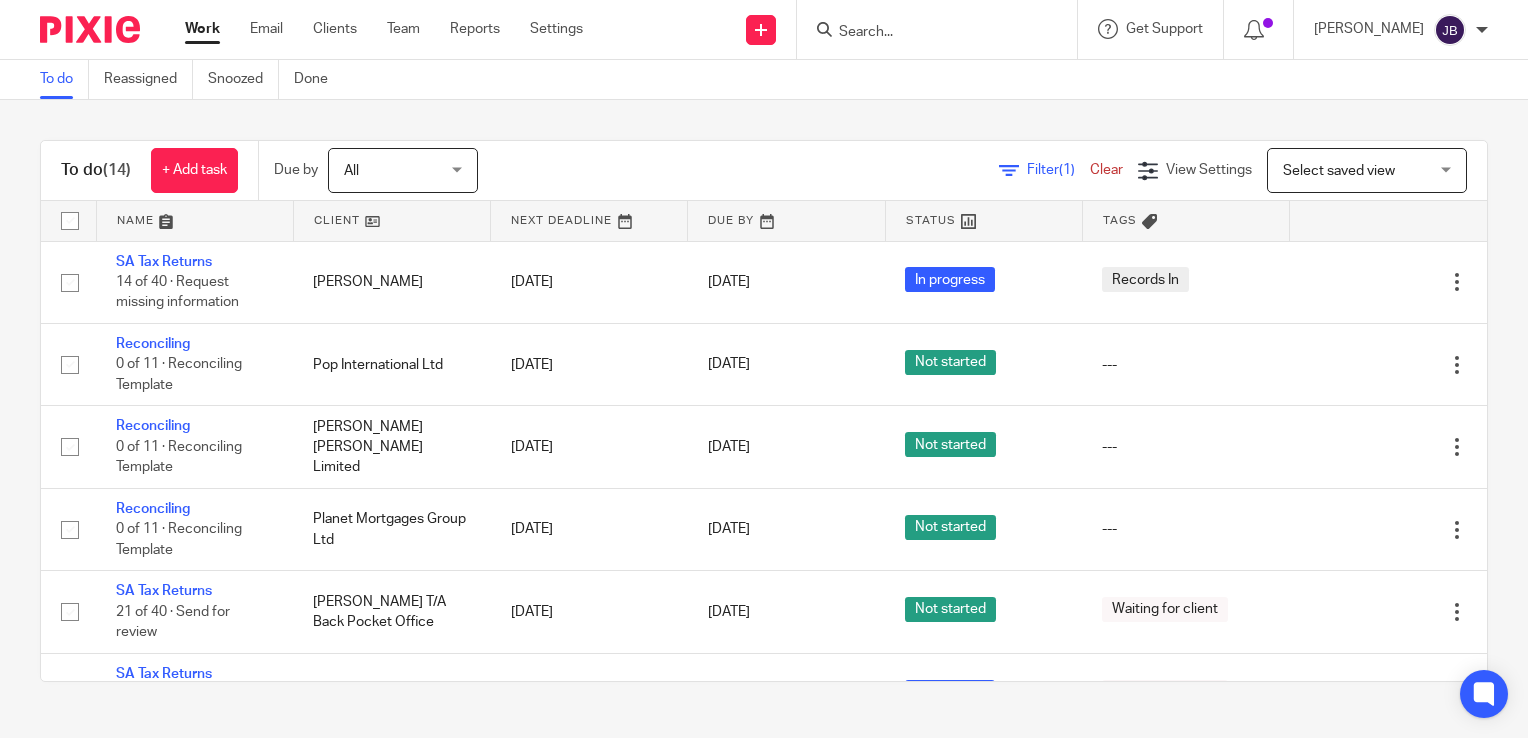 scroll, scrollTop: 0, scrollLeft: 0, axis: both 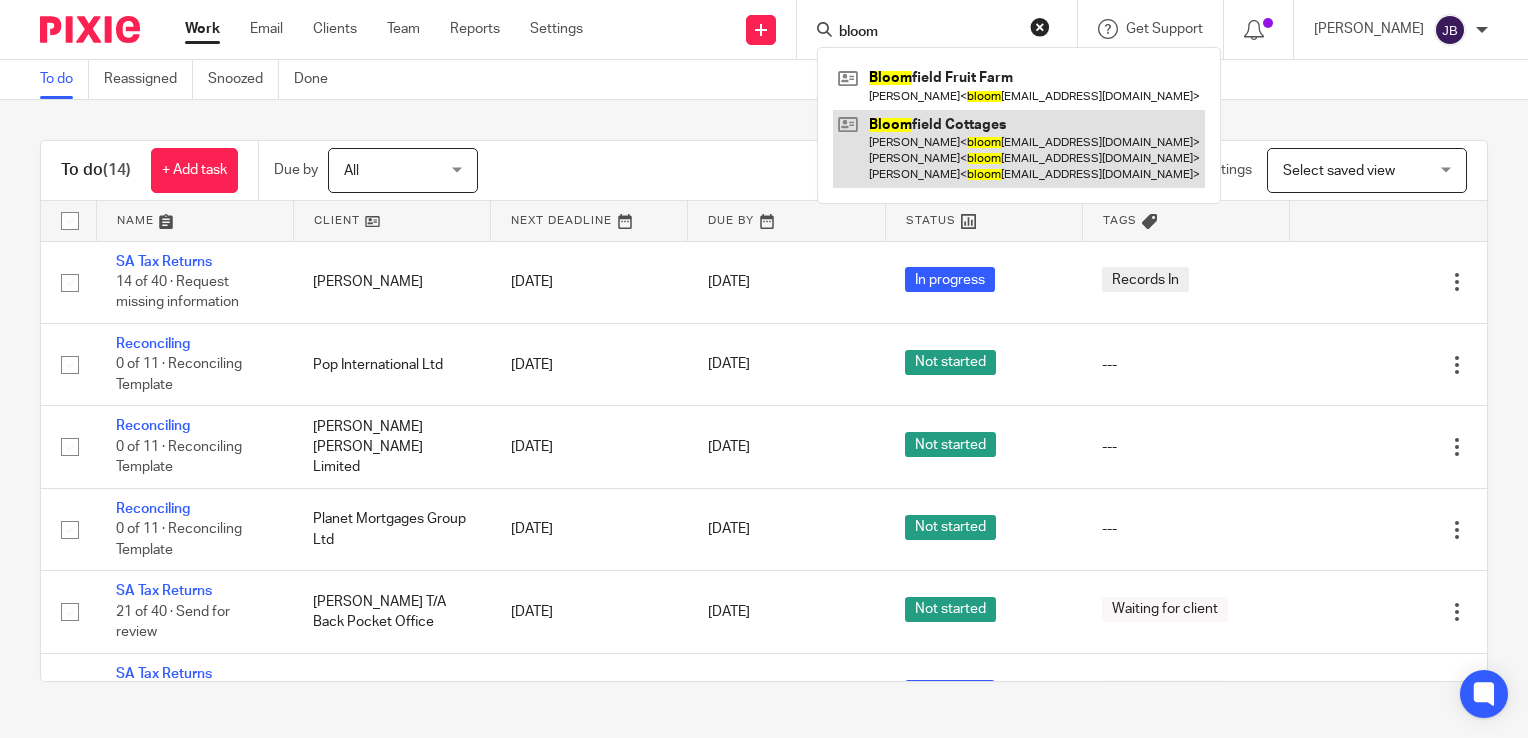 type on "bloom" 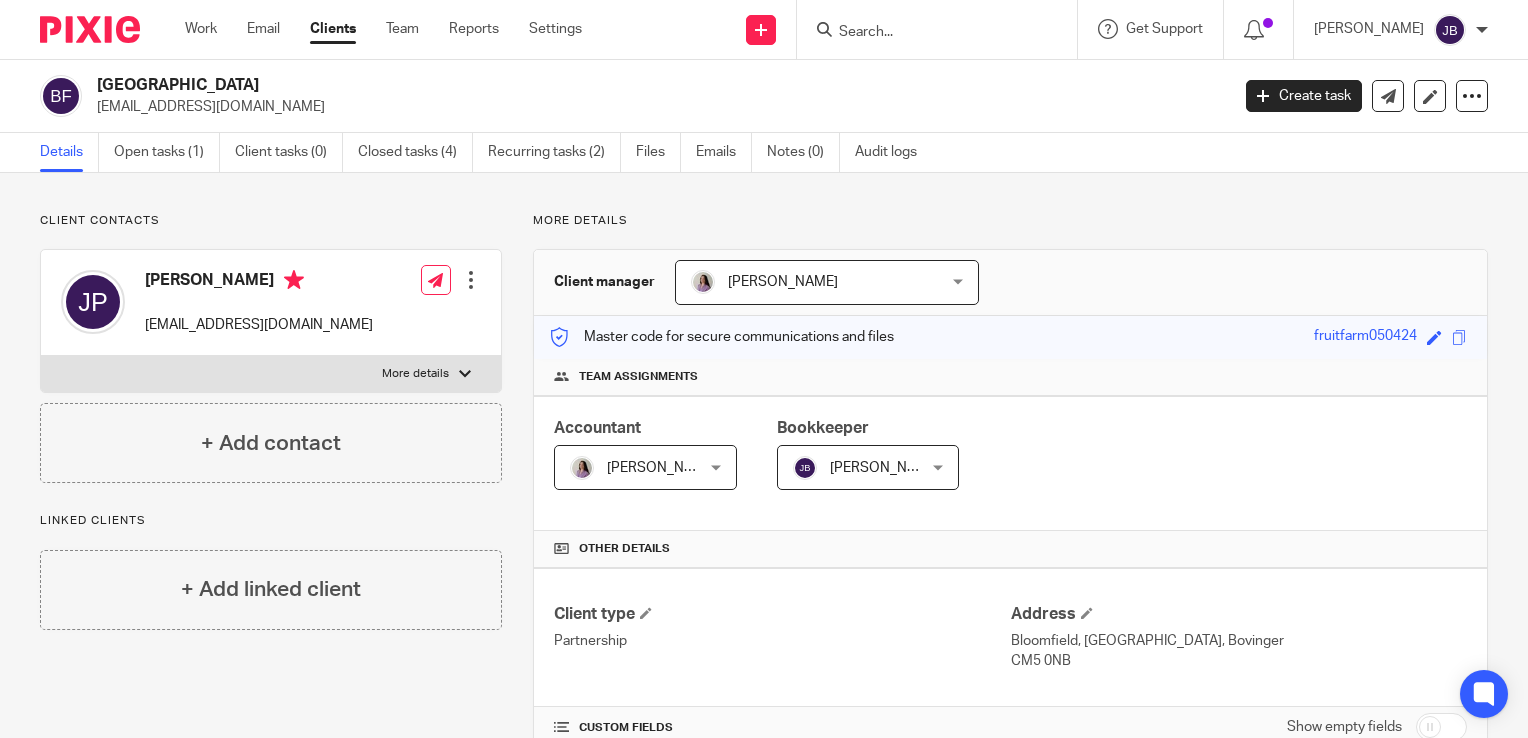 scroll, scrollTop: 0, scrollLeft: 0, axis: both 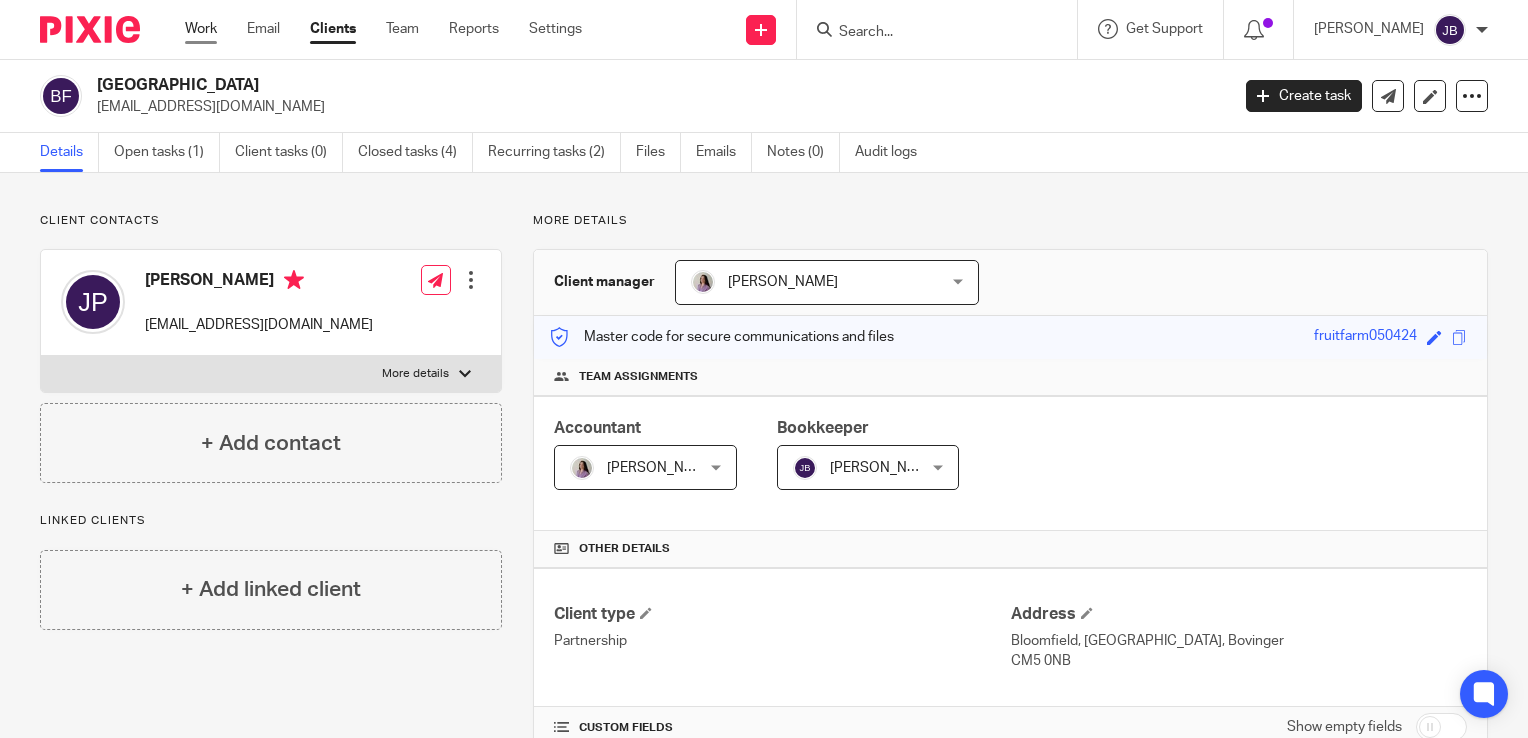 click on "Work" at bounding box center (201, 29) 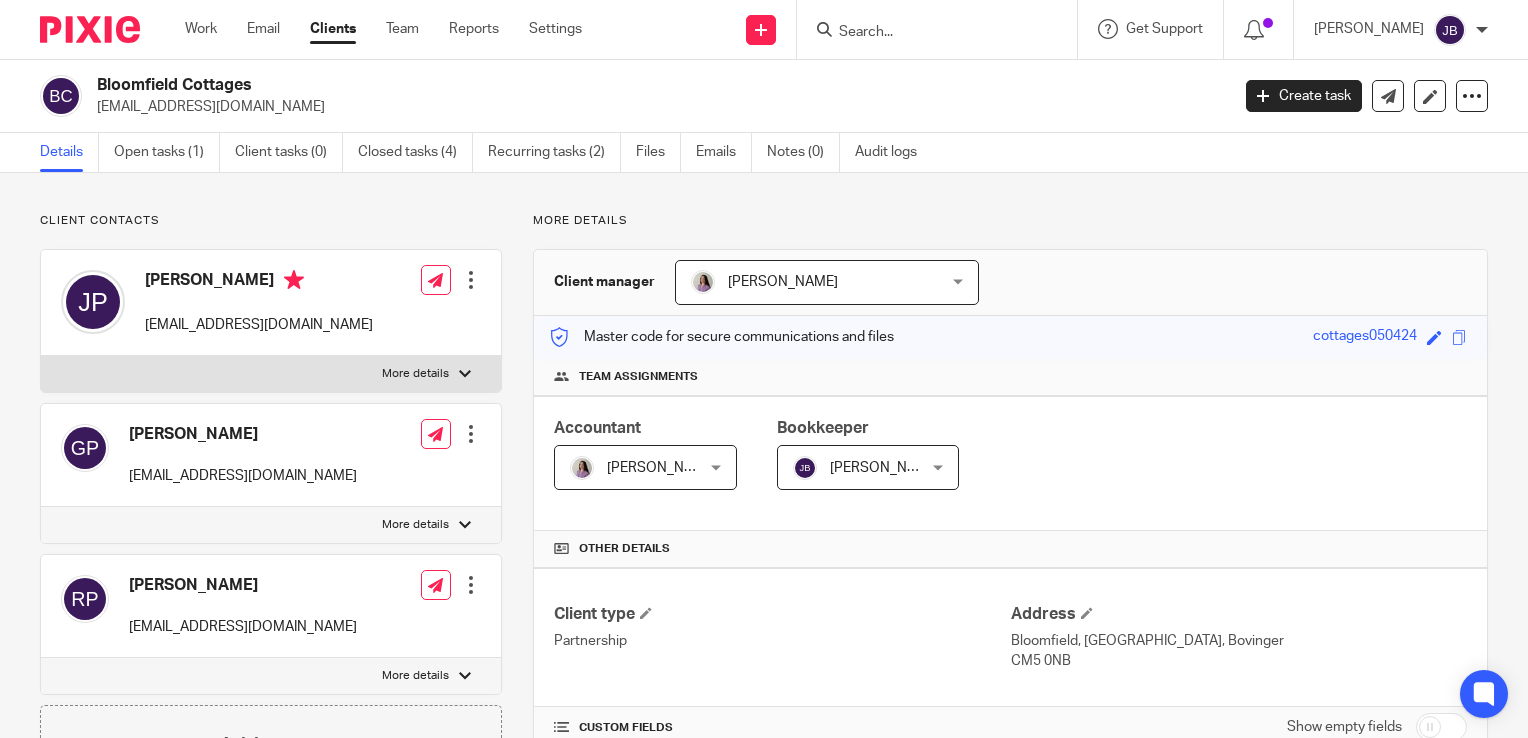 scroll, scrollTop: 0, scrollLeft: 0, axis: both 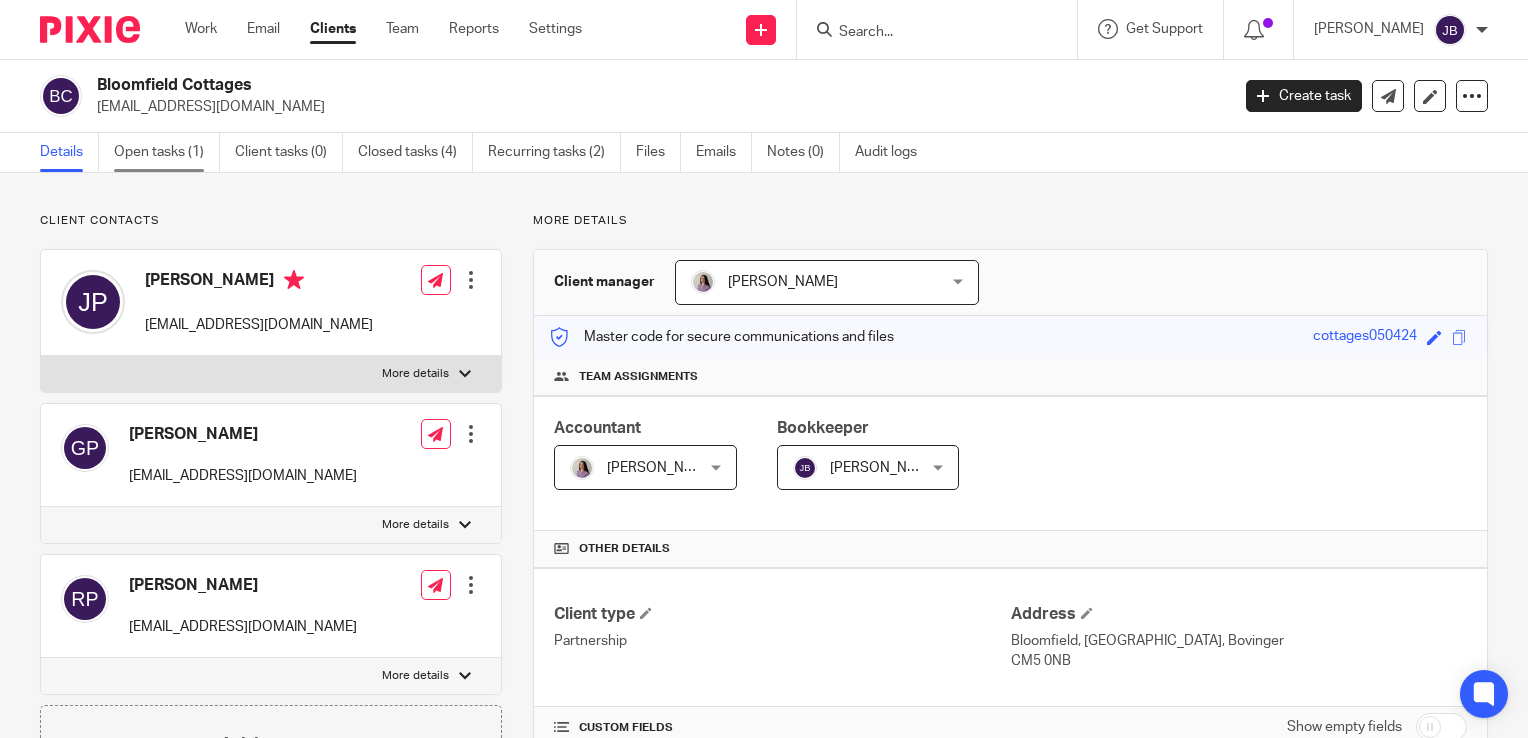click on "Open tasks (1)" at bounding box center [167, 152] 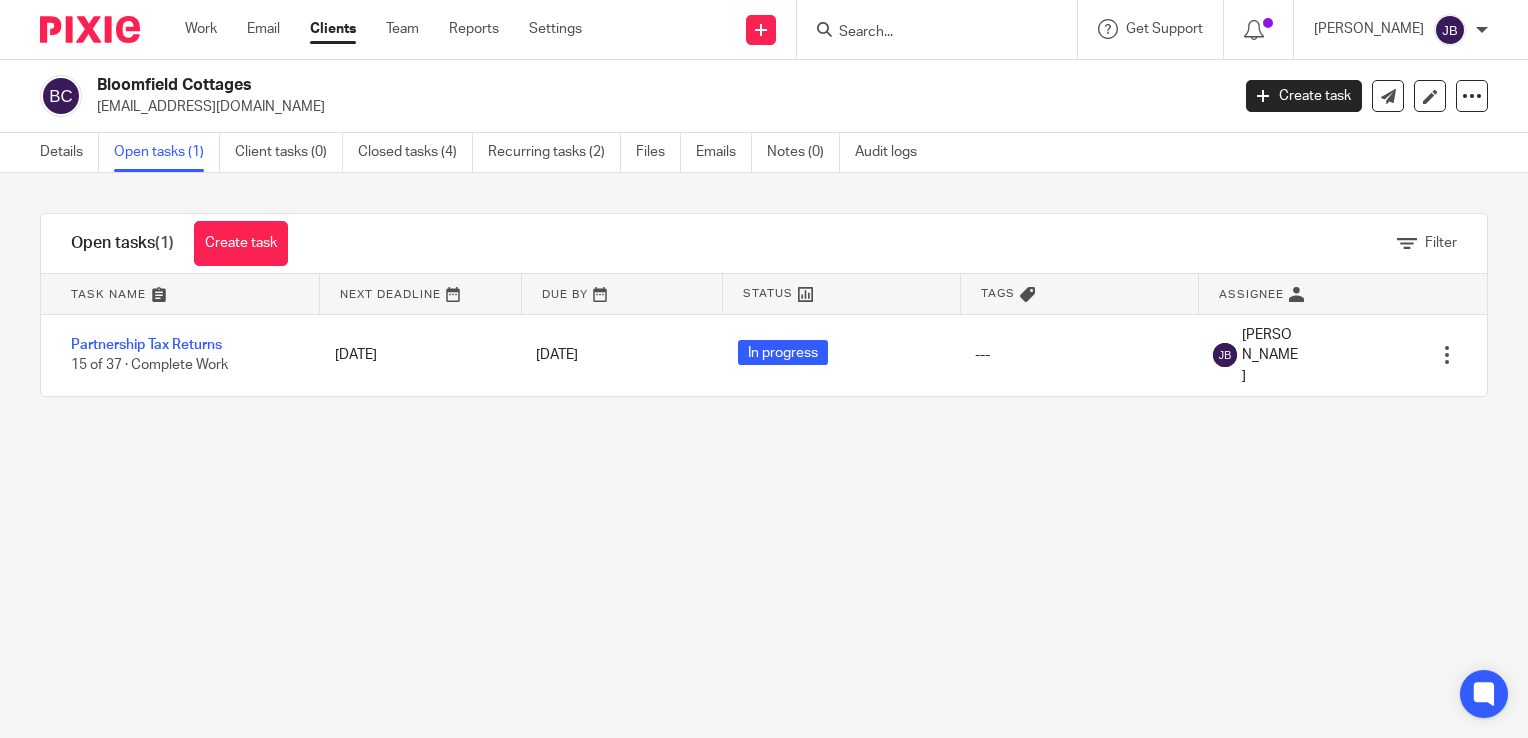 scroll, scrollTop: 0, scrollLeft: 0, axis: both 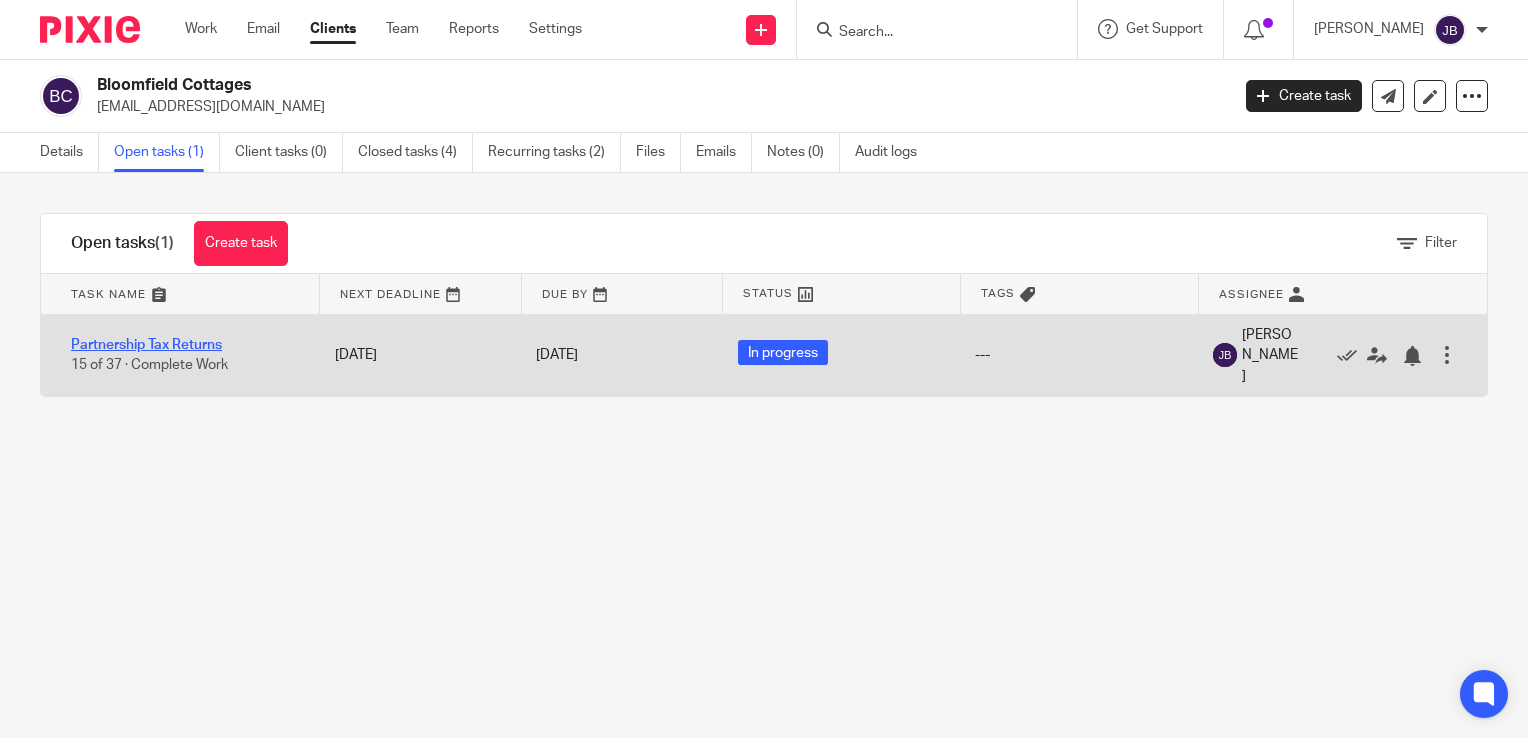 click on "Partnership Tax Returns" at bounding box center [146, 345] 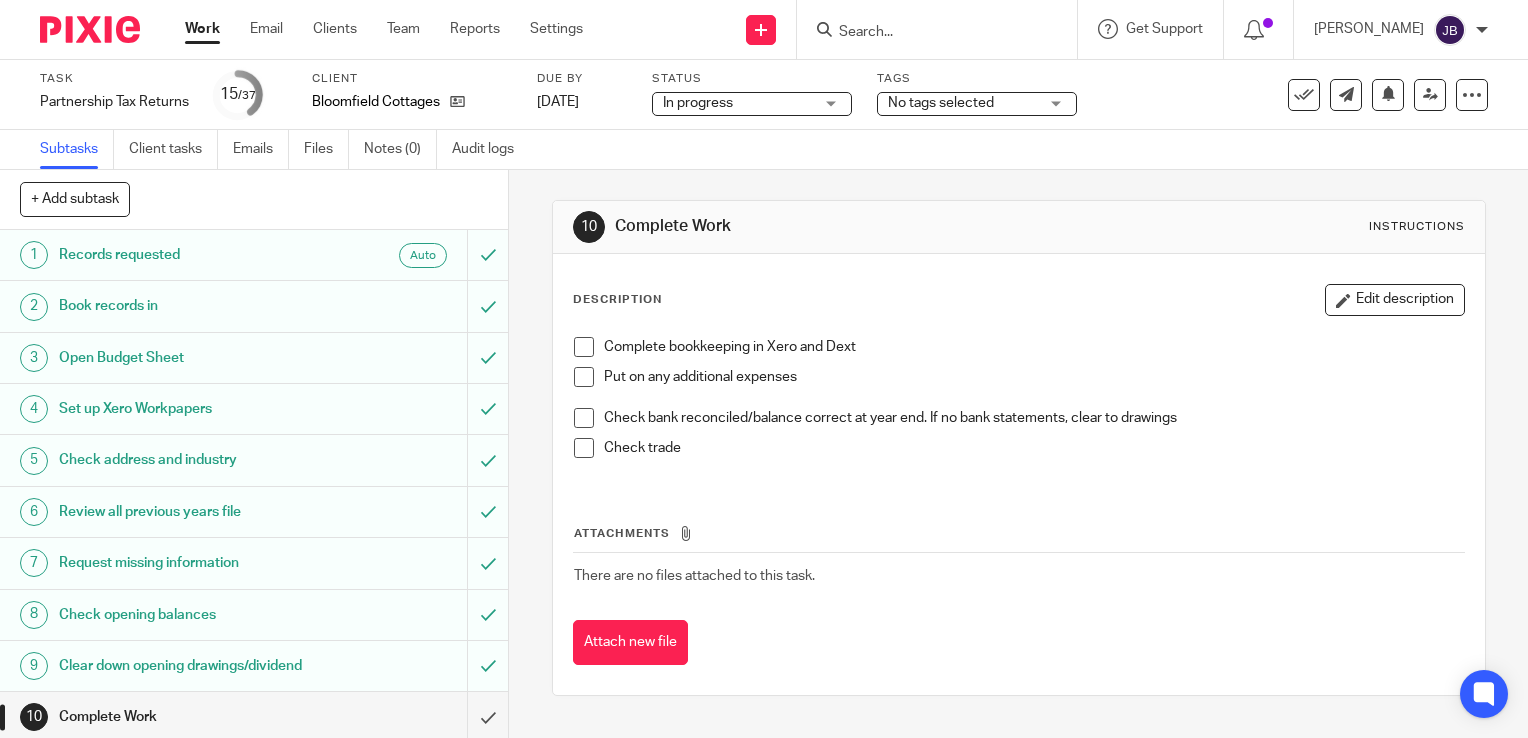 scroll, scrollTop: 0, scrollLeft: 0, axis: both 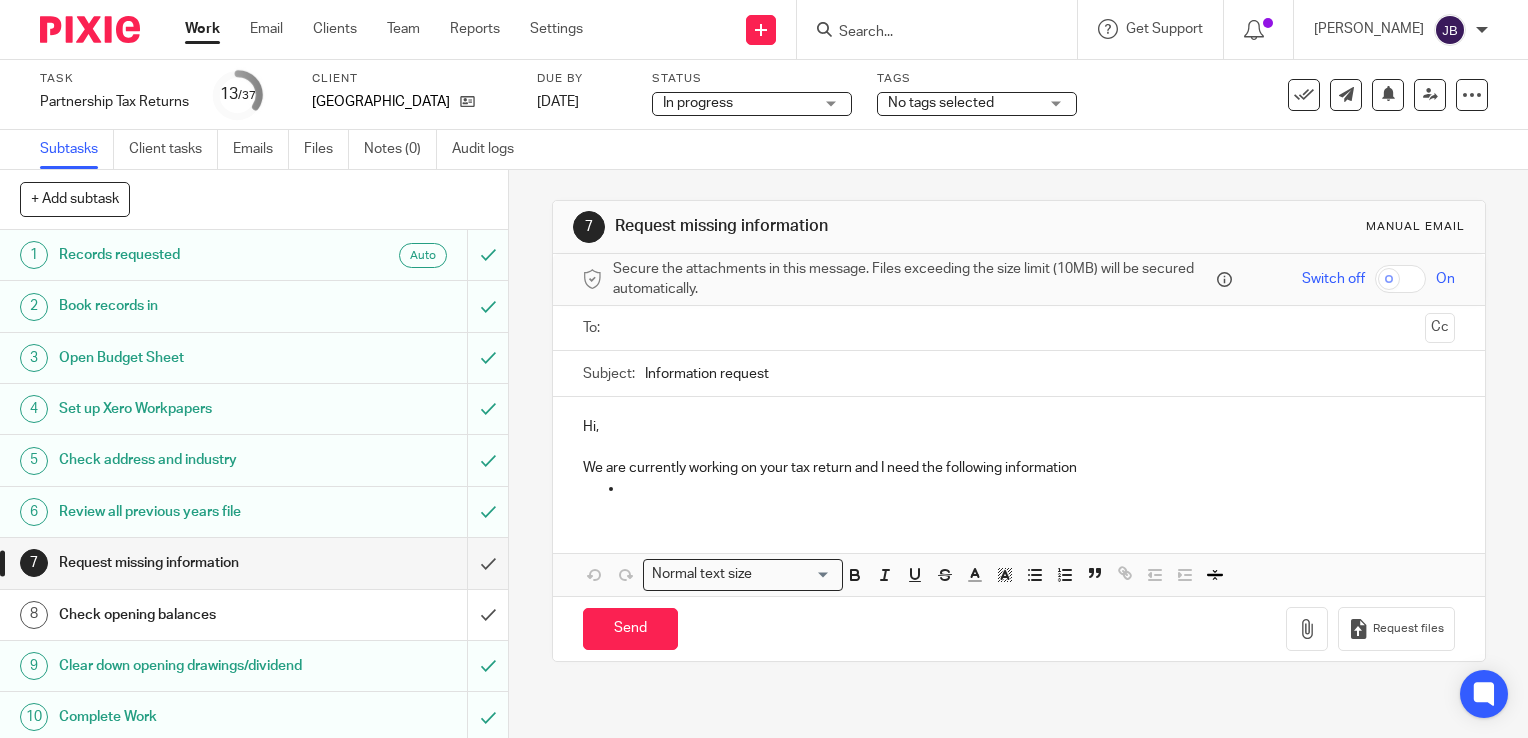 click on "No tags selected" at bounding box center (963, 103) 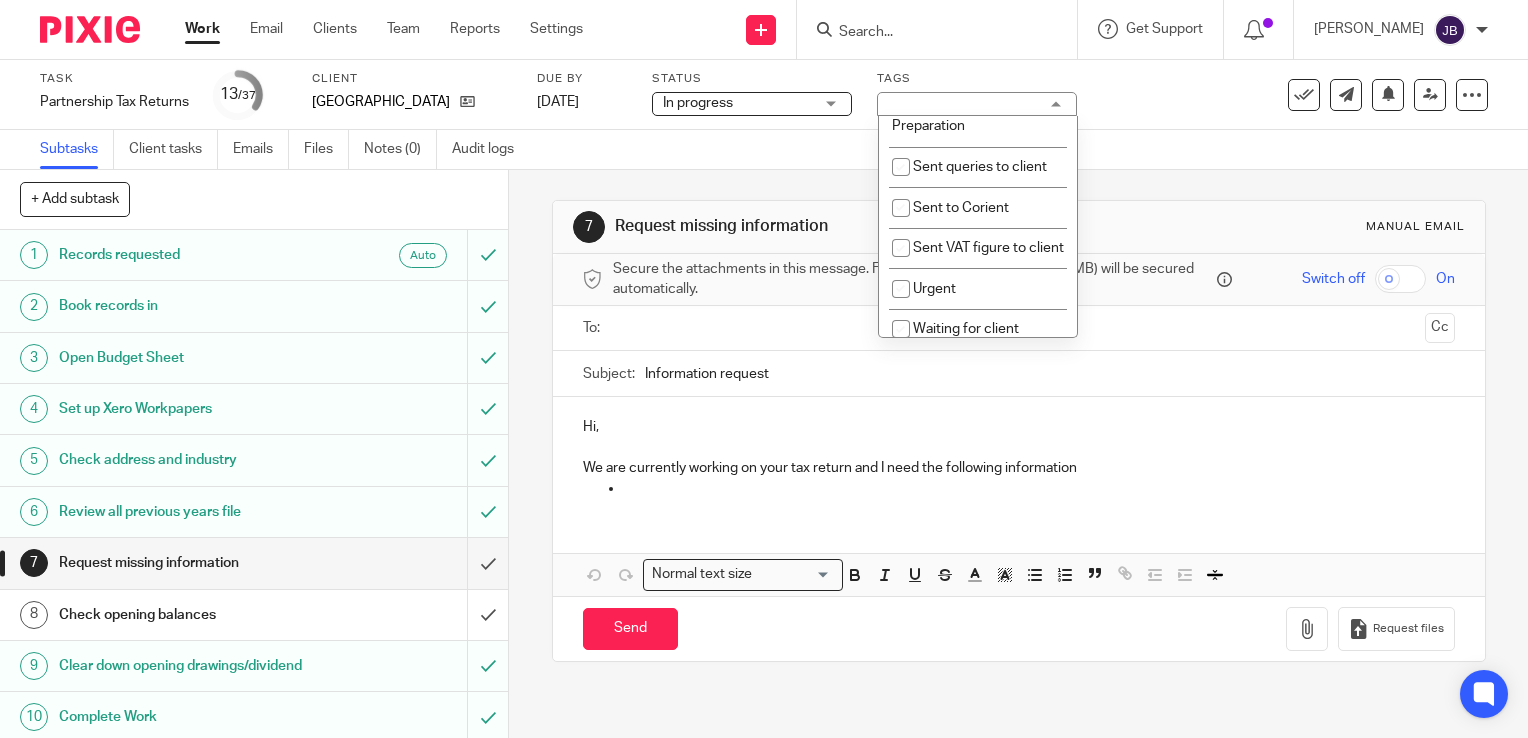 scroll, scrollTop: 800, scrollLeft: 0, axis: vertical 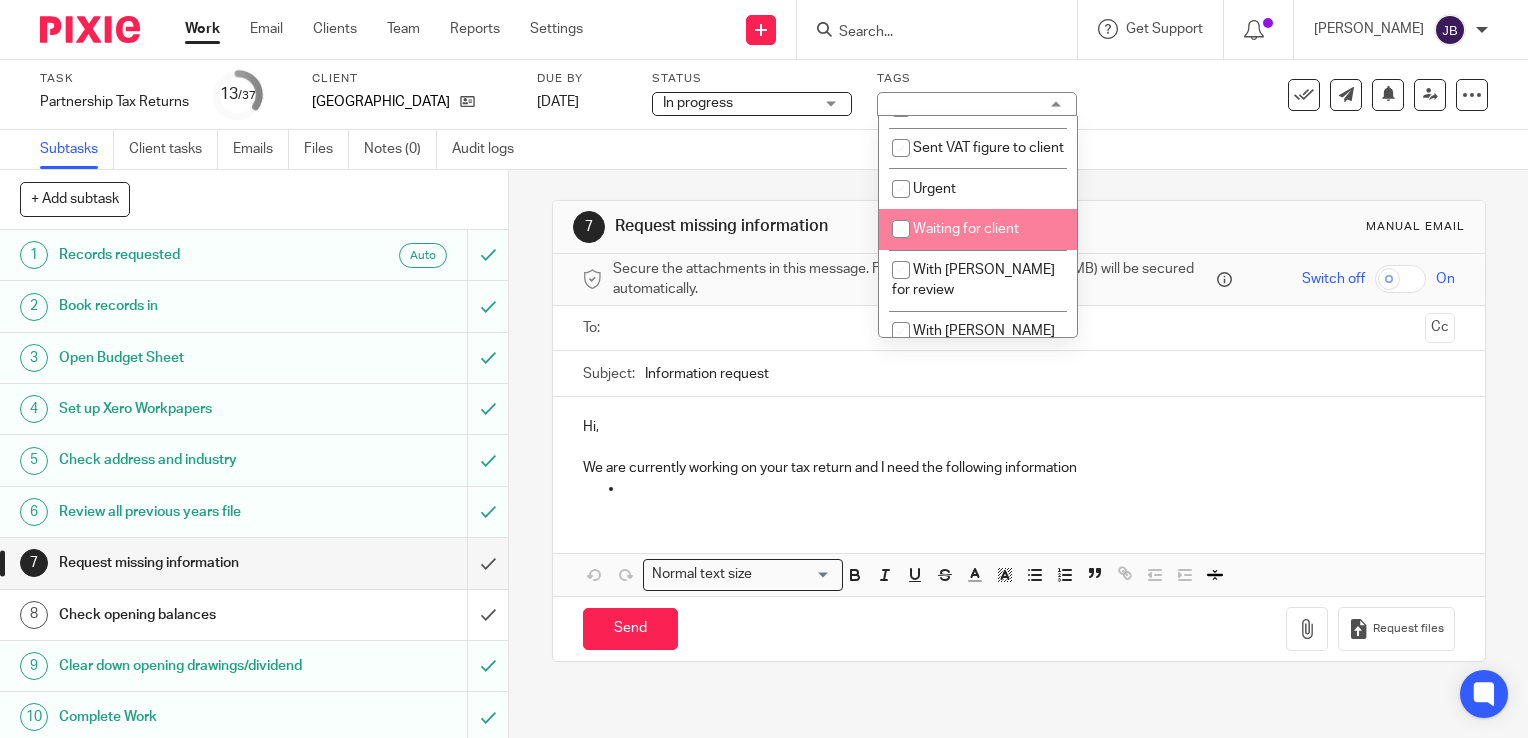 click at bounding box center [901, 229] 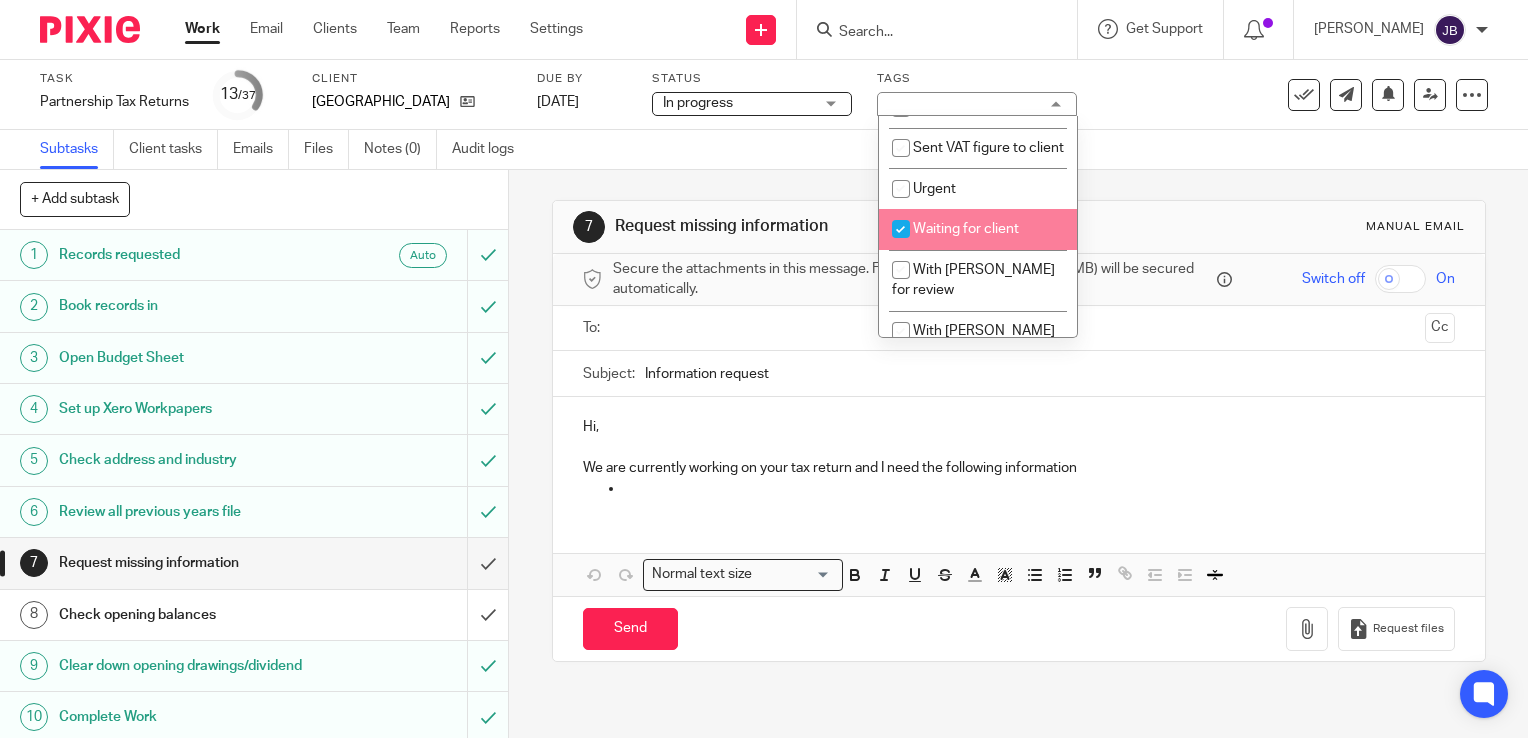 checkbox on "true" 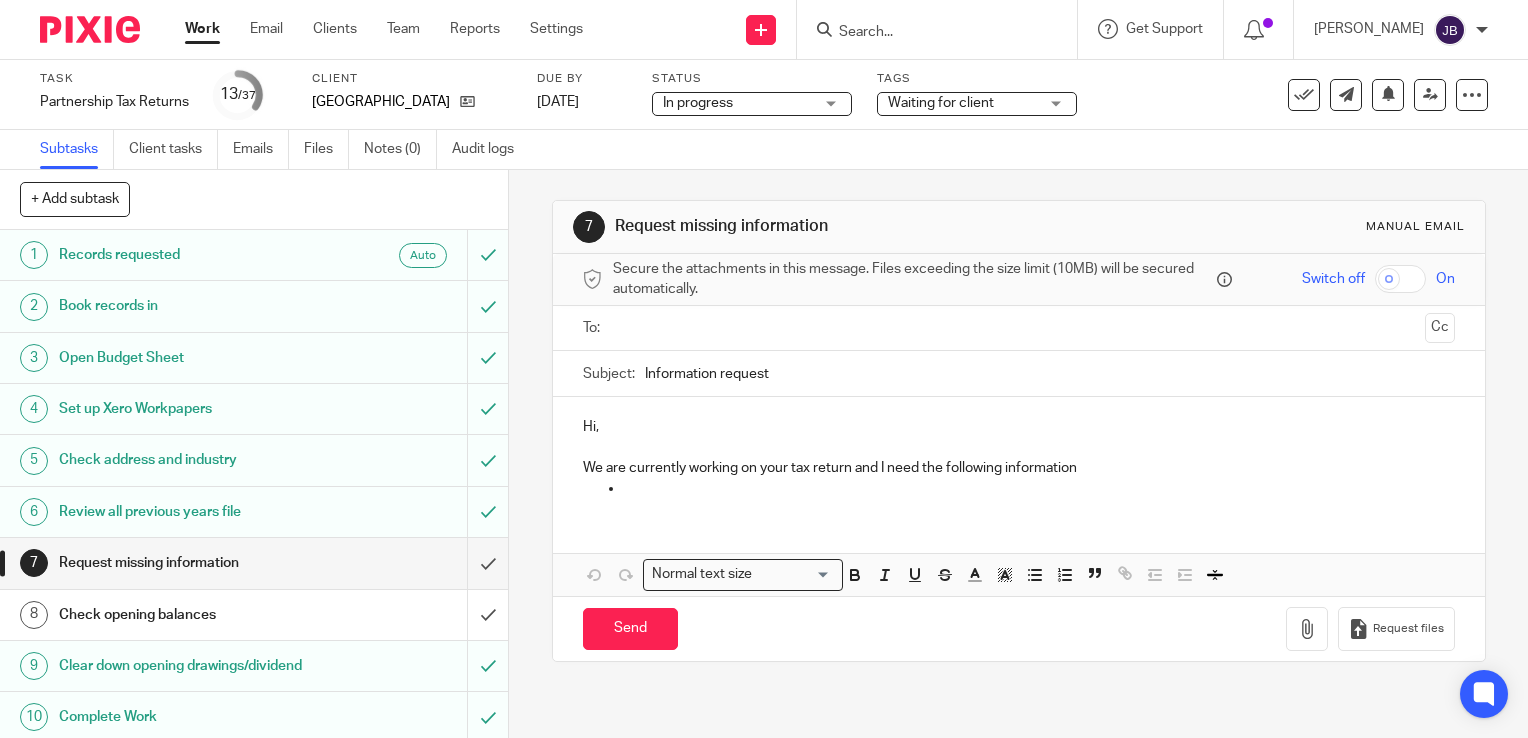click on "Subtasks
Client tasks
Emails
Files
Notes (0)
Audit logs" at bounding box center [764, 150] 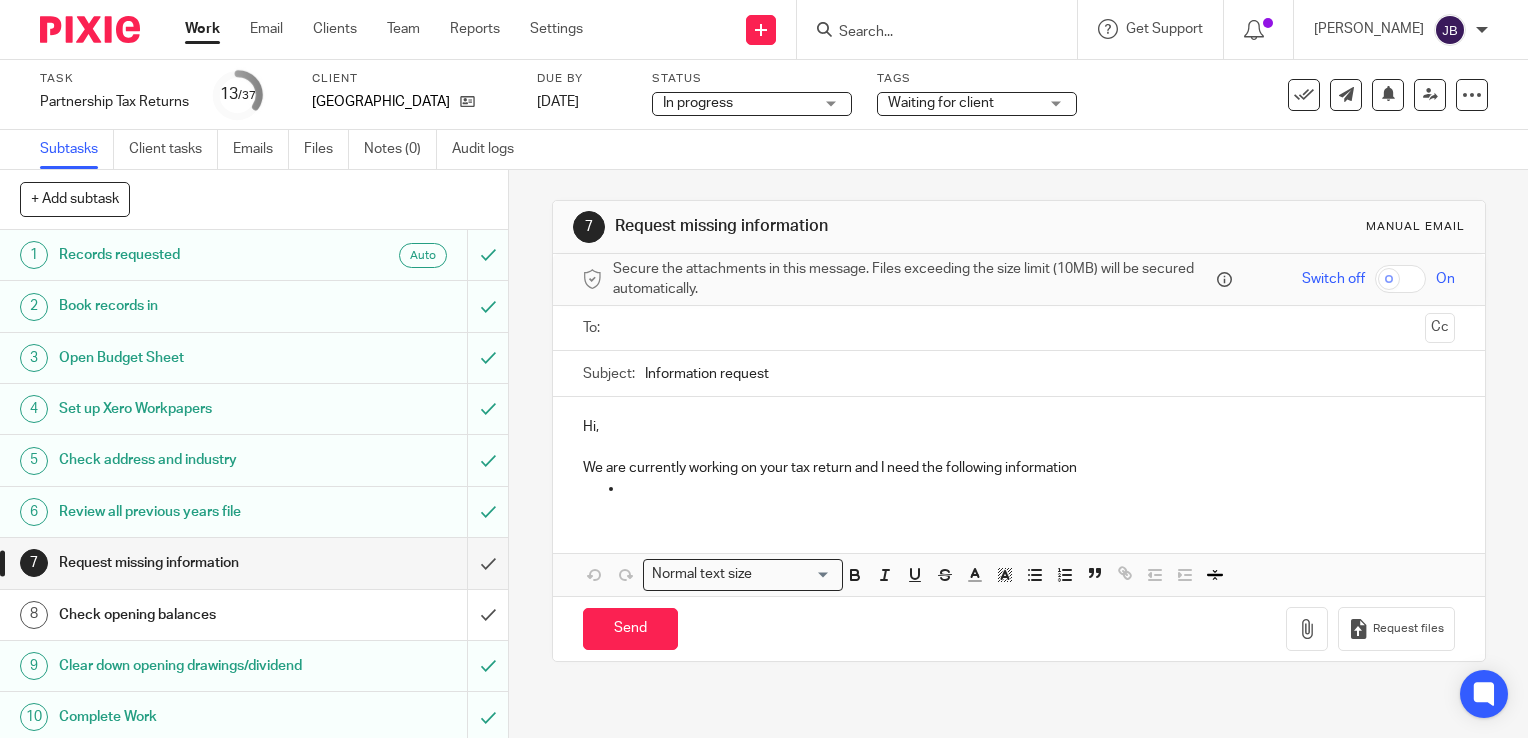 click on "Work" at bounding box center [202, 29] 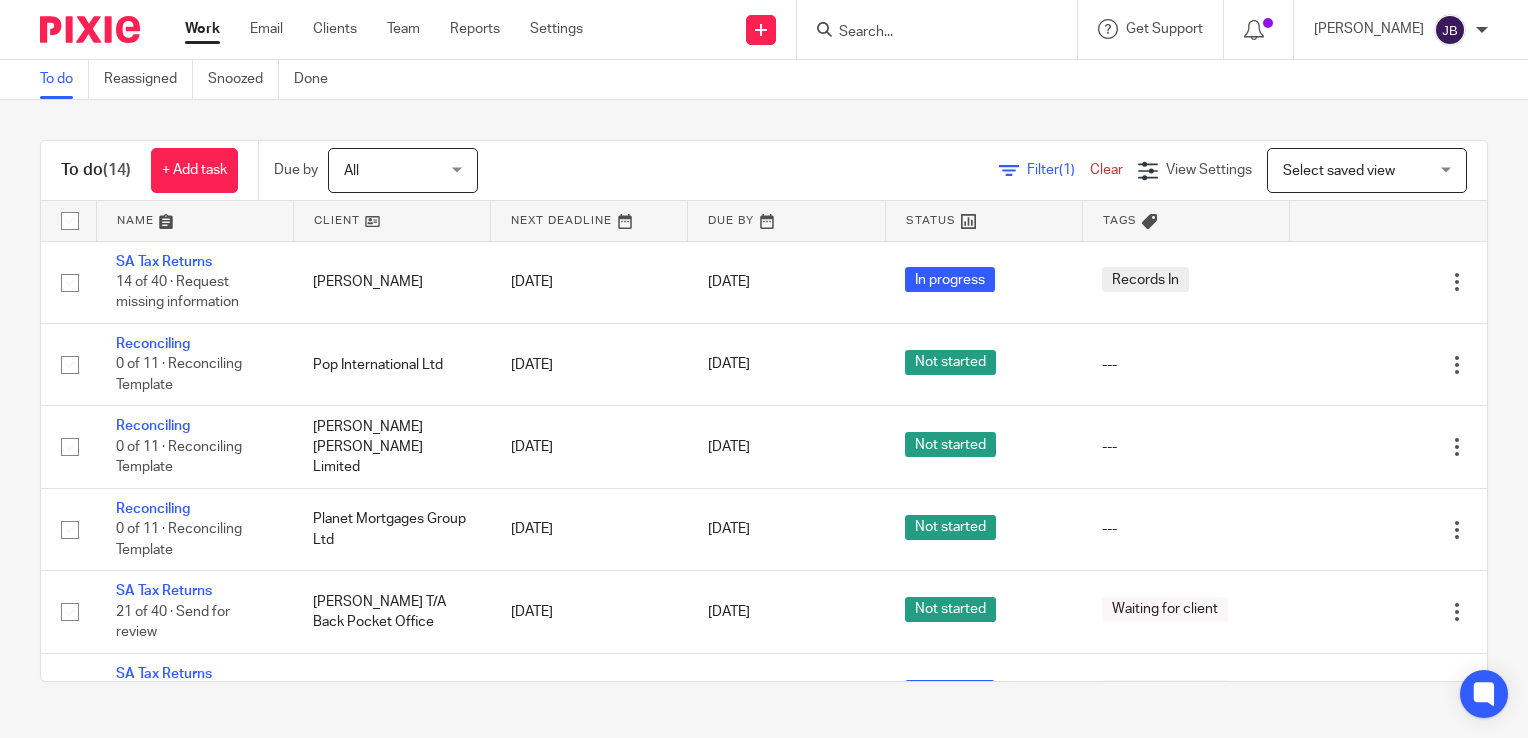 scroll, scrollTop: 0, scrollLeft: 0, axis: both 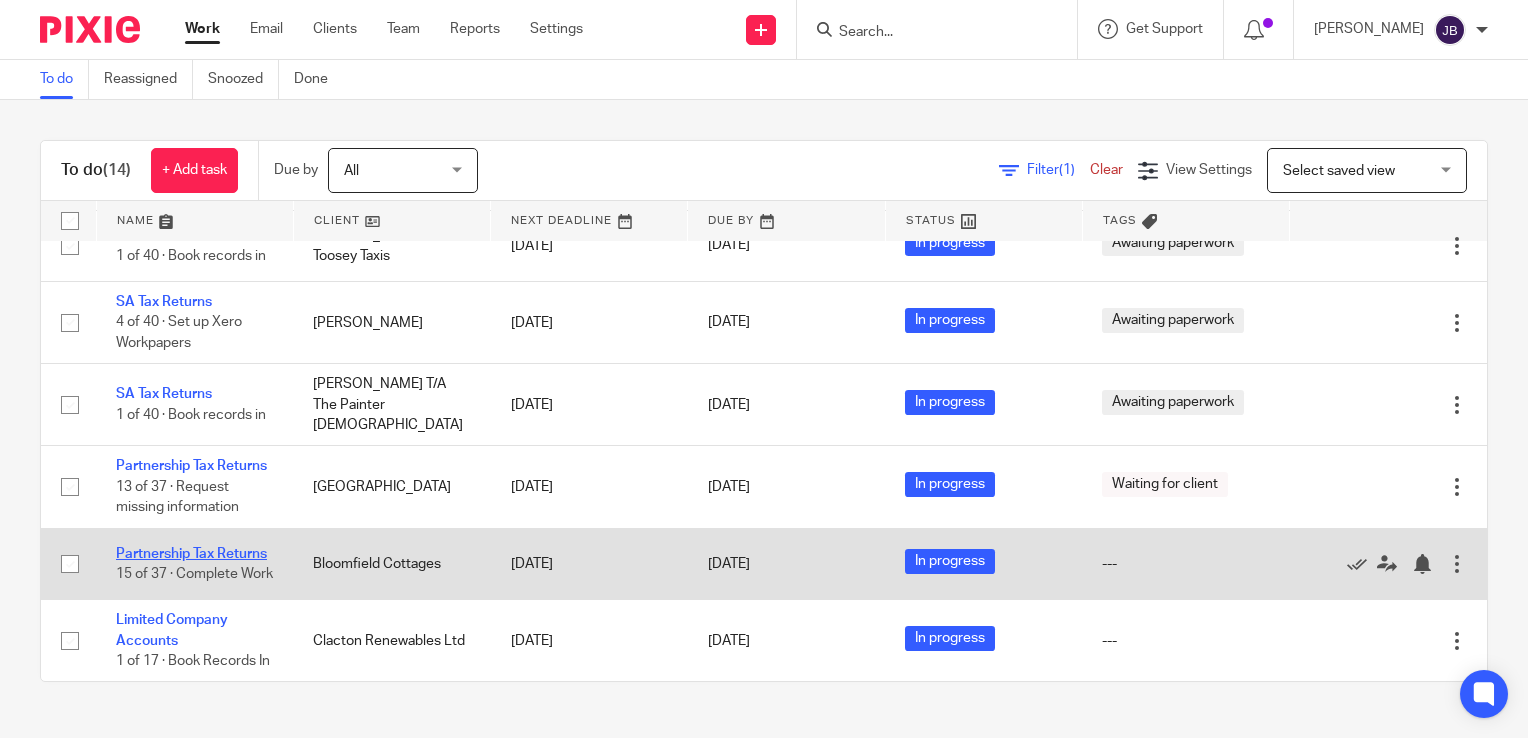 click on "Partnership Tax Returns" at bounding box center (191, 554) 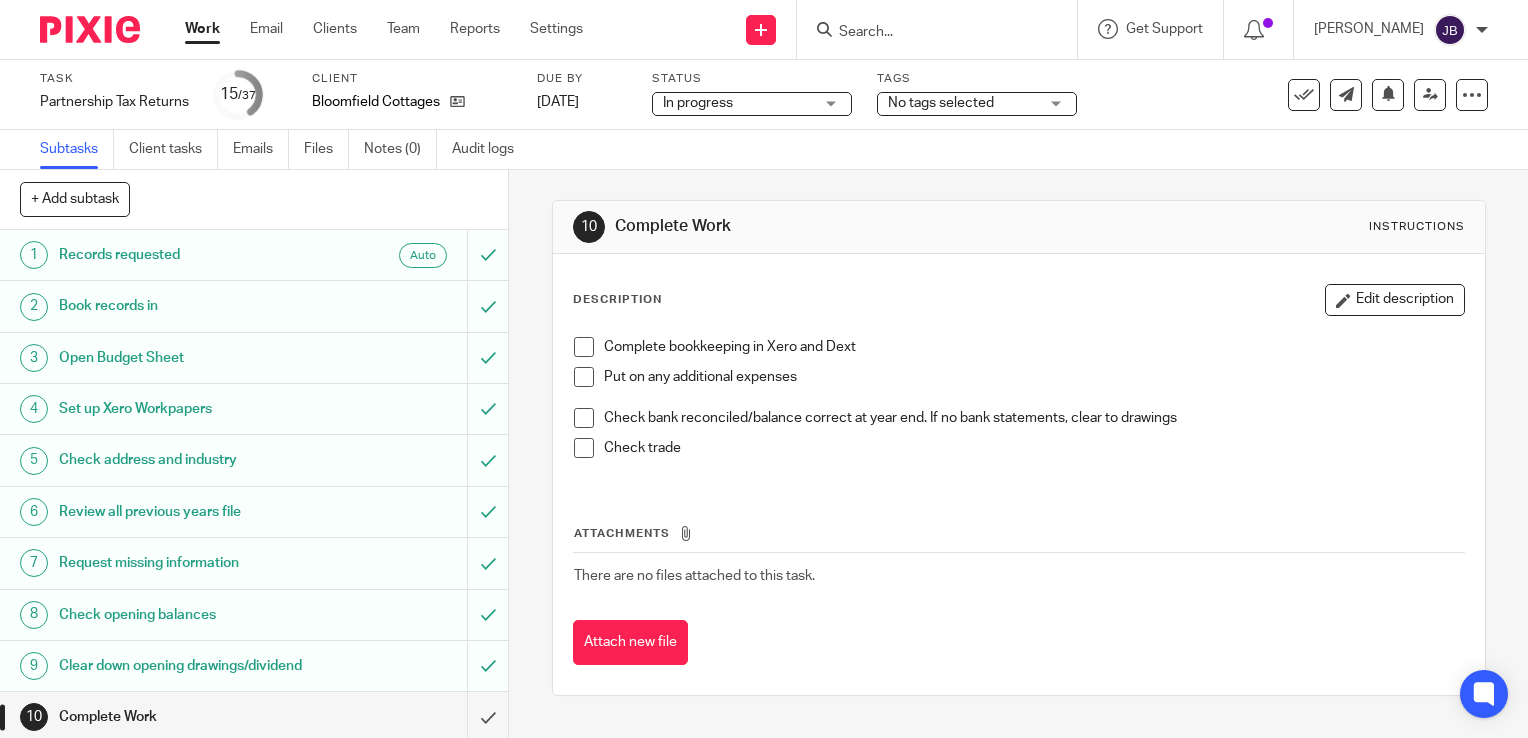 scroll, scrollTop: 0, scrollLeft: 0, axis: both 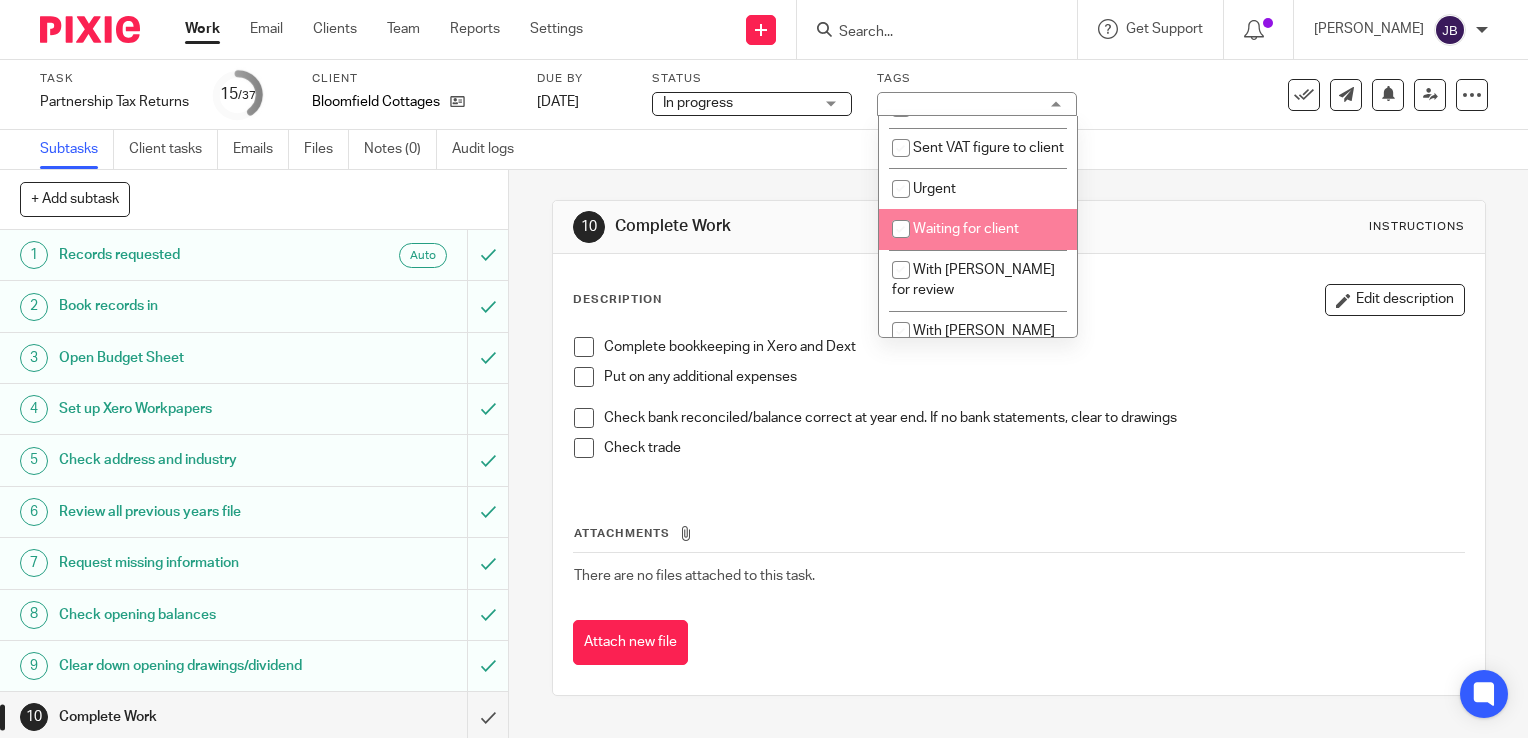 click at bounding box center [901, 229] 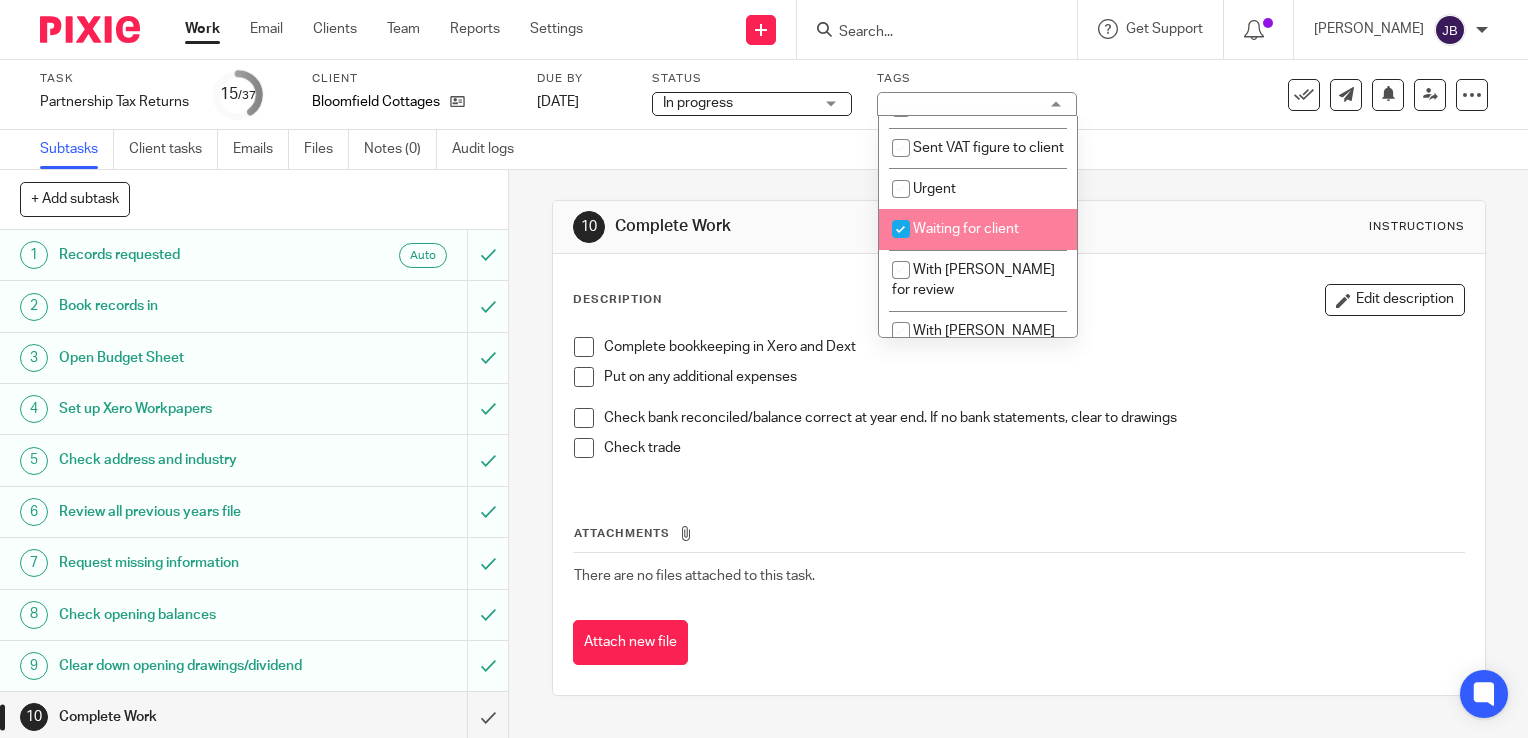 checkbox on "true" 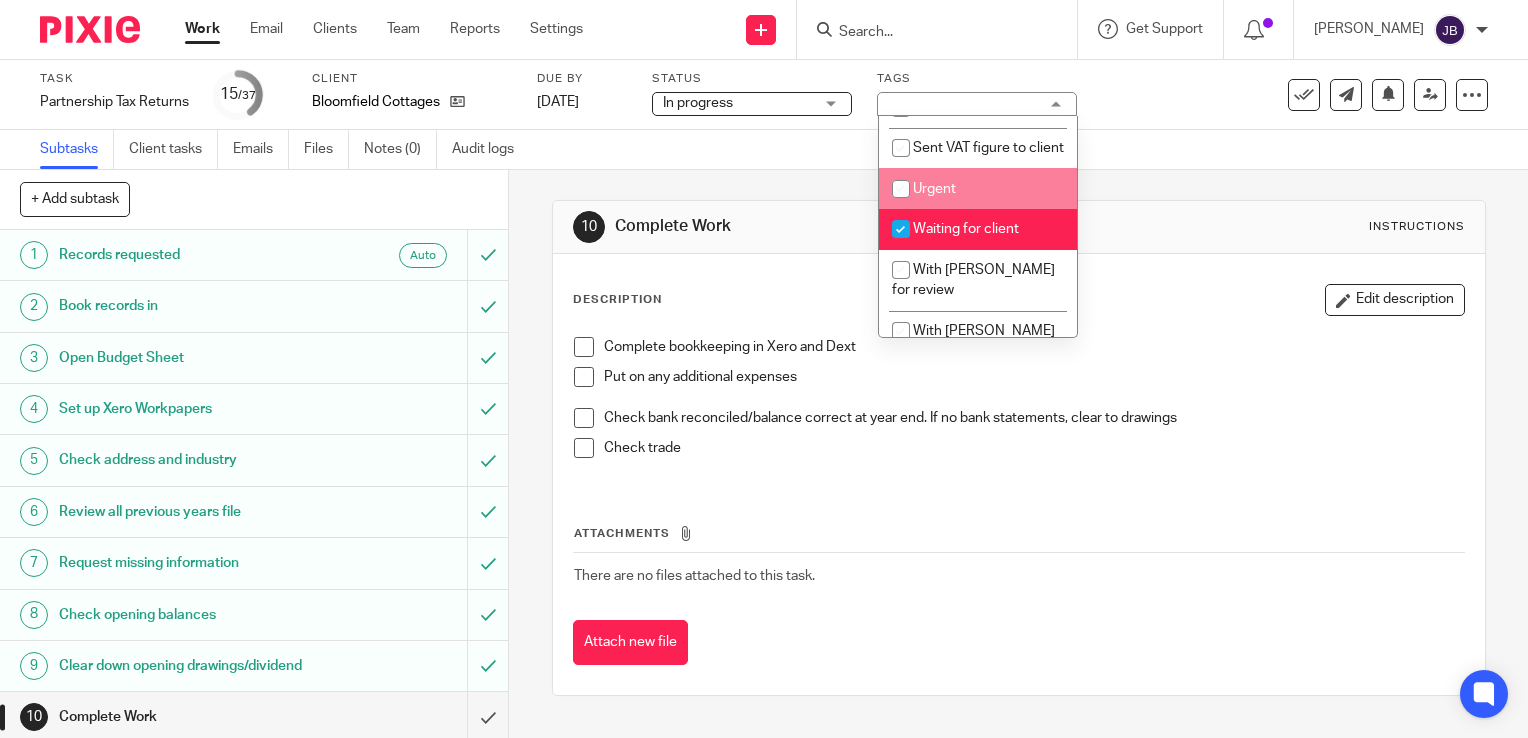 click on "Task
Partnership Tax Returns   Save
Partnership Tax Returns
15 /37
Client
Bloomfield Cottages
Due by
[DATE]
Status
In progress
In progress
Not started
In progress
2
Tags
Waiting for client
Accounts Complete
Accounts Returned
Awaiting approval
Awaiting authorisation
Awaiting bank statements
Awaiting paperwork
Awaiting payment
Awaiting UTR
Being reviewed
Client paid" at bounding box center (764, 95) 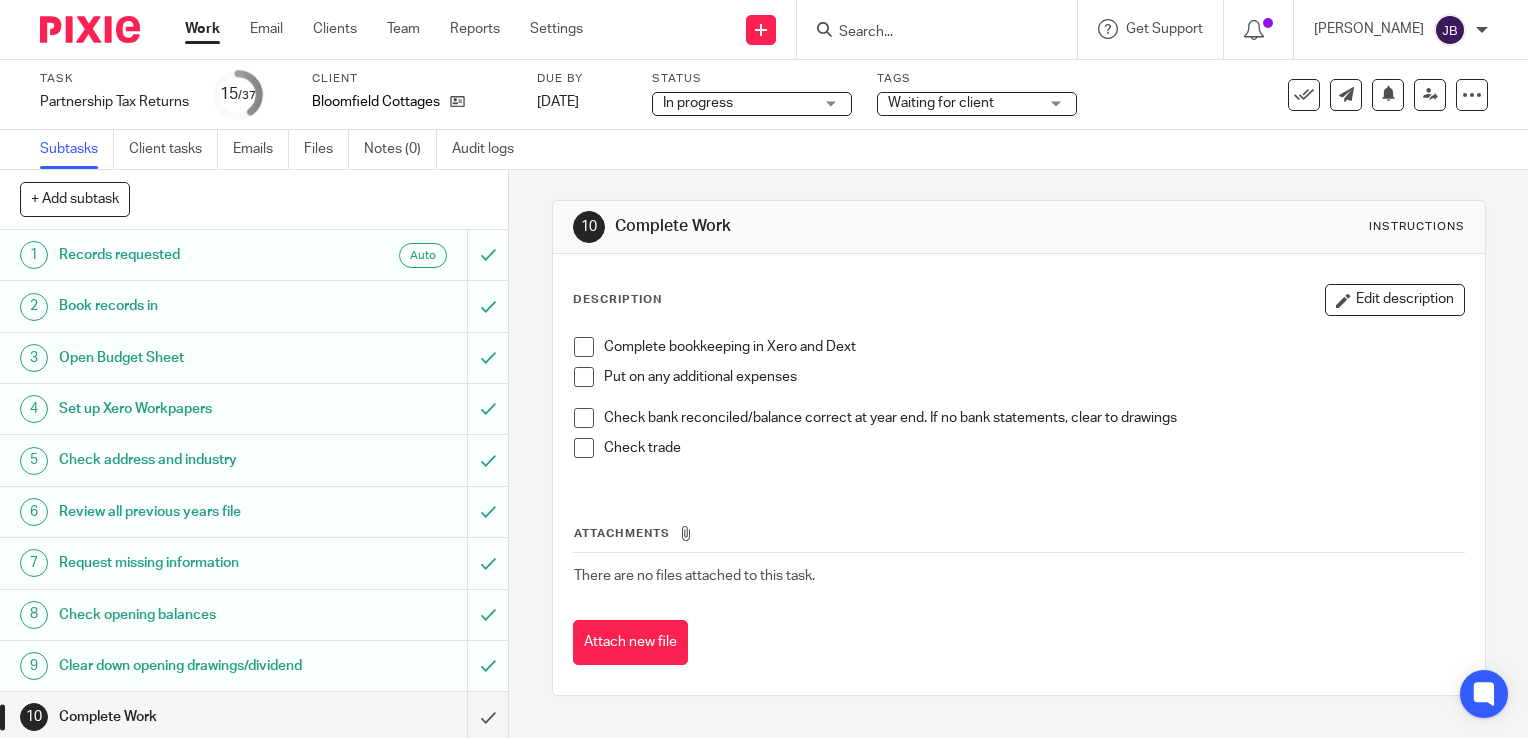 click on "Work" at bounding box center (202, 29) 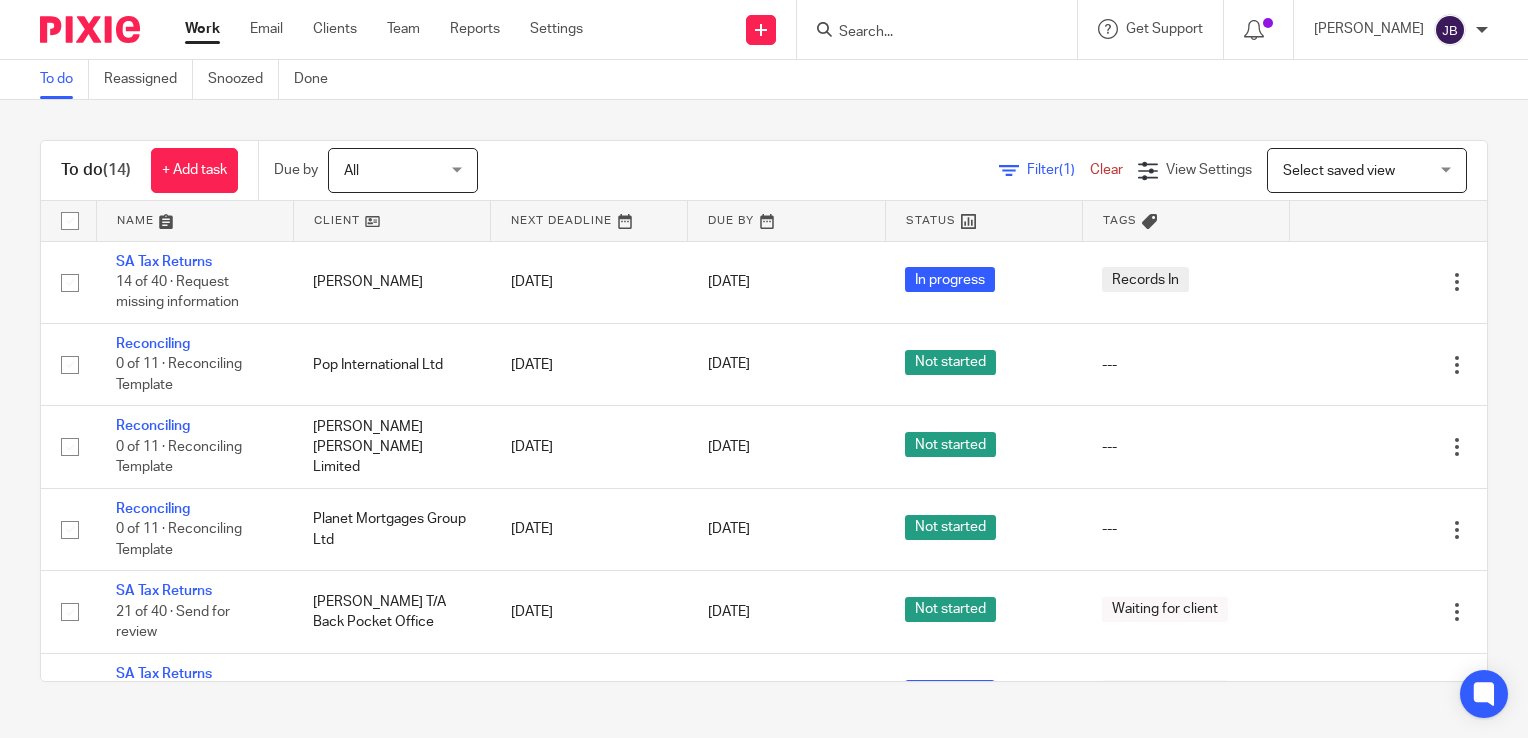 scroll, scrollTop: 0, scrollLeft: 0, axis: both 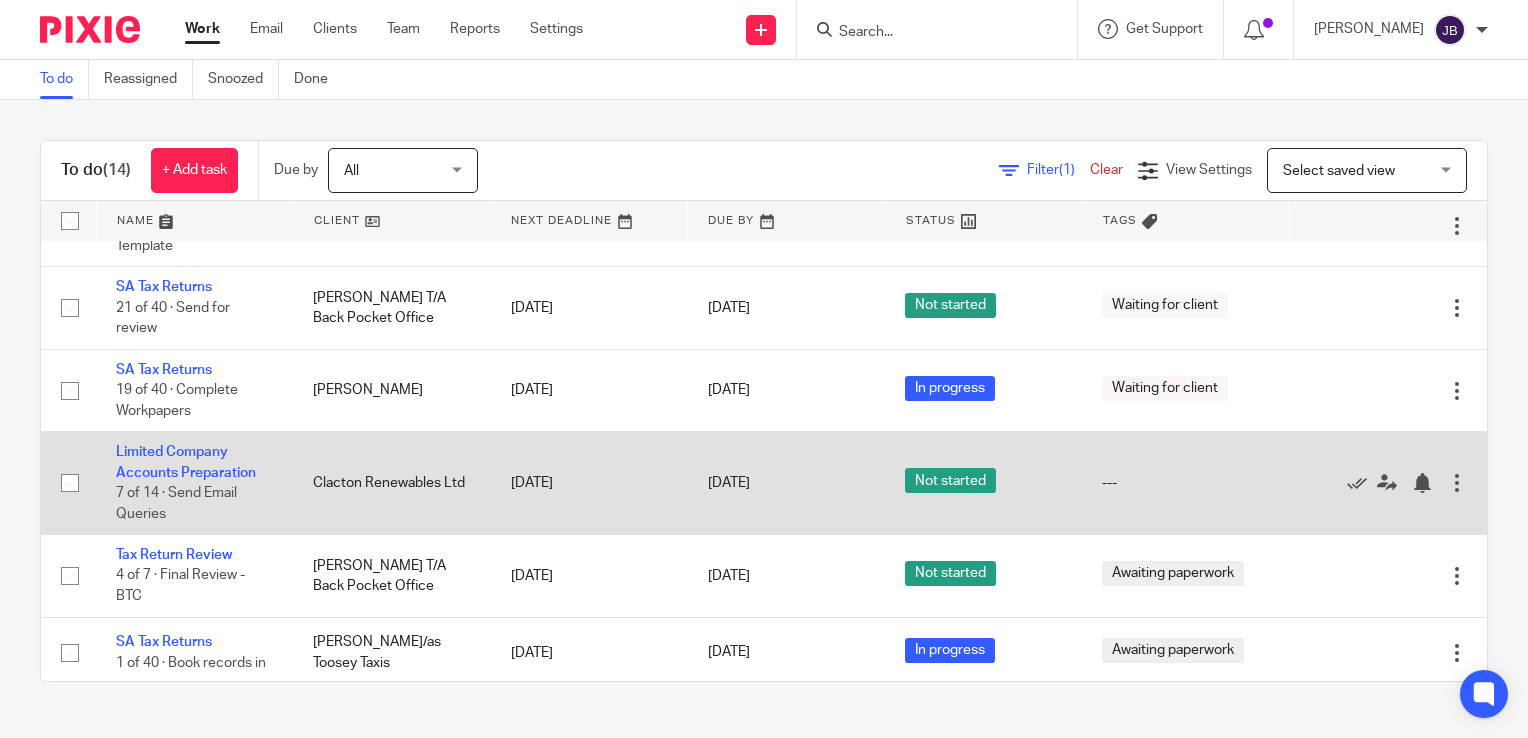 click on "Limited Company Accounts Preparation
7
of
14 ·
Send Email Queries" at bounding box center [194, 483] 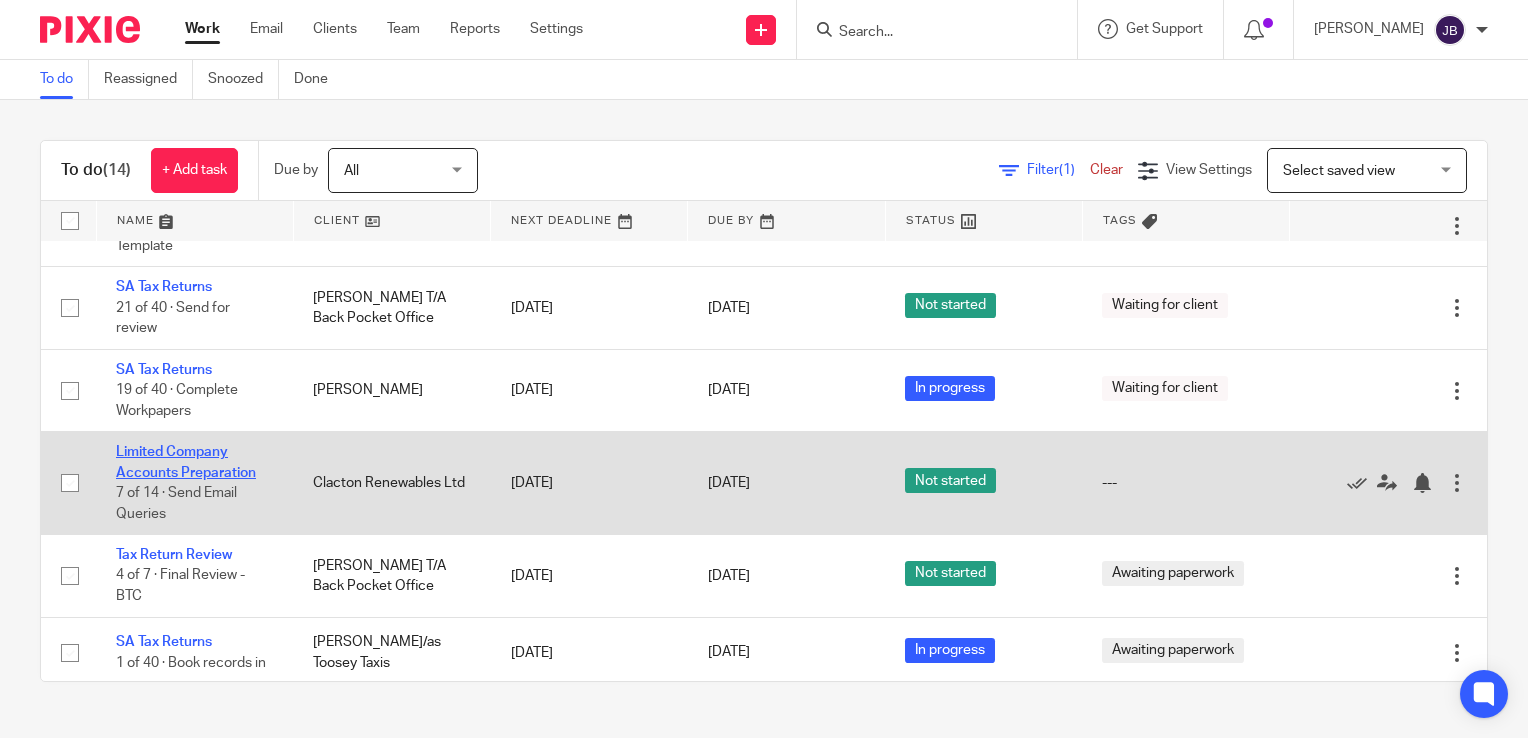 click on "Limited Company Accounts Preparation" at bounding box center [186, 462] 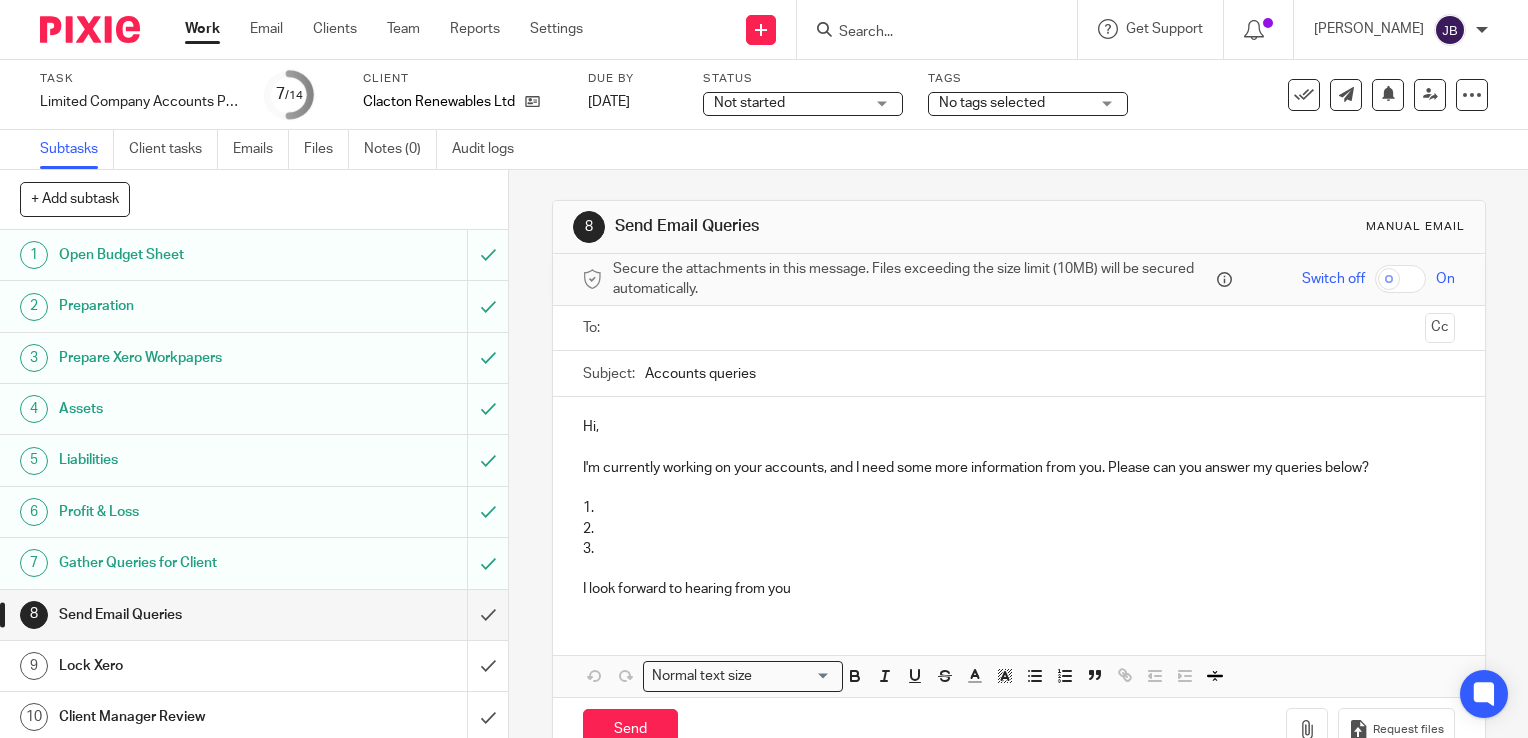 scroll, scrollTop: 0, scrollLeft: 0, axis: both 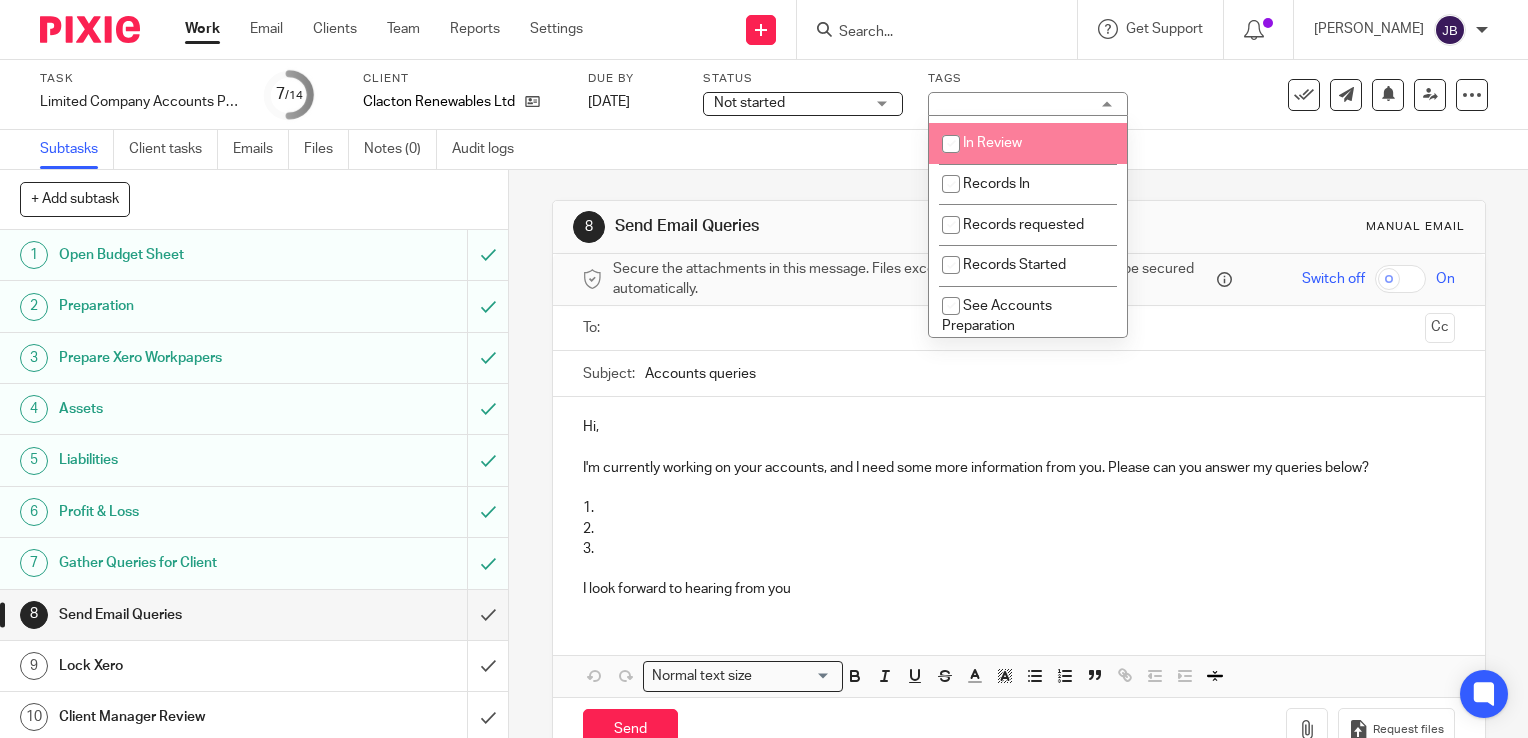 click at bounding box center (951, 144) 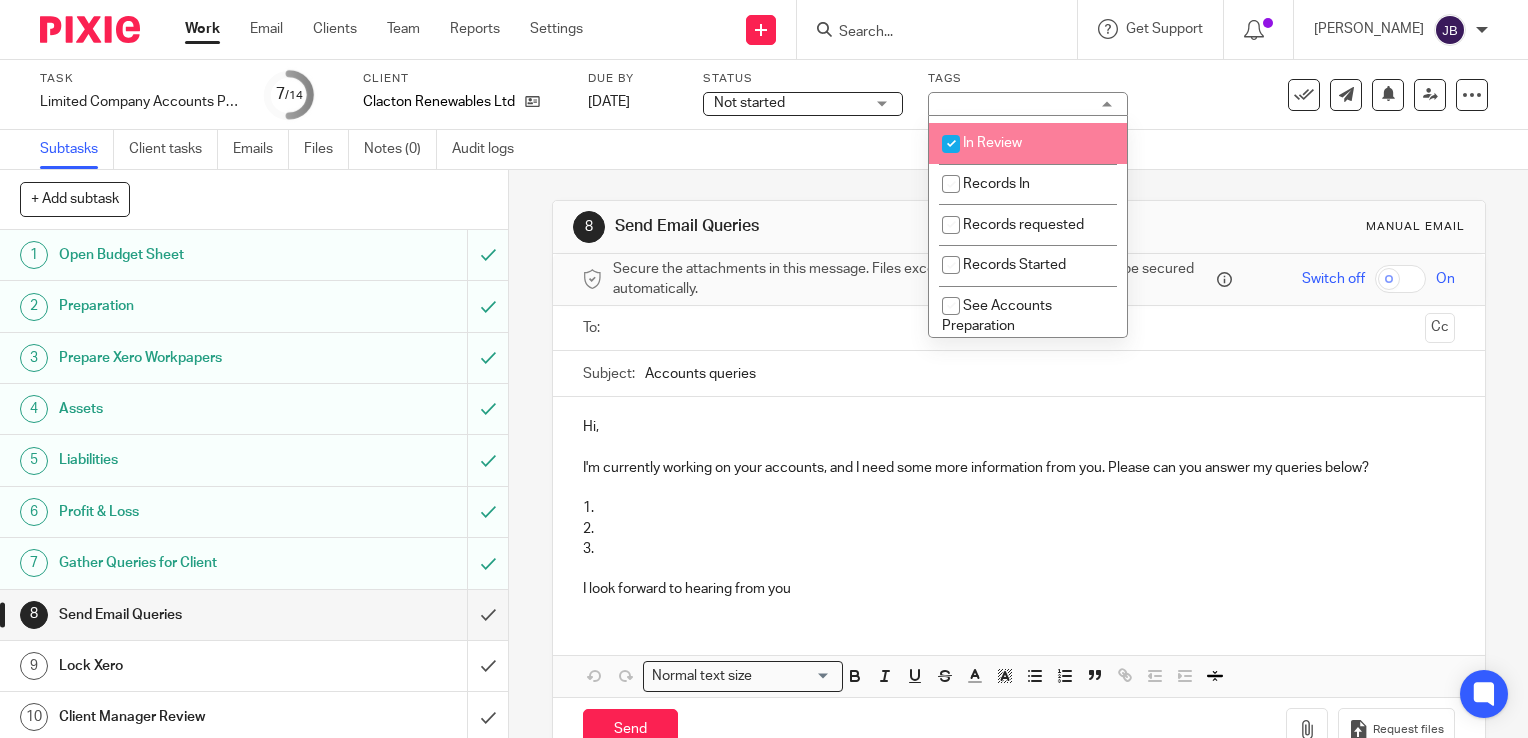 checkbox on "true" 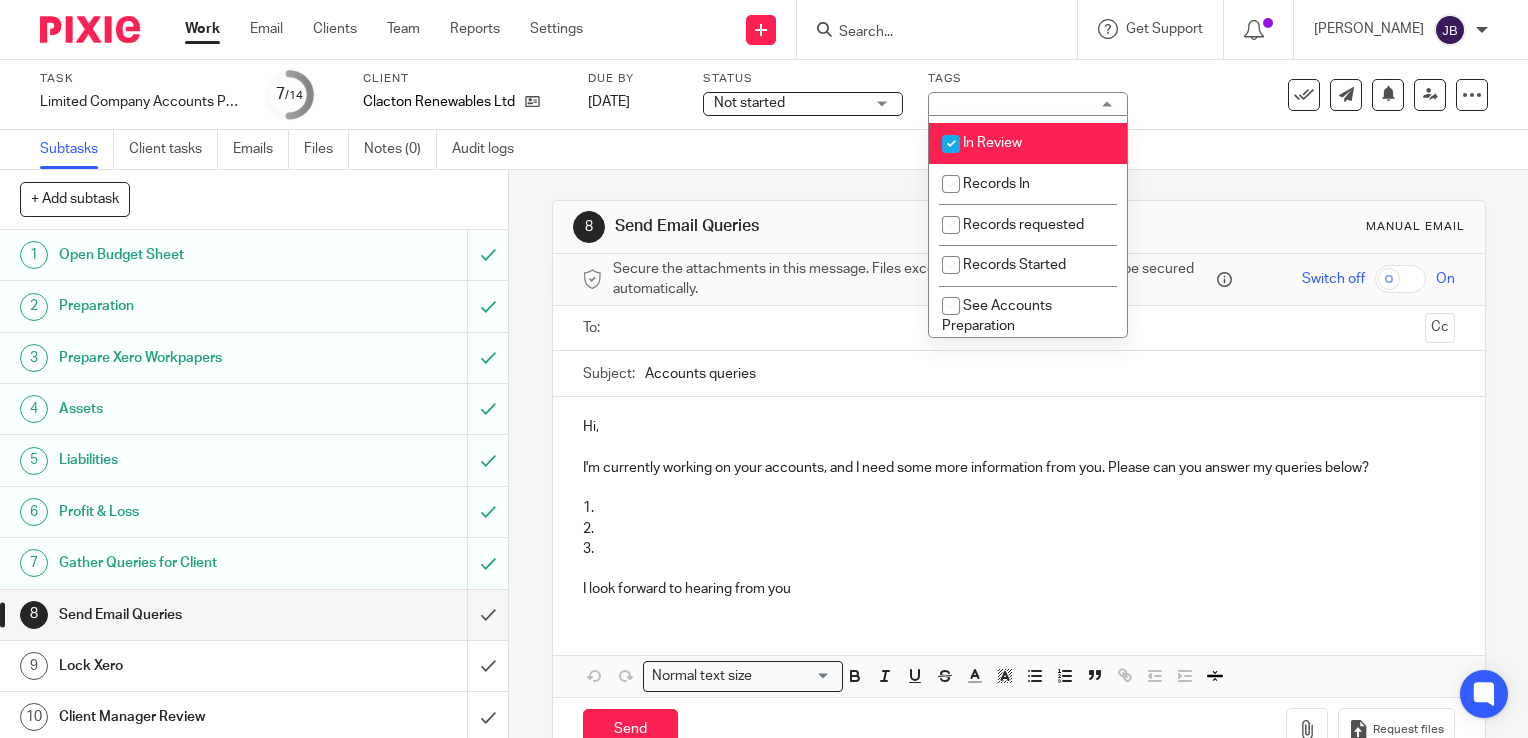 click on "Subtasks
Client tasks
Emails
Files
Notes (0)
Audit logs" at bounding box center [764, 150] 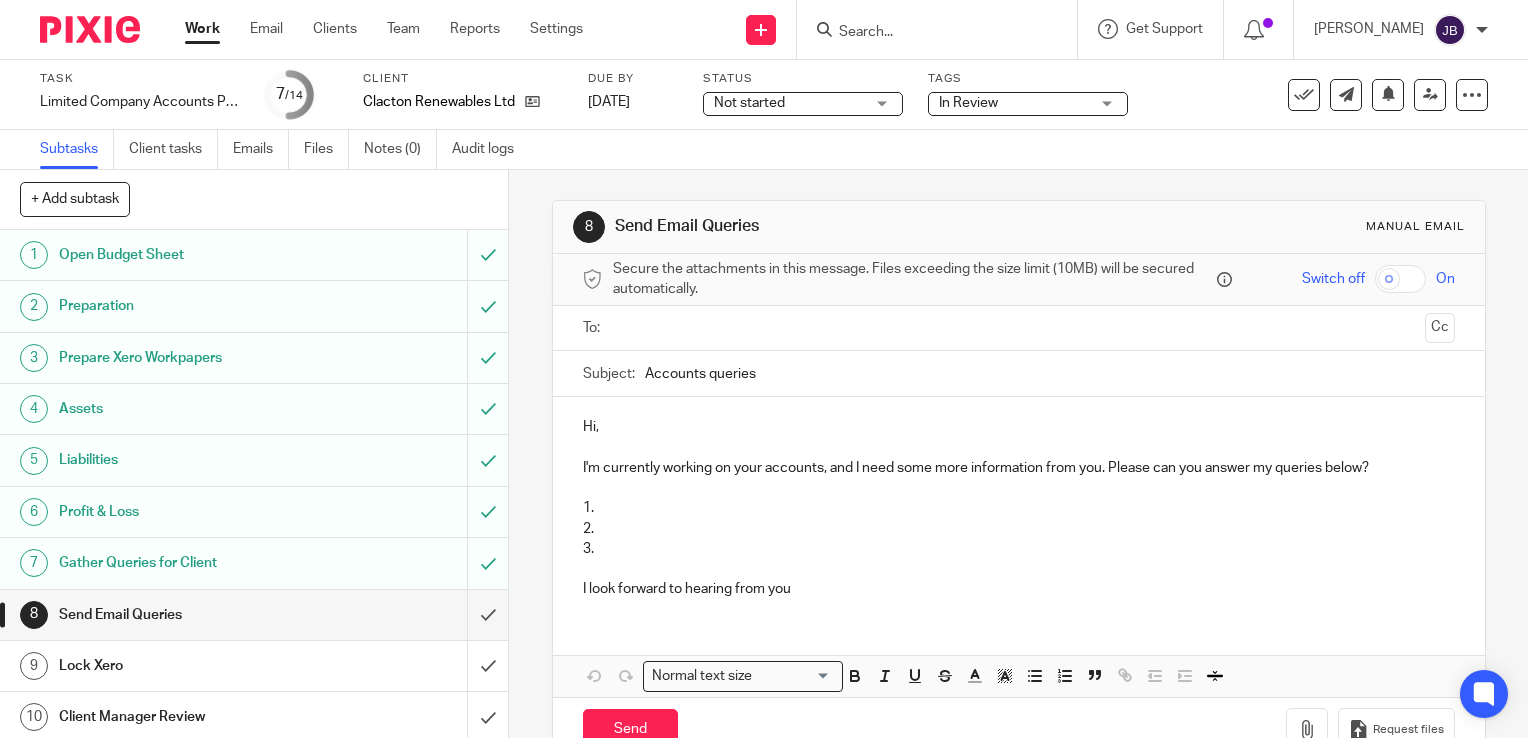 click on "Work" at bounding box center [202, 29] 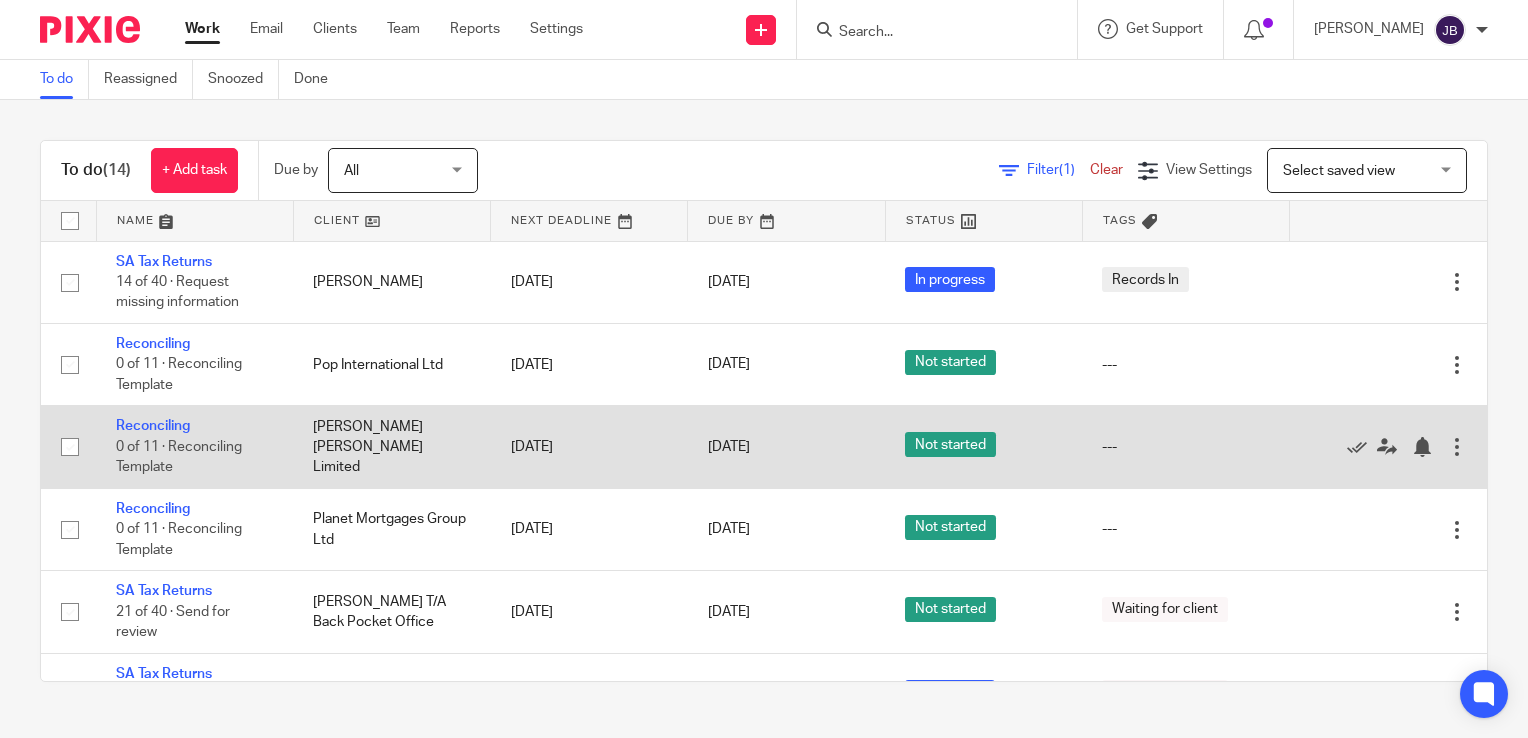scroll, scrollTop: 0, scrollLeft: 0, axis: both 